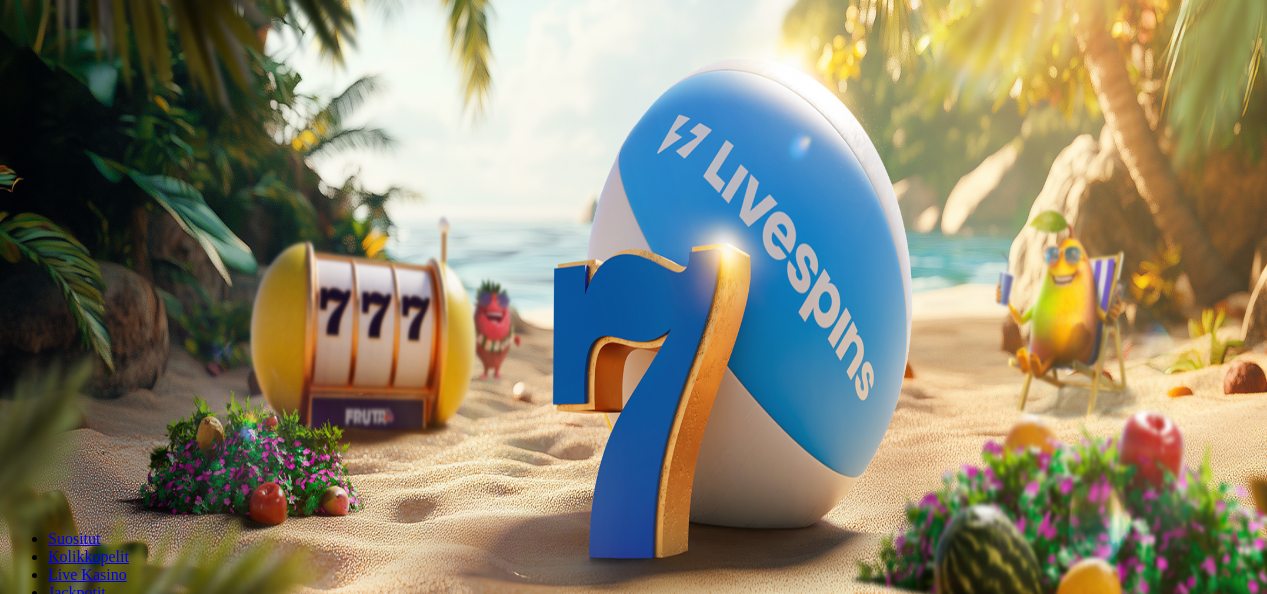 scroll, scrollTop: 0, scrollLeft: 0, axis: both 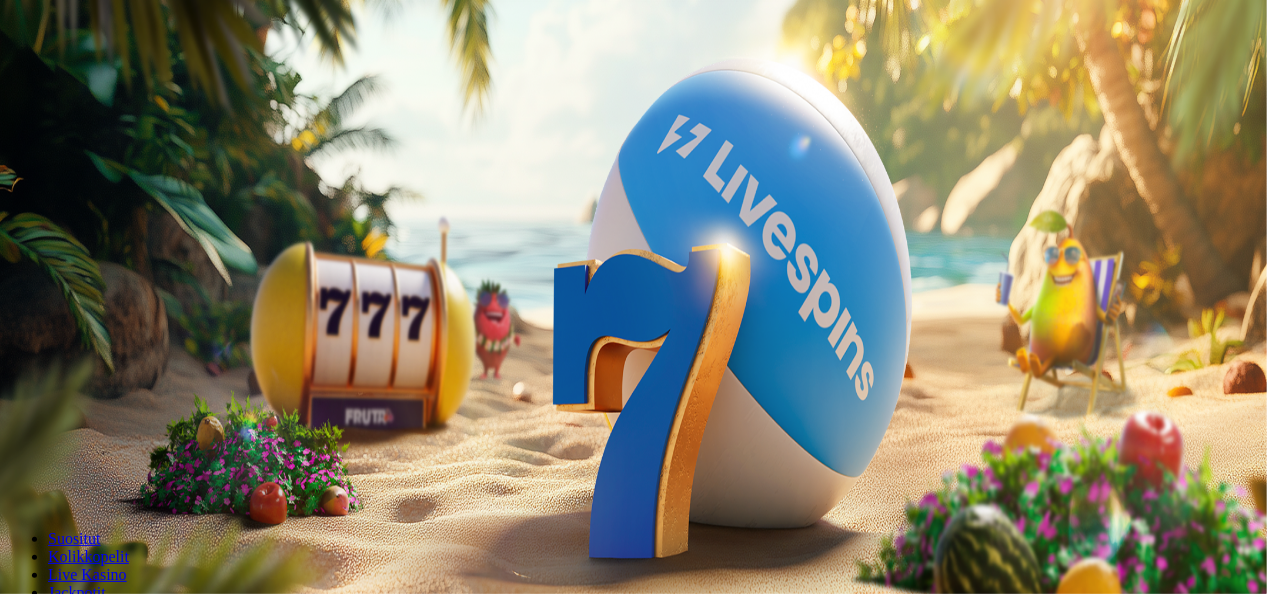 click on "Ymmärrän" at bounding box center (151, 5176) 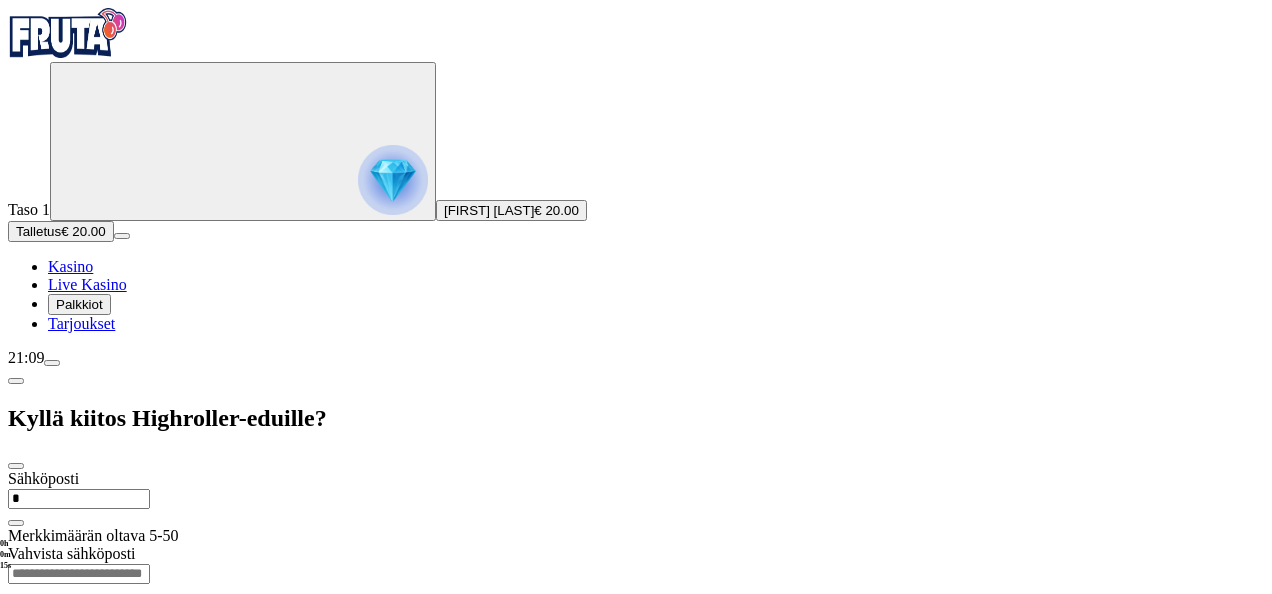 type on "**********" 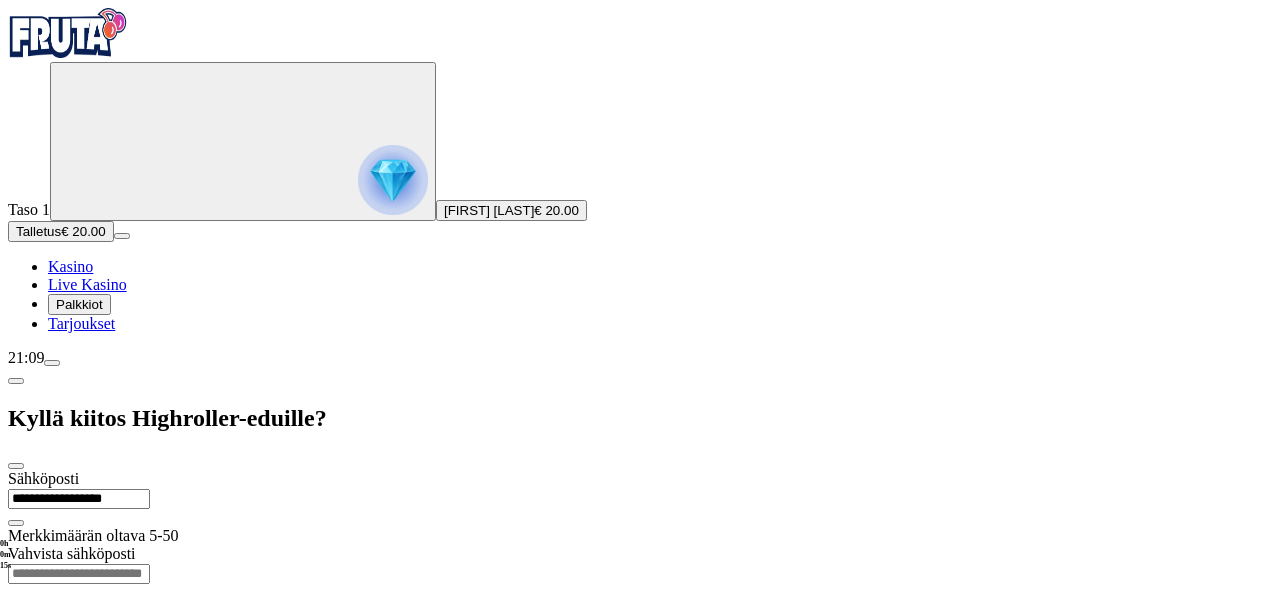 type on "**********" 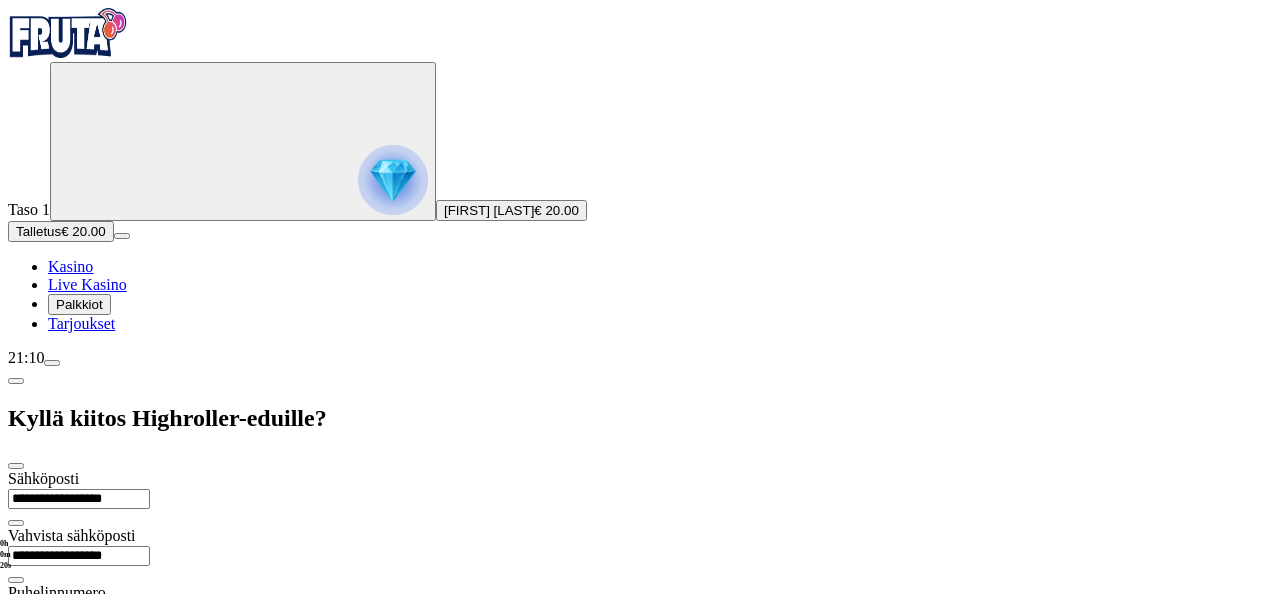 click at bounding box center [79, 634] 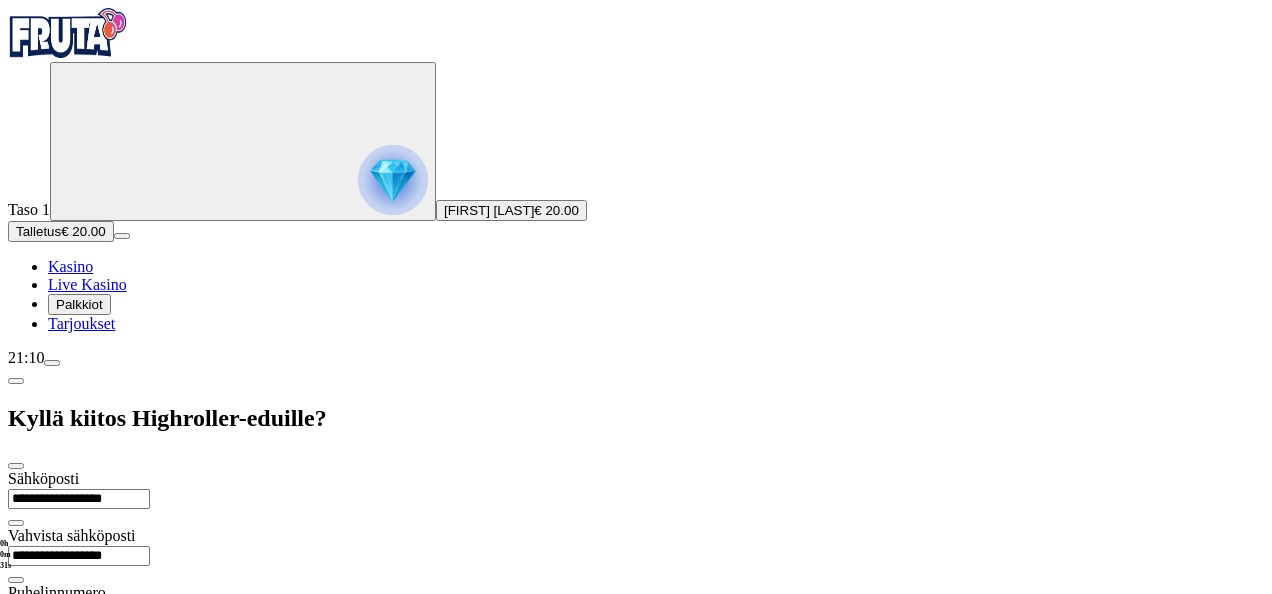 type on "*********" 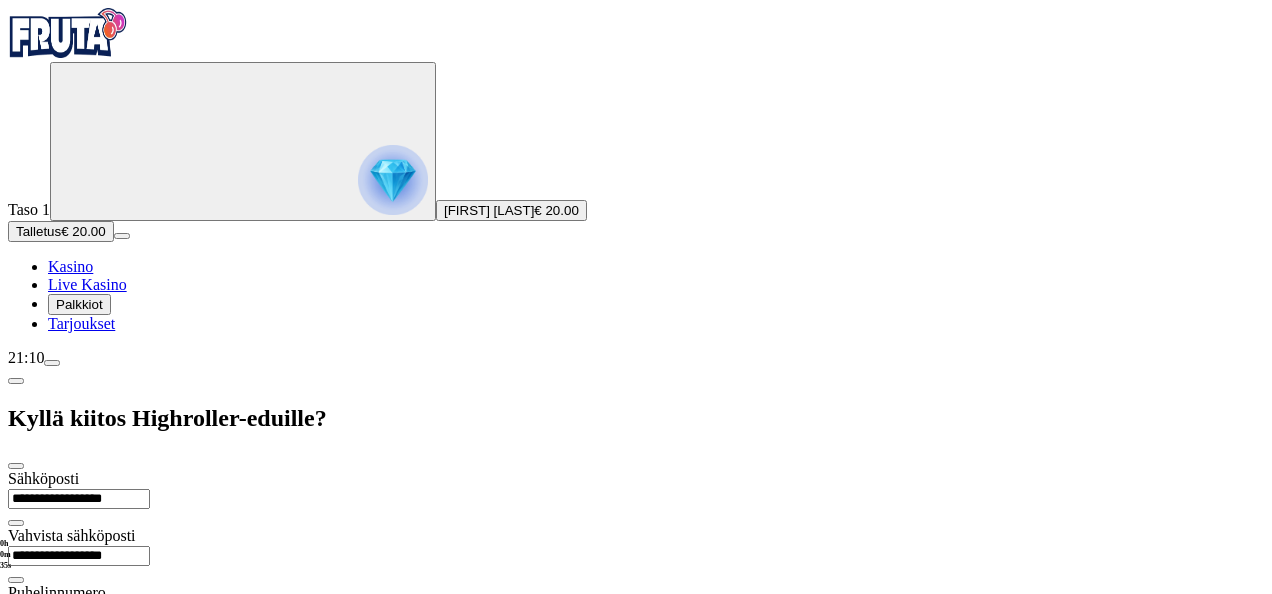 drag, startPoint x: 690, startPoint y: 346, endPoint x: 698, endPoint y: 404, distance: 58.549126 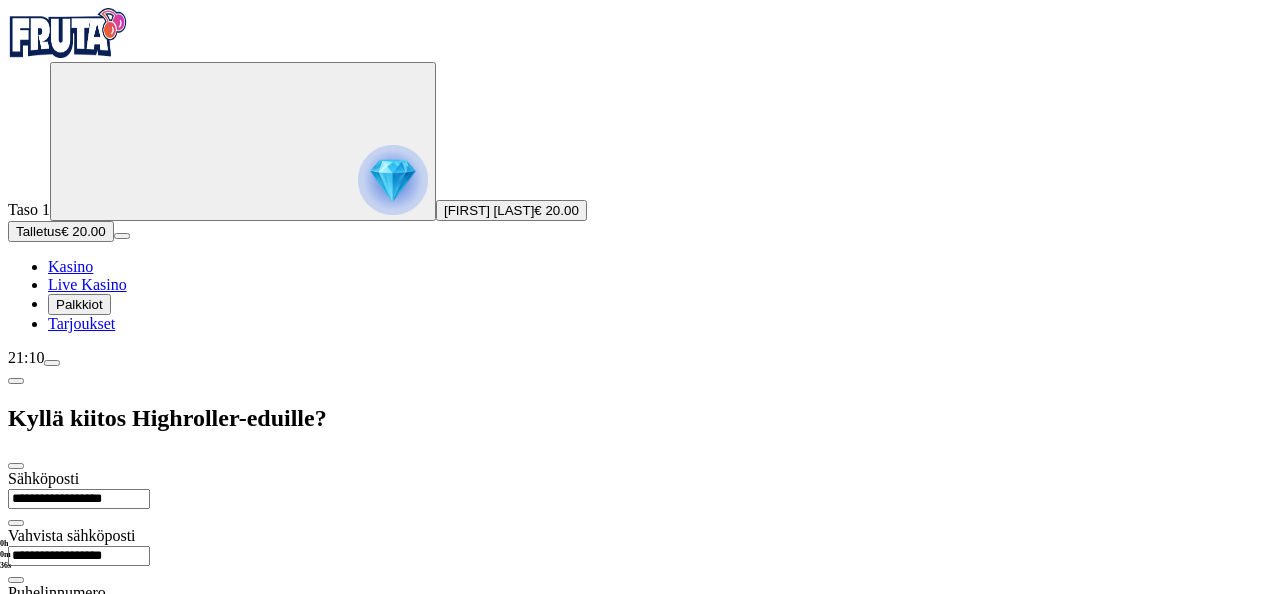 drag, startPoint x: 698, startPoint y: 404, endPoint x: 642, endPoint y: 409, distance: 56.22277 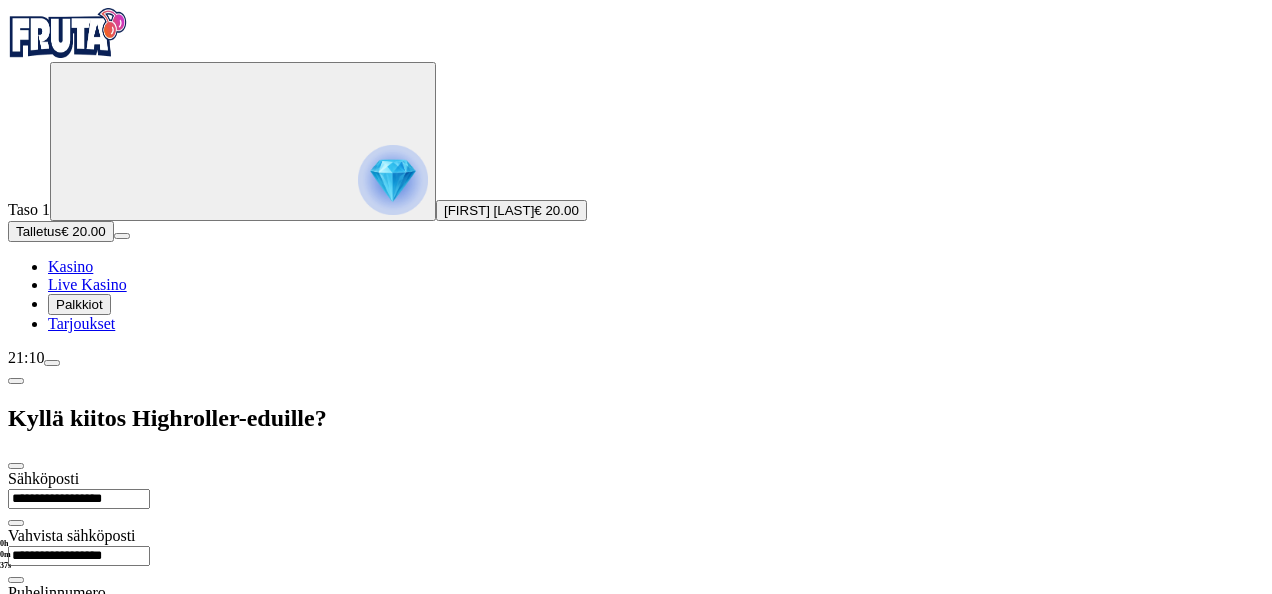 click on "**********" at bounding box center [636, 644] 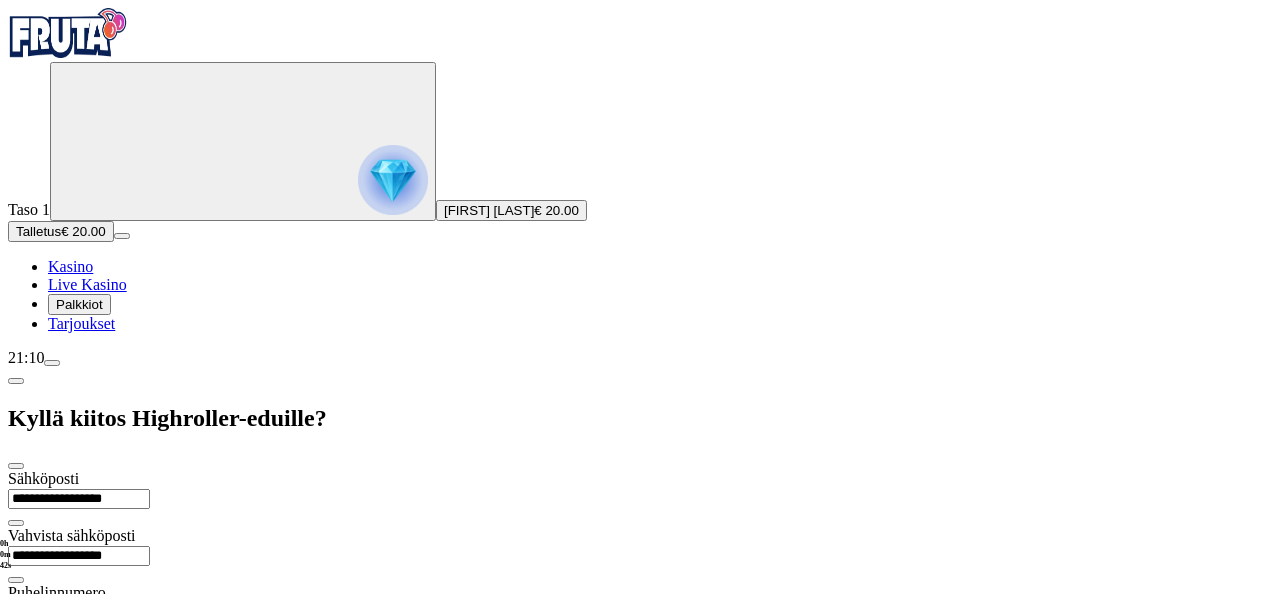 click on "säännöt ja ehdot" at bounding box center [69, 736] 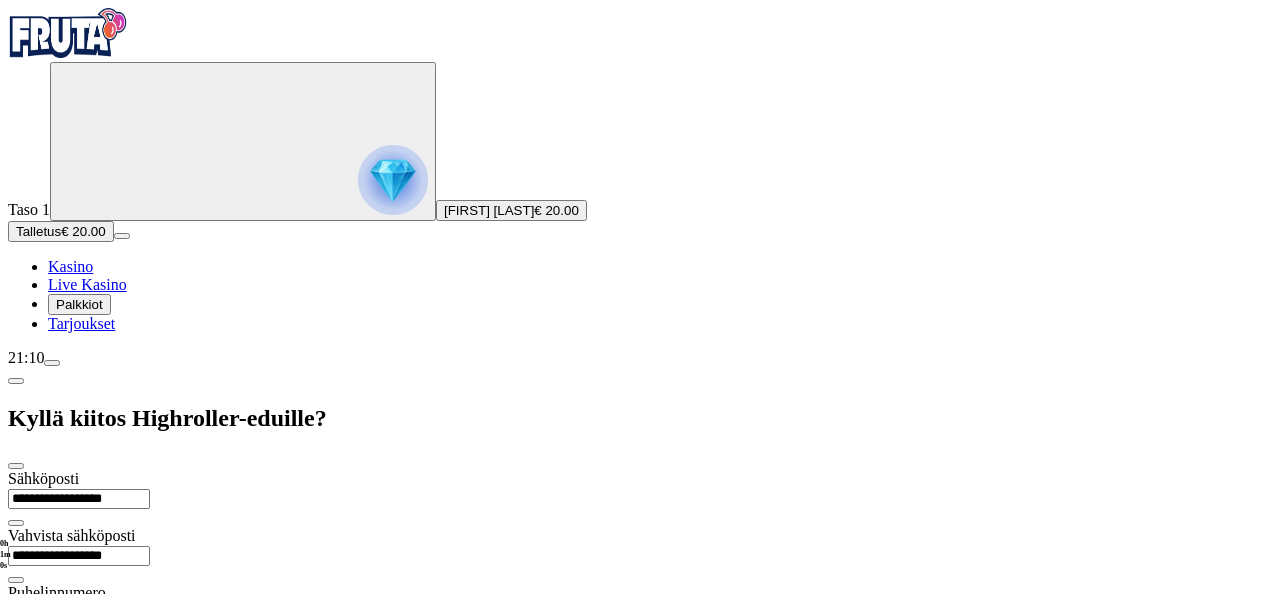 click at bounding box center (16, 16686) 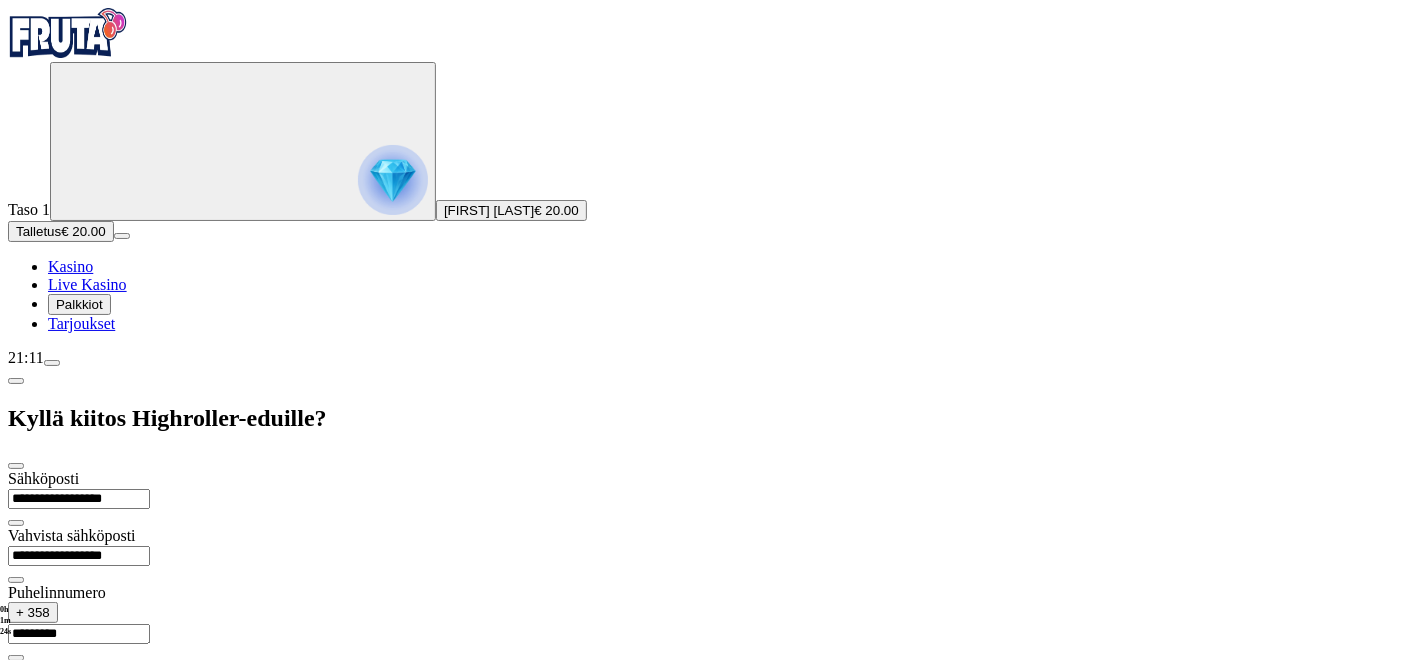 drag, startPoint x: 1177, startPoint y: 4, endPoint x: 491, endPoint y: 624, distance: 924.6599 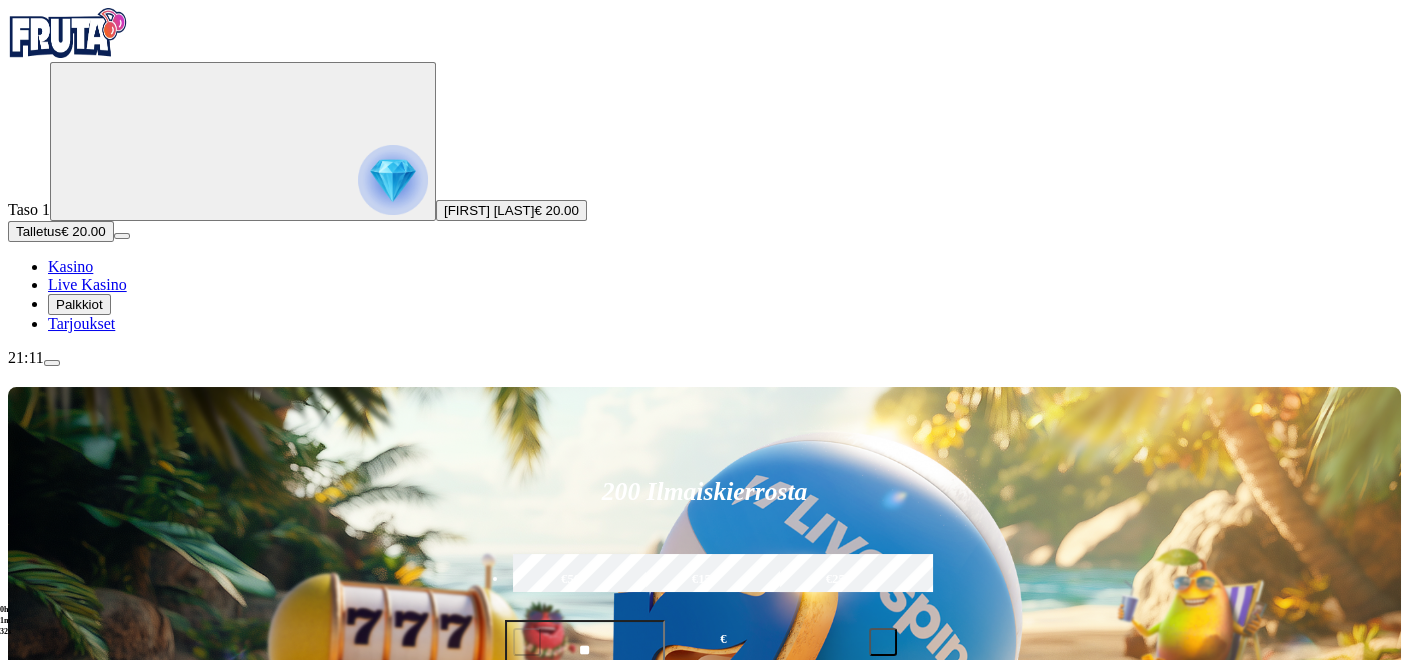 click on "Myöhemmin" at bounding box center [138, 16887] 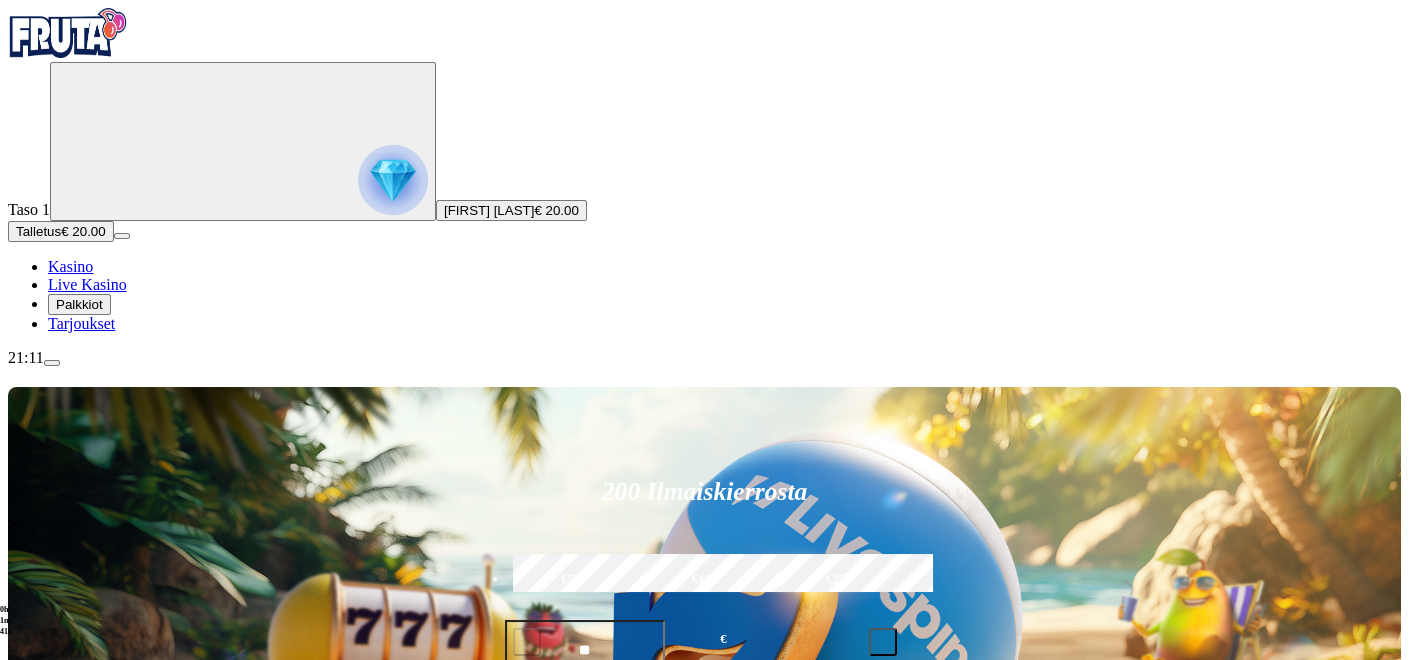 click at bounding box center [984, 942] 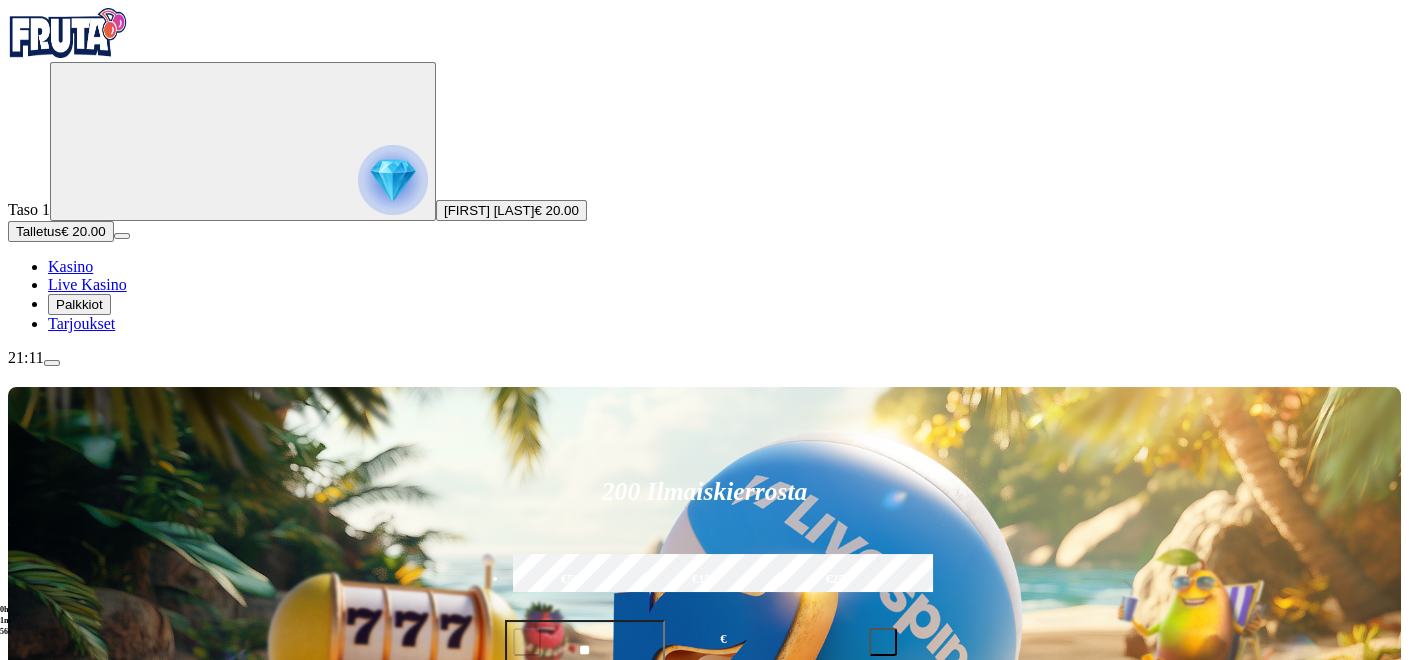 type on "*****" 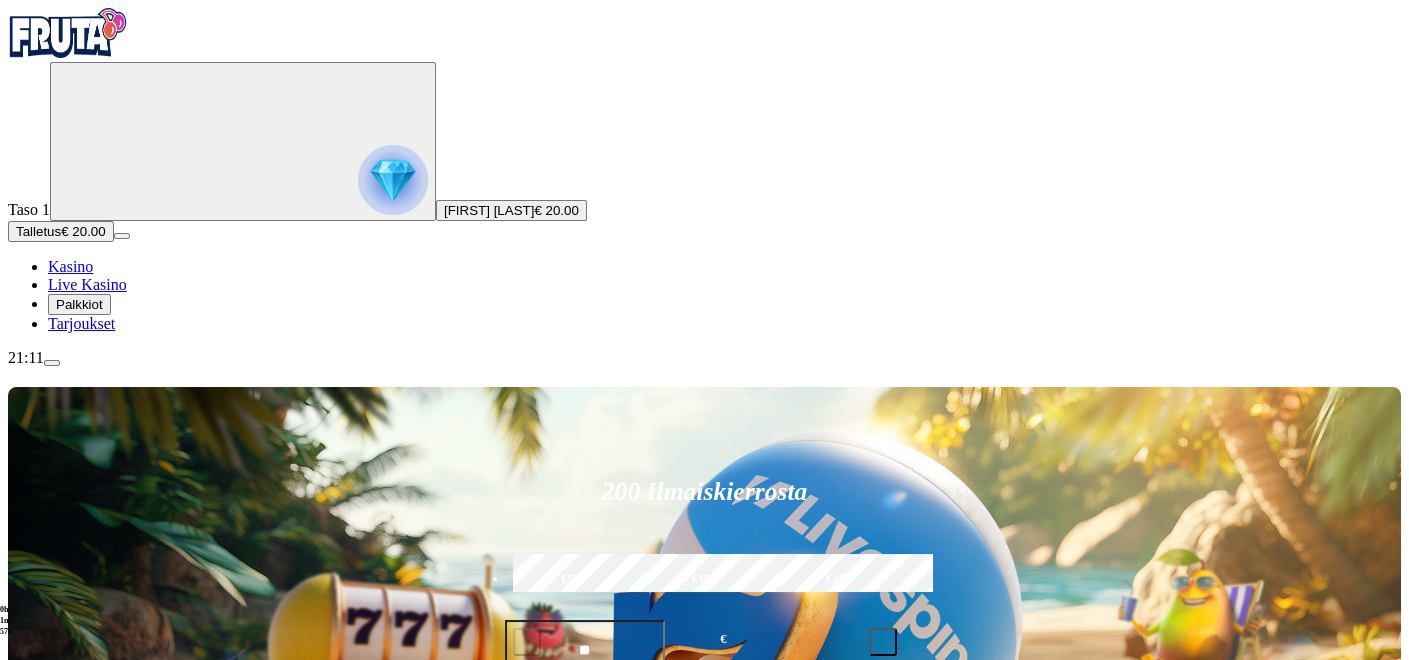 click on "Pelaa nyt" at bounding box center (1267, 975) 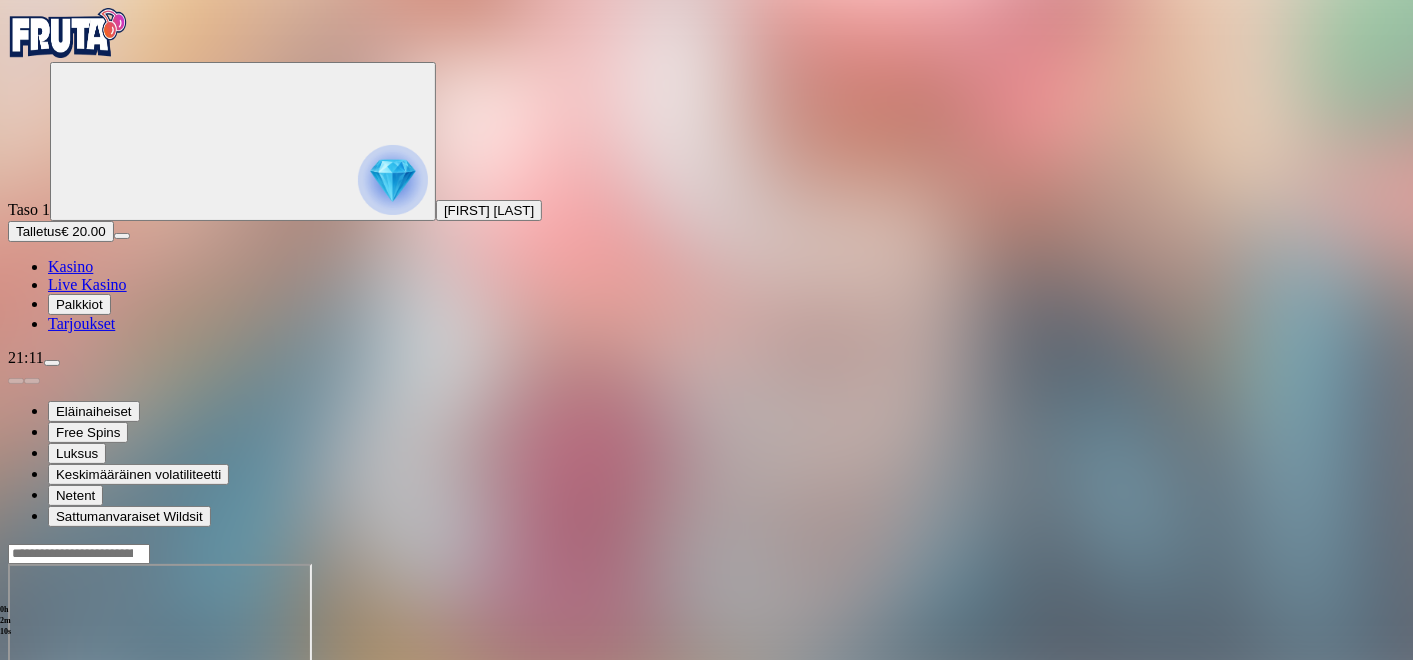 click at bounding box center (48, 736) 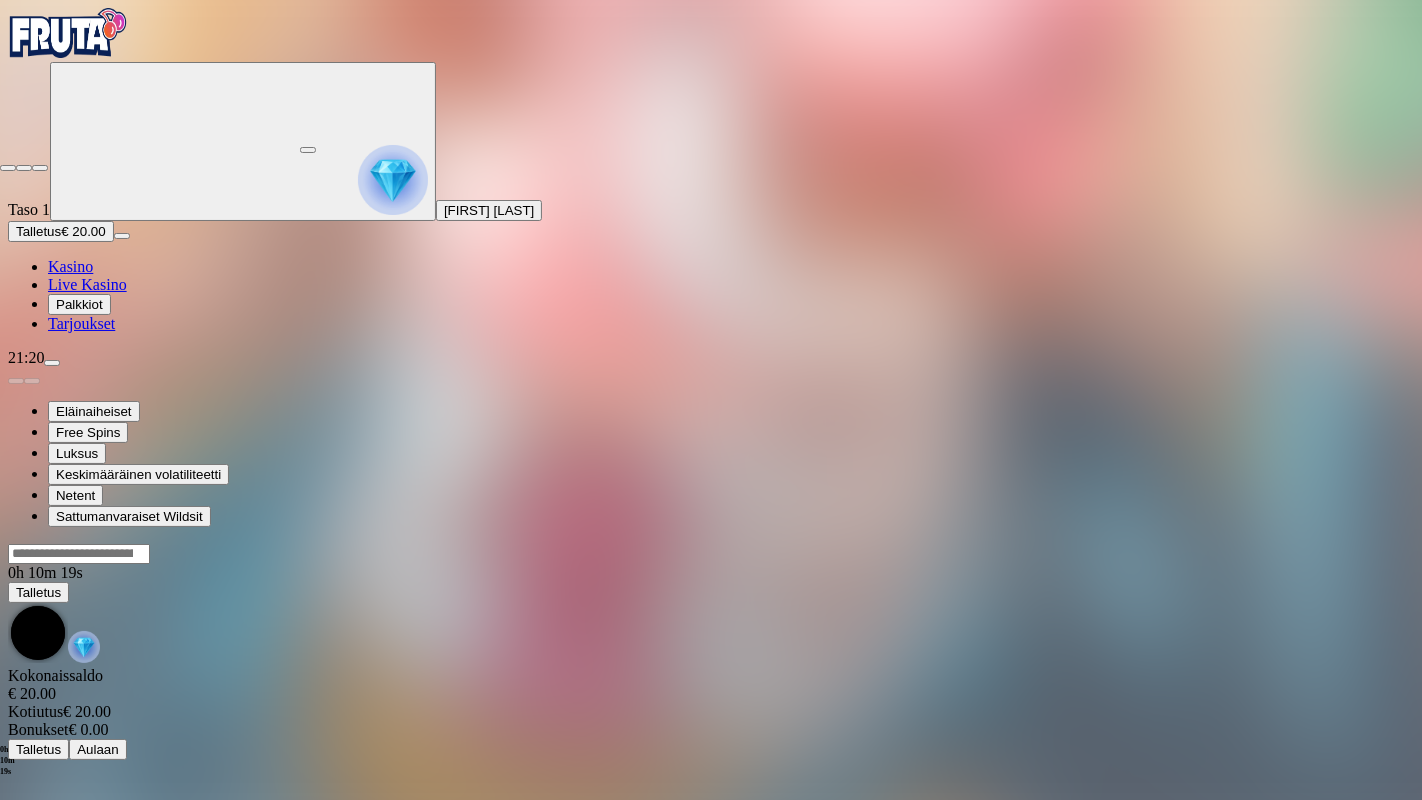 click at bounding box center [40, 168] 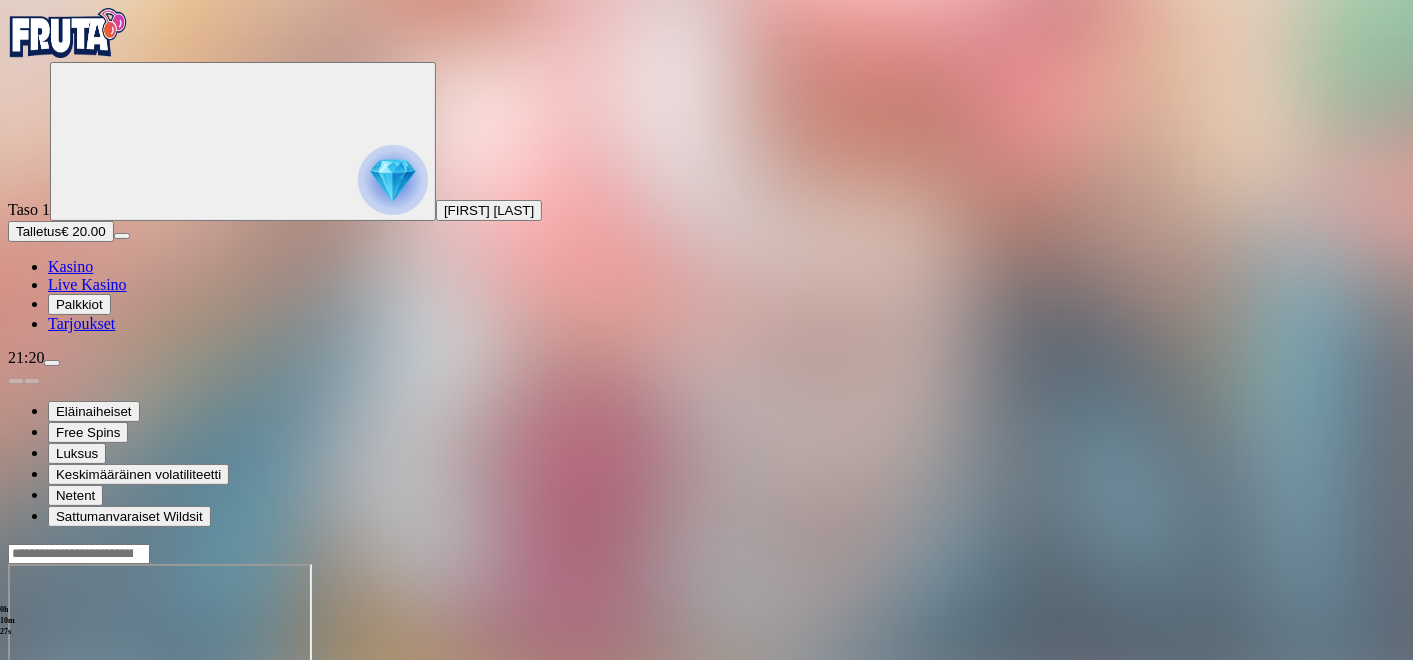 click at bounding box center [79, 554] 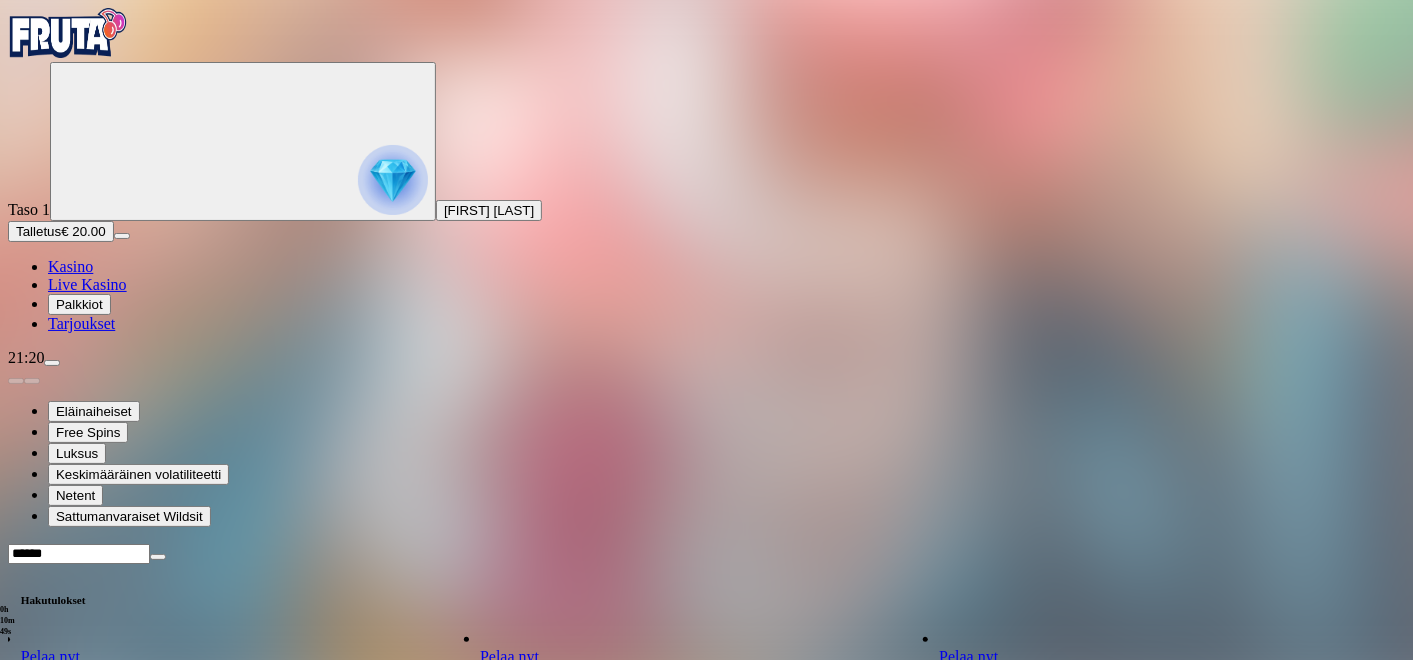 type on "******" 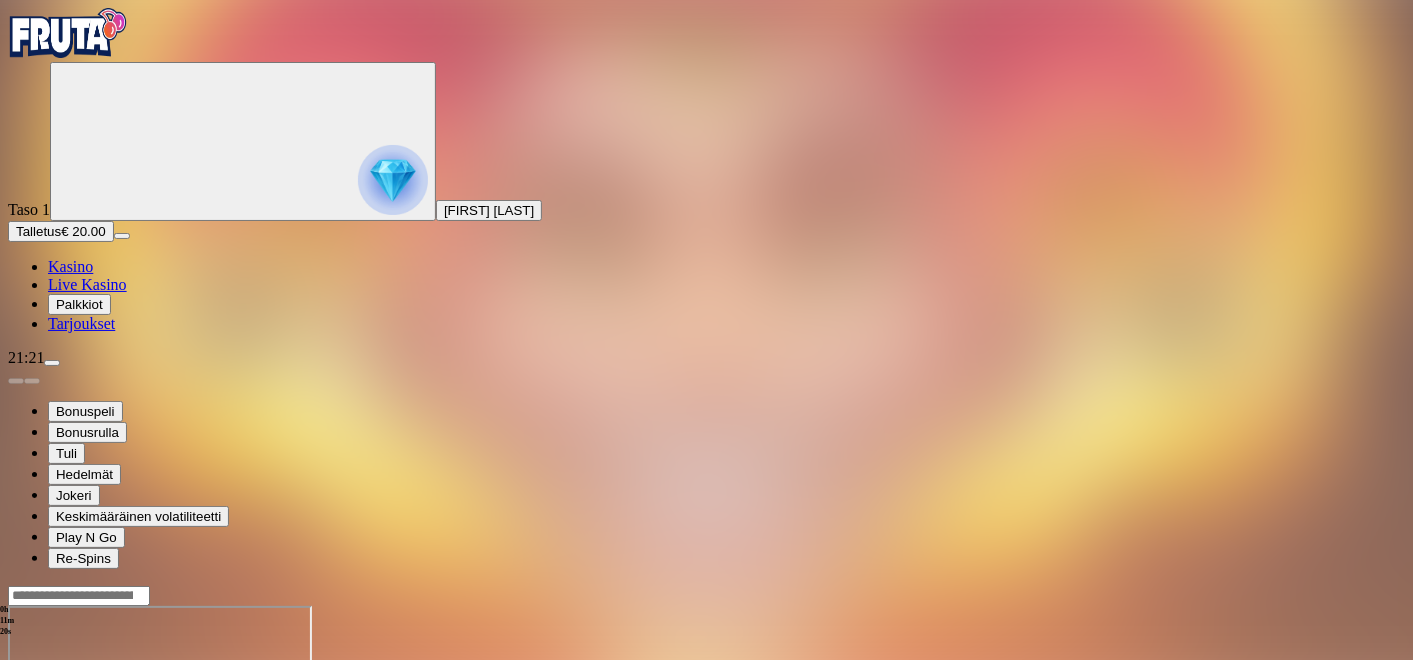 click at bounding box center [48, 778] 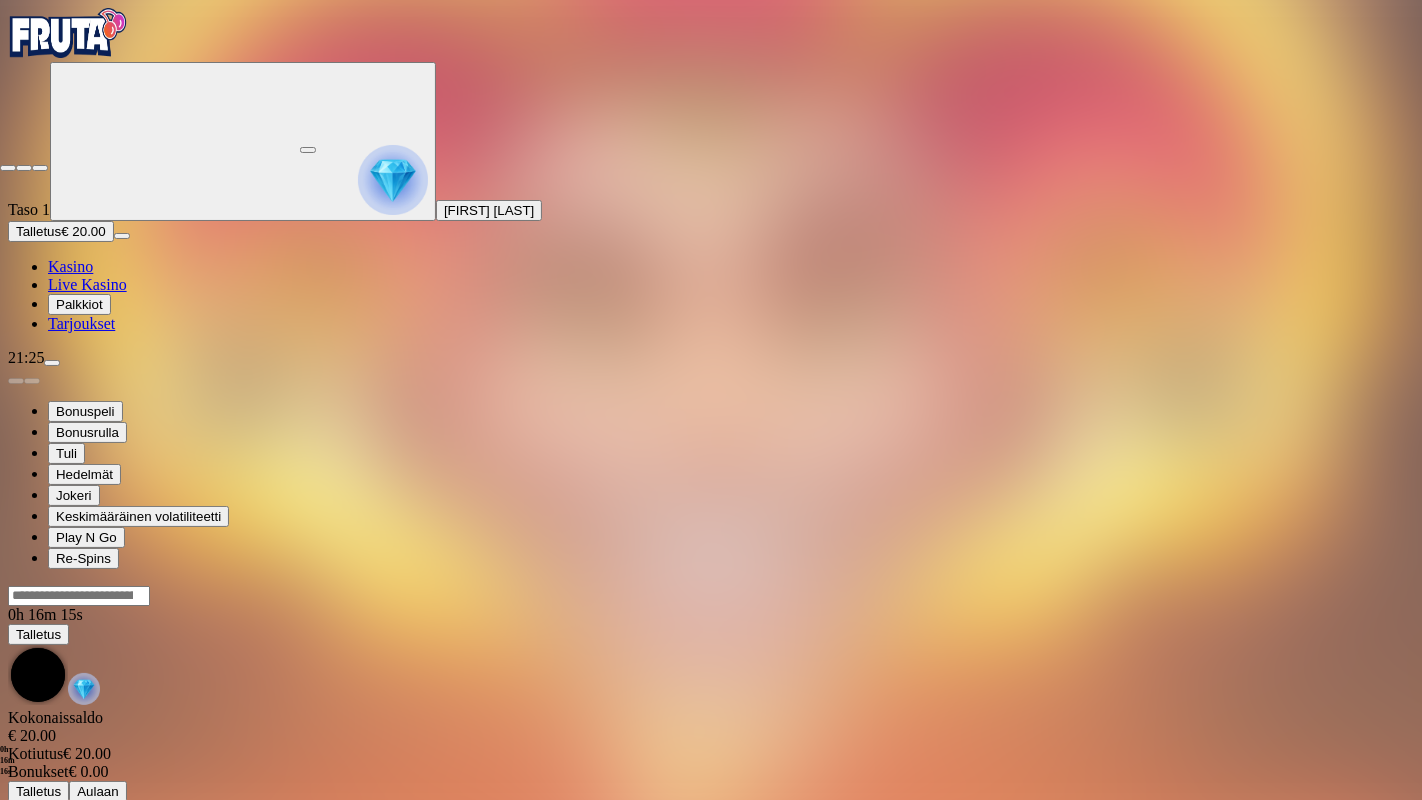 click at bounding box center (40, 168) 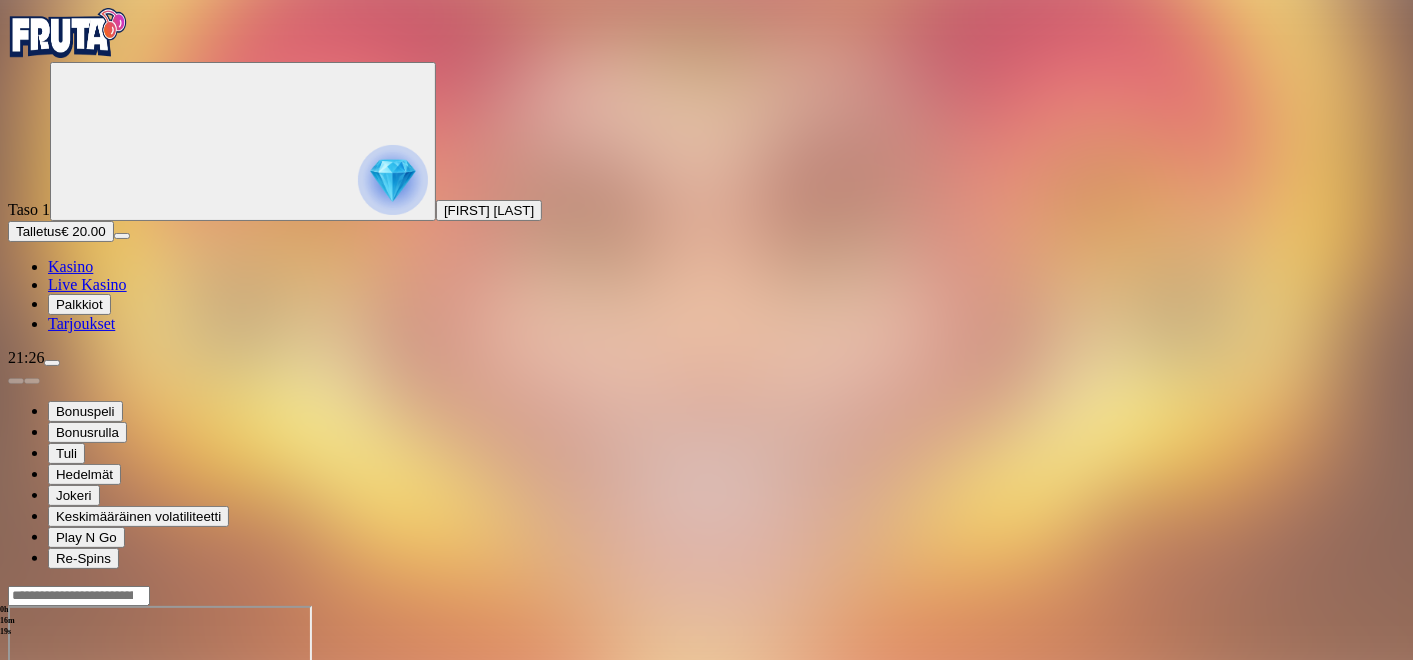 click at bounding box center [79, 596] 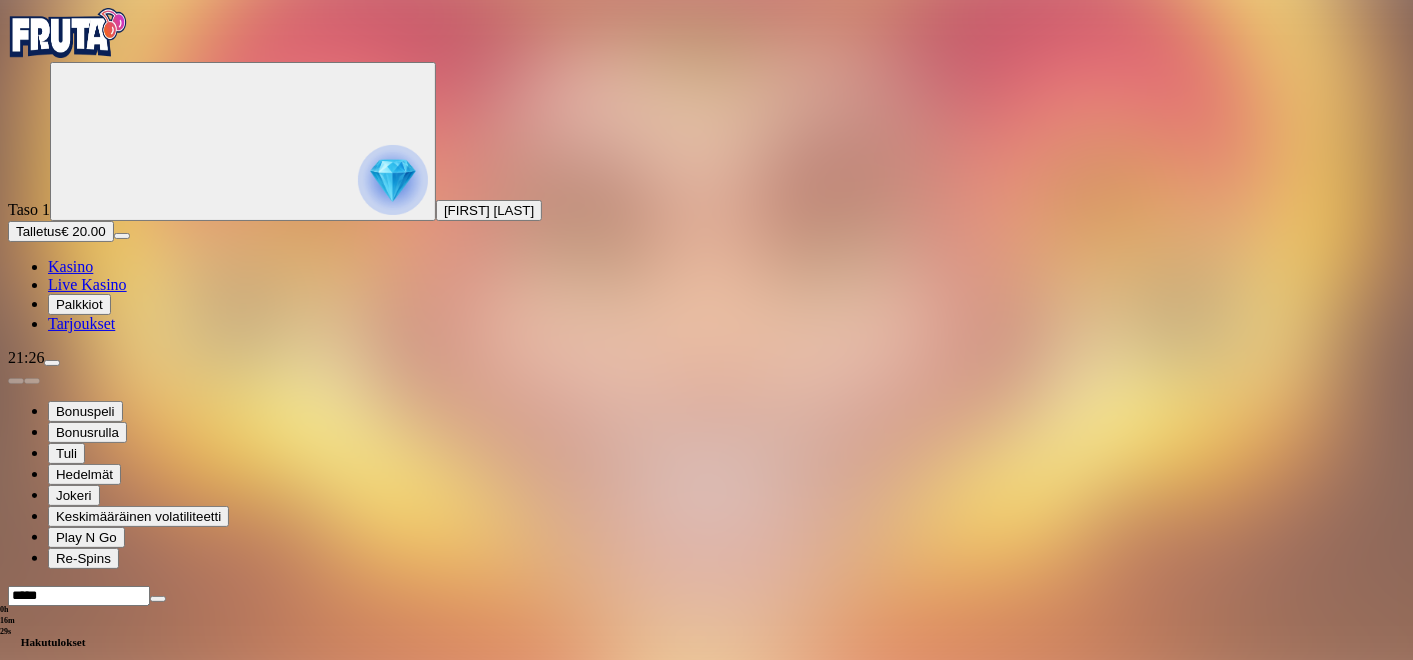type on "*****" 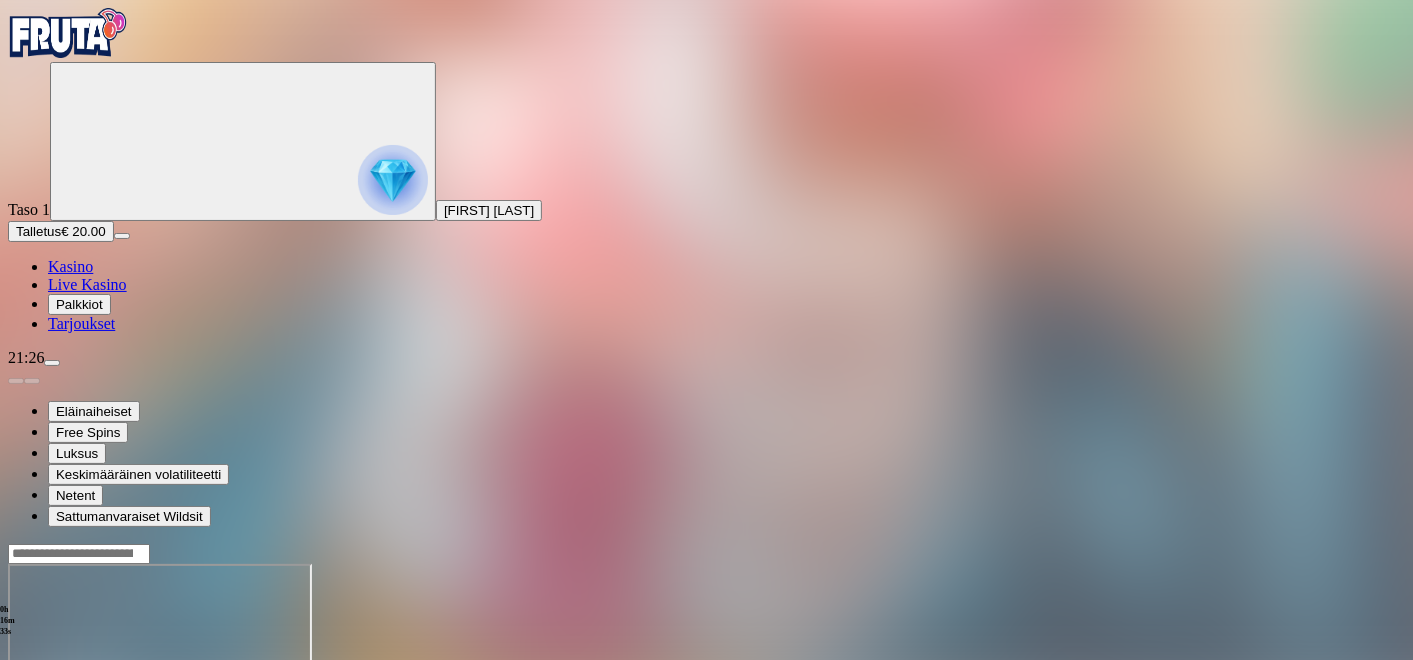 click at bounding box center [706, 641] 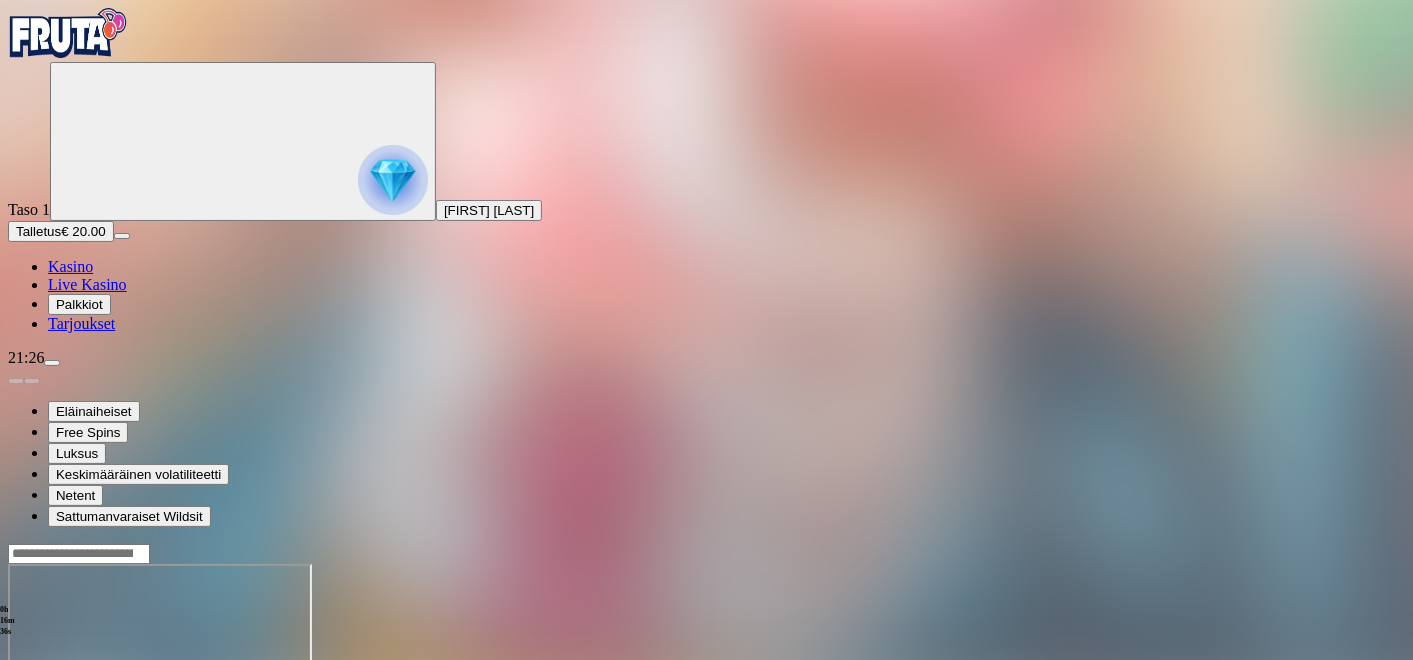 click at bounding box center (48, 736) 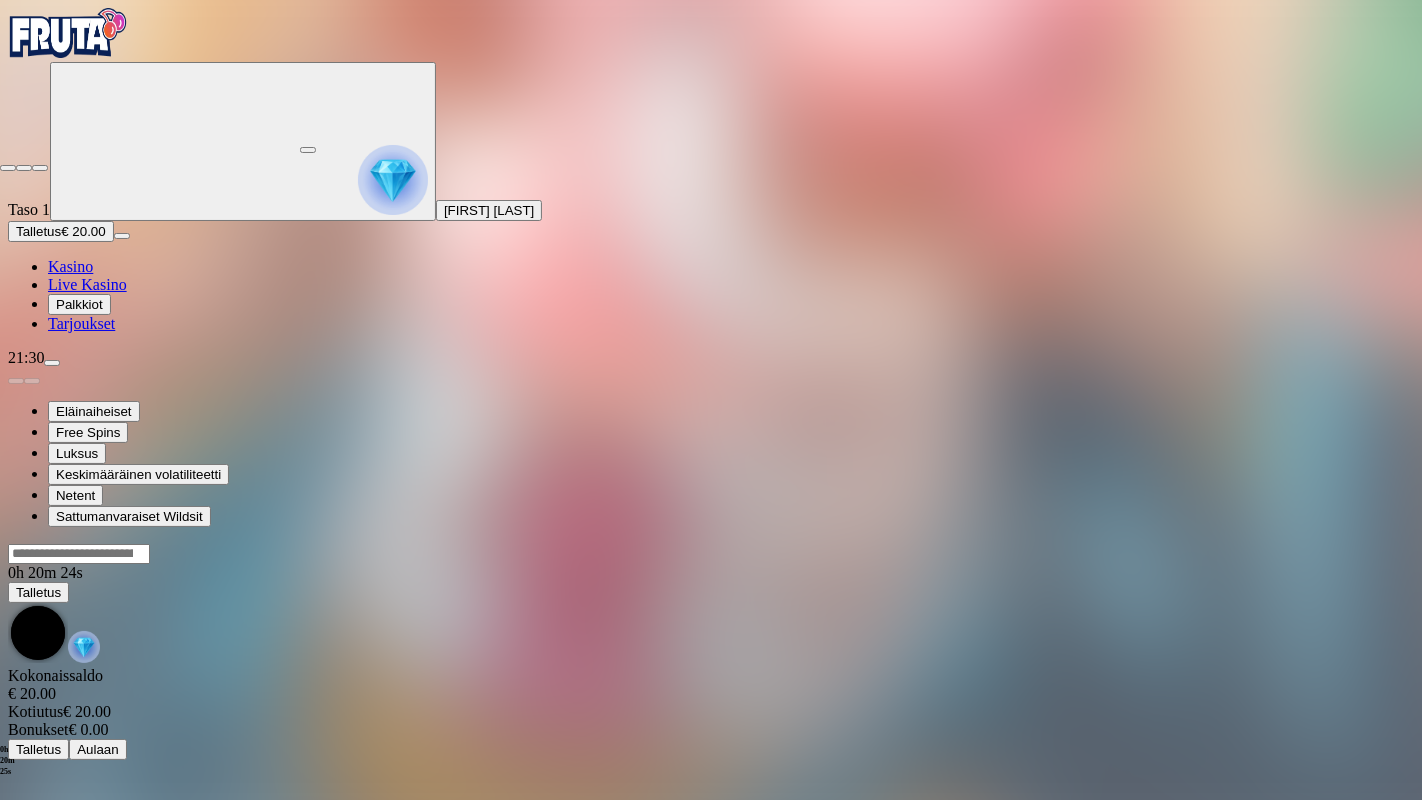 click at bounding box center [40, 168] 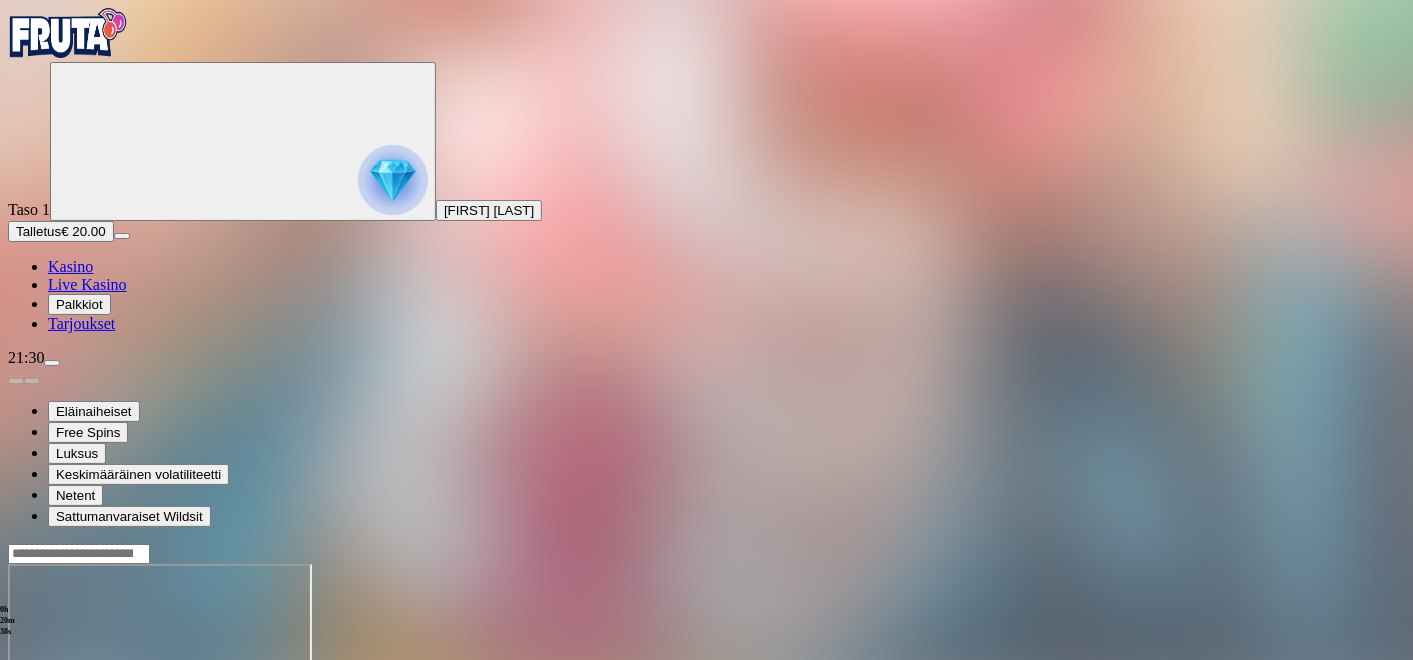click 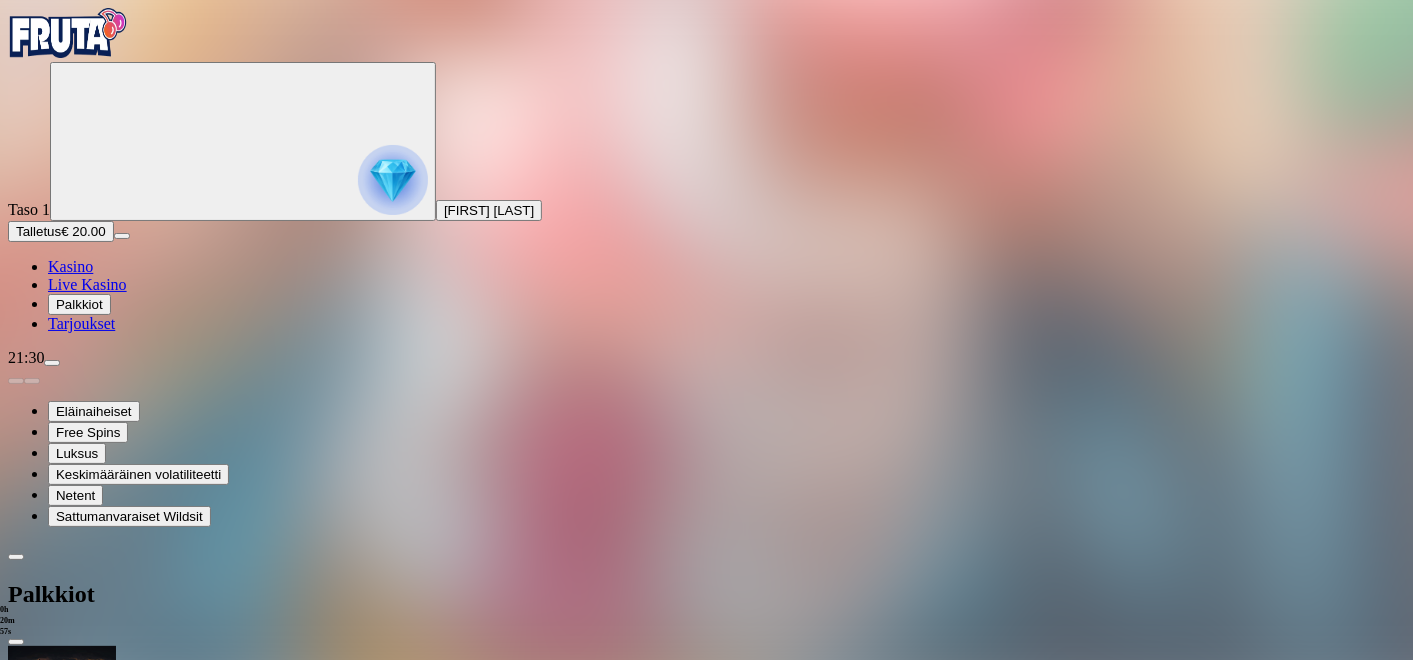 click on "Palkkiot" at bounding box center (79, 304) 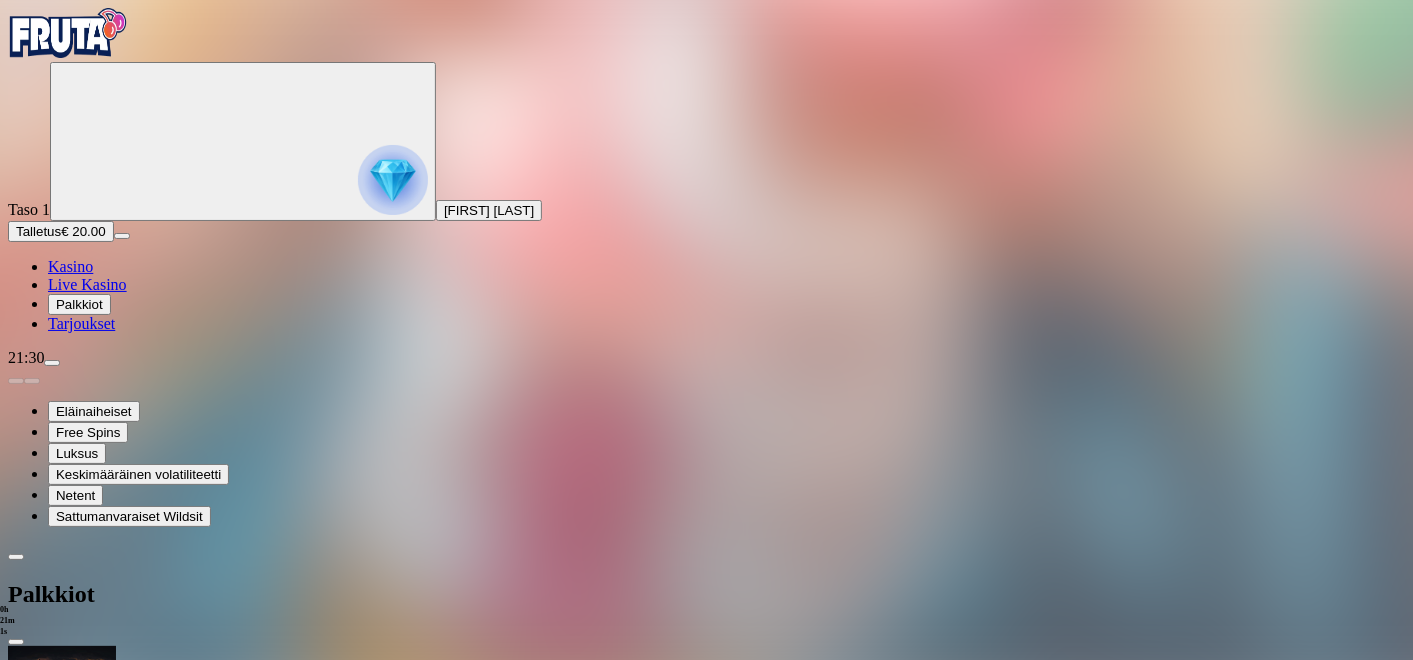 click on "Tarjoukset" at bounding box center [81, 323] 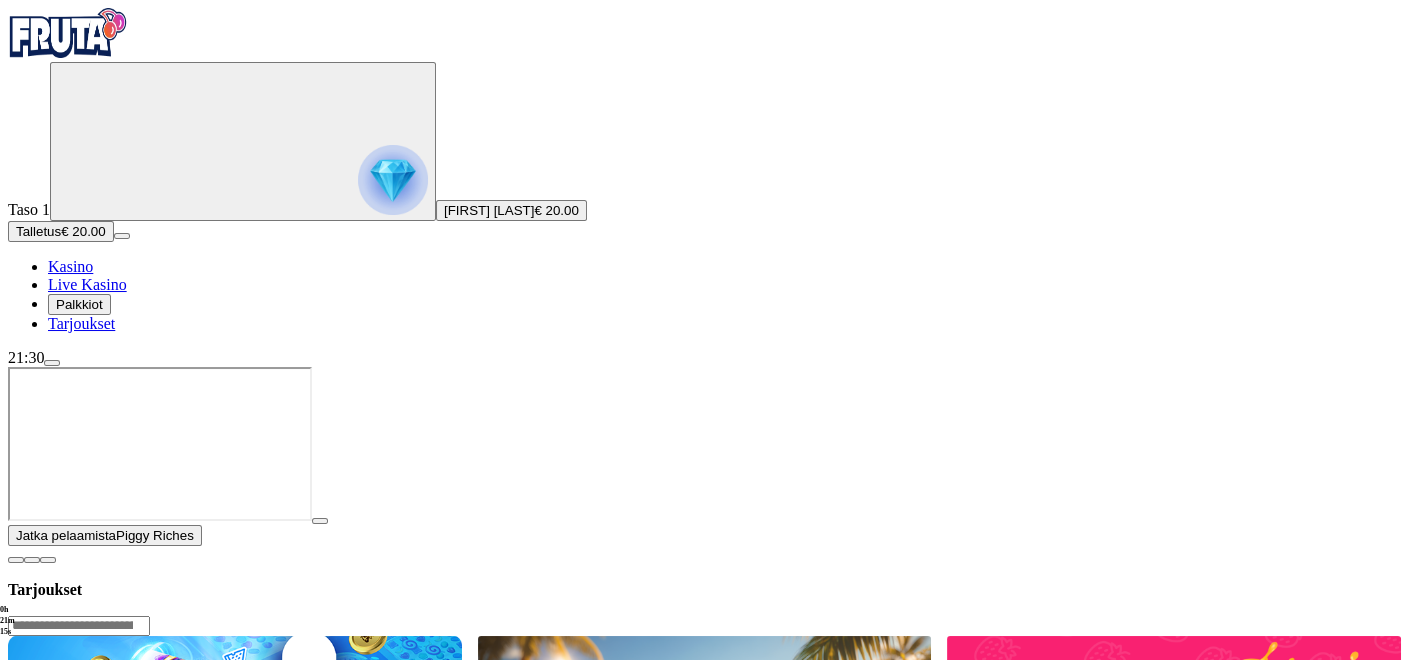 click at bounding box center (52, 363) 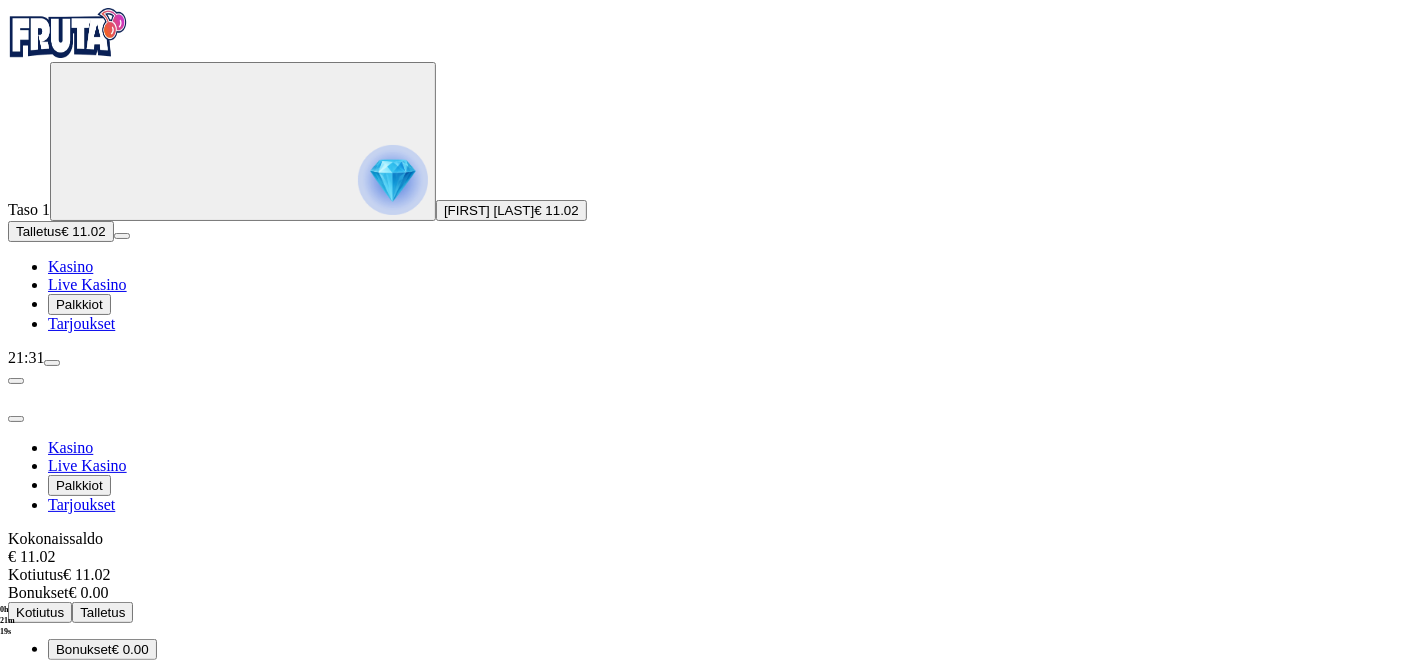 click on "Kotiutus" at bounding box center (40, 612) 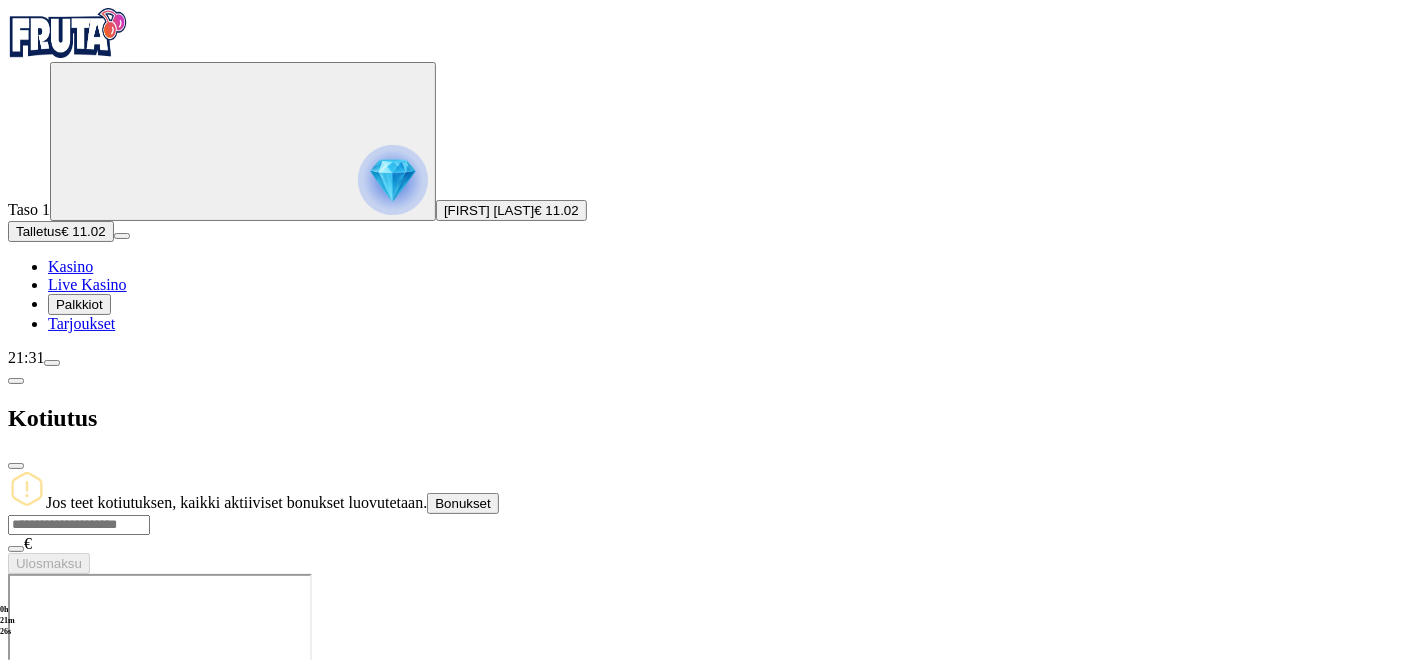 click at bounding box center (79, 525) 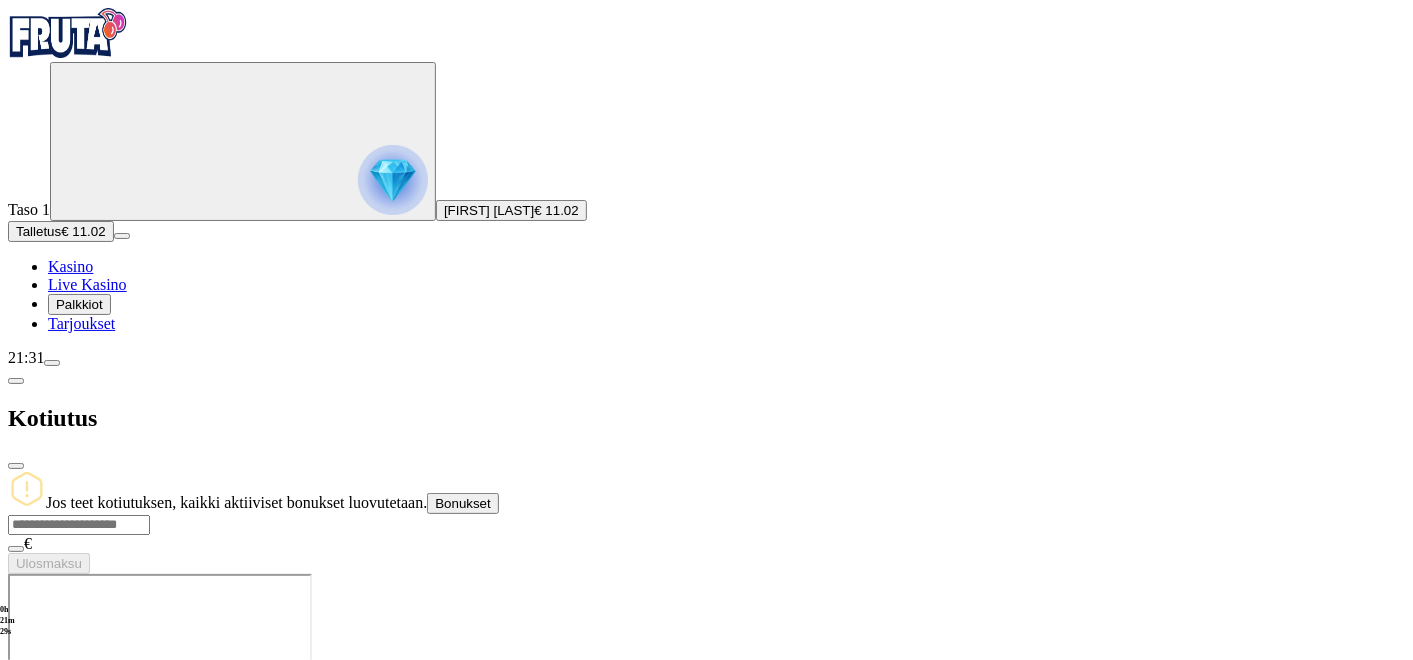 type on "*" 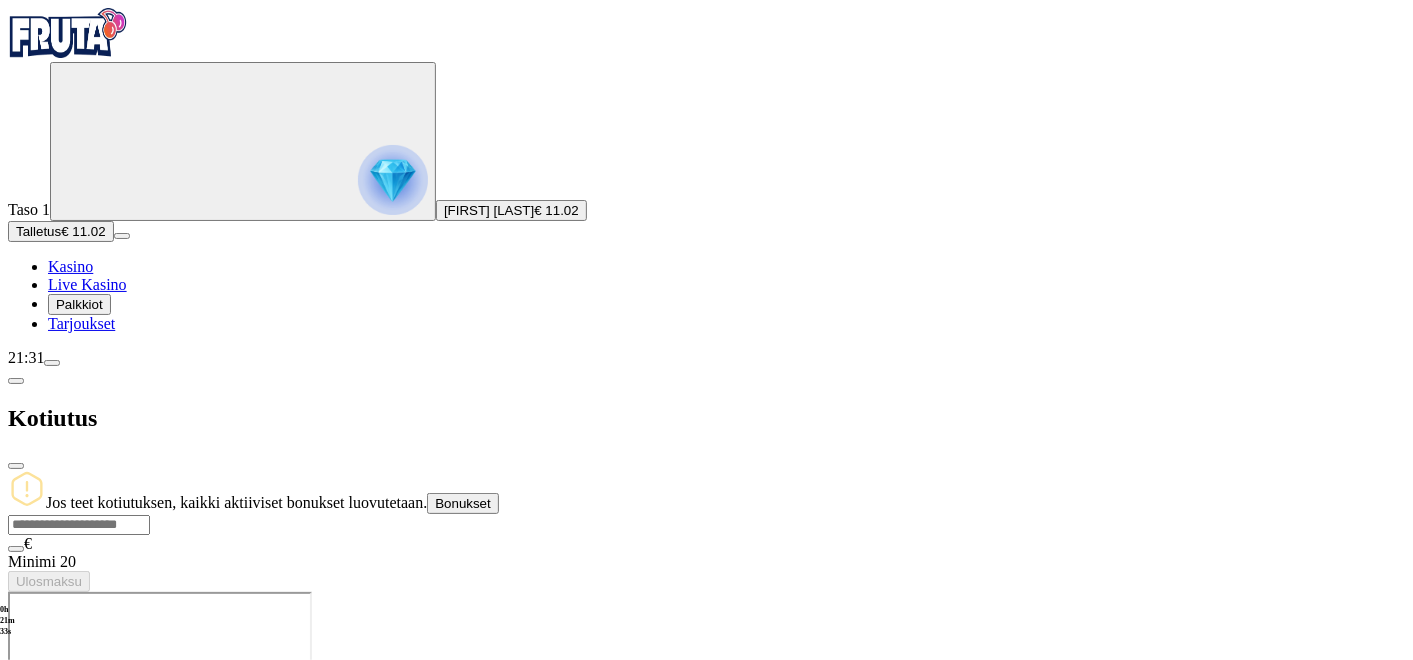 type 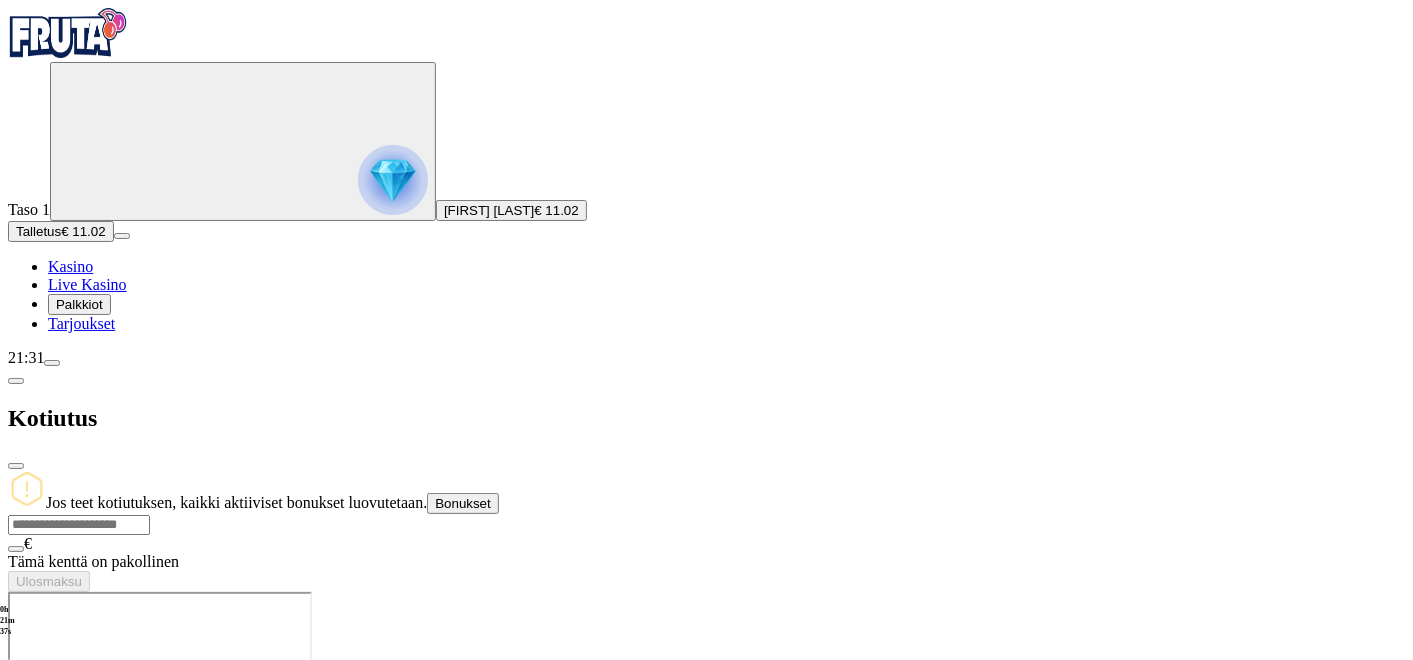 click at bounding box center [16, 466] 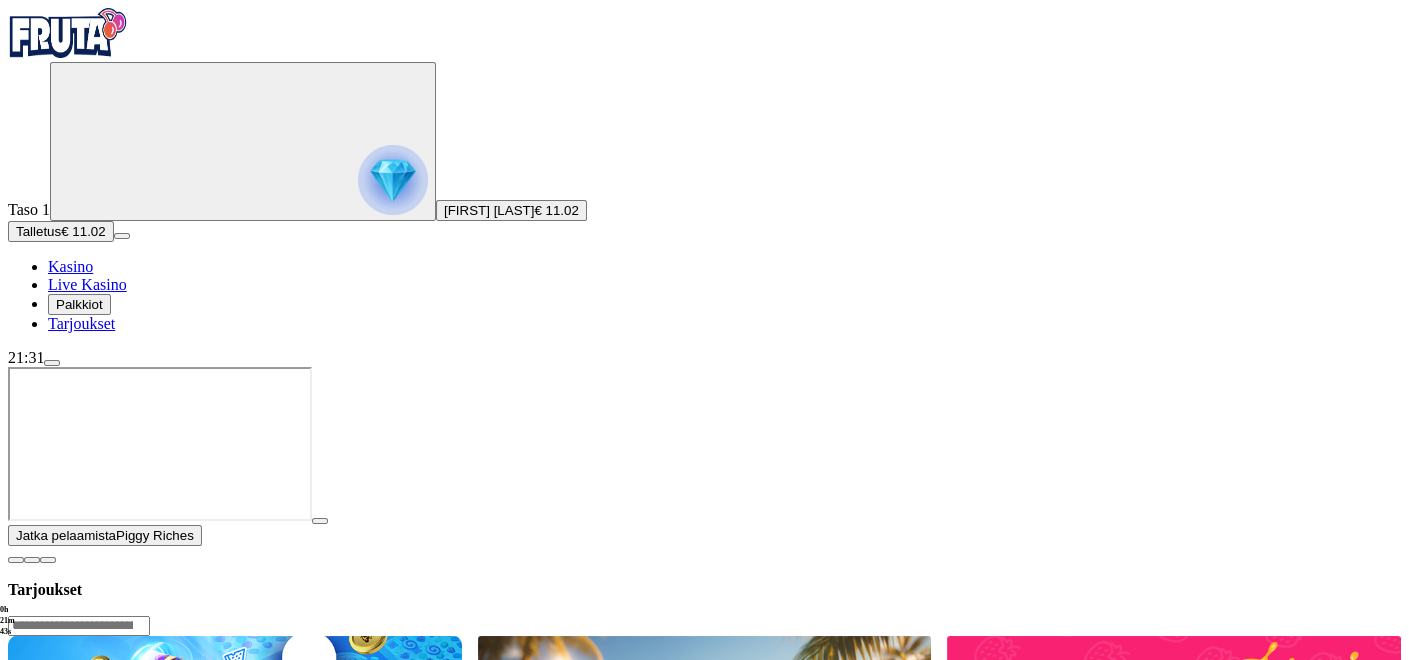 click at bounding box center [79, 626] 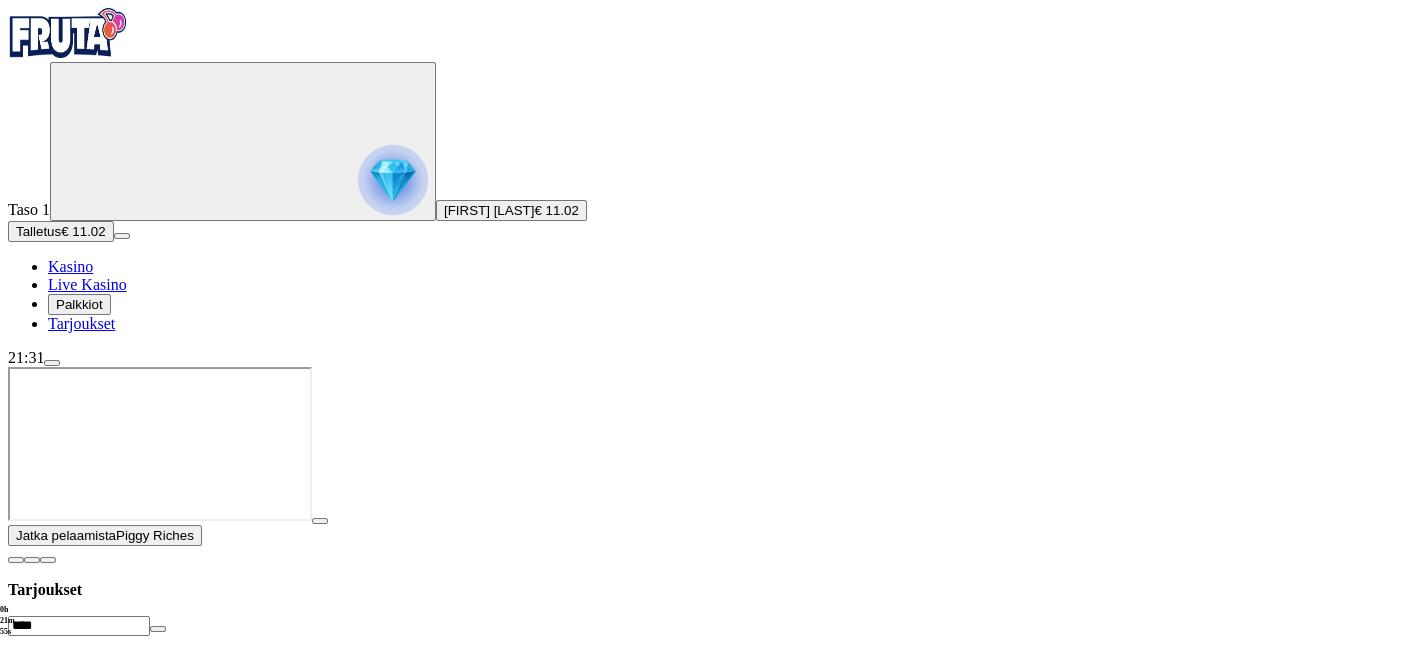 type on "****" 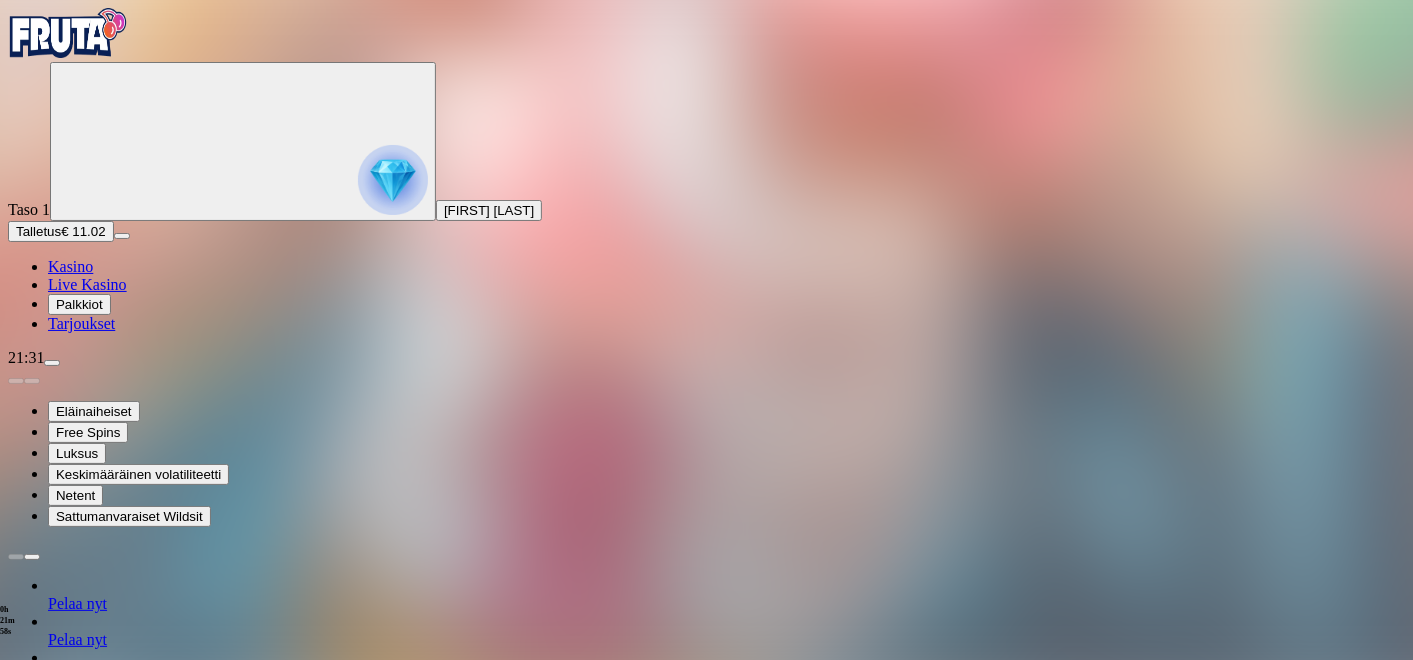 click at bounding box center (48, 1326) 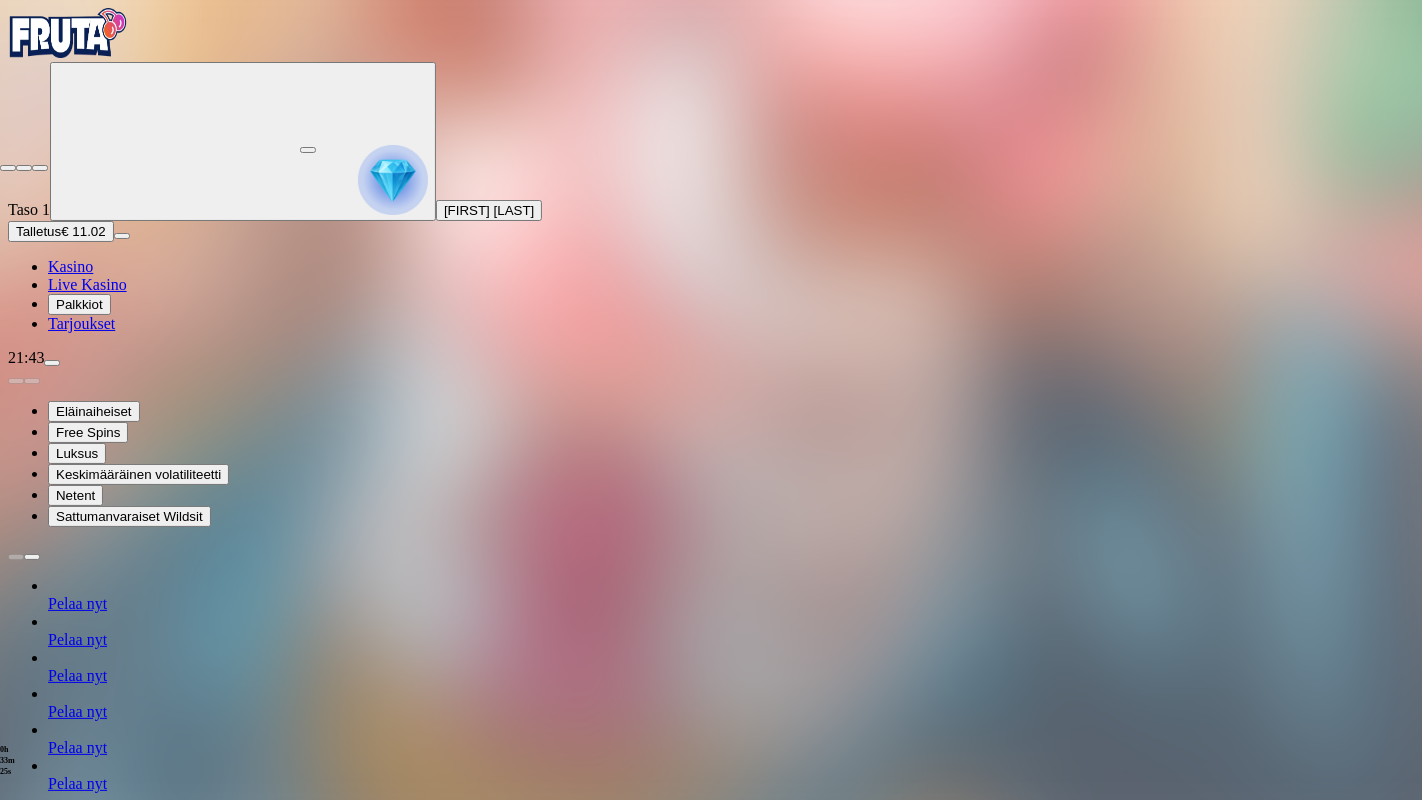 click at bounding box center [40, 168] 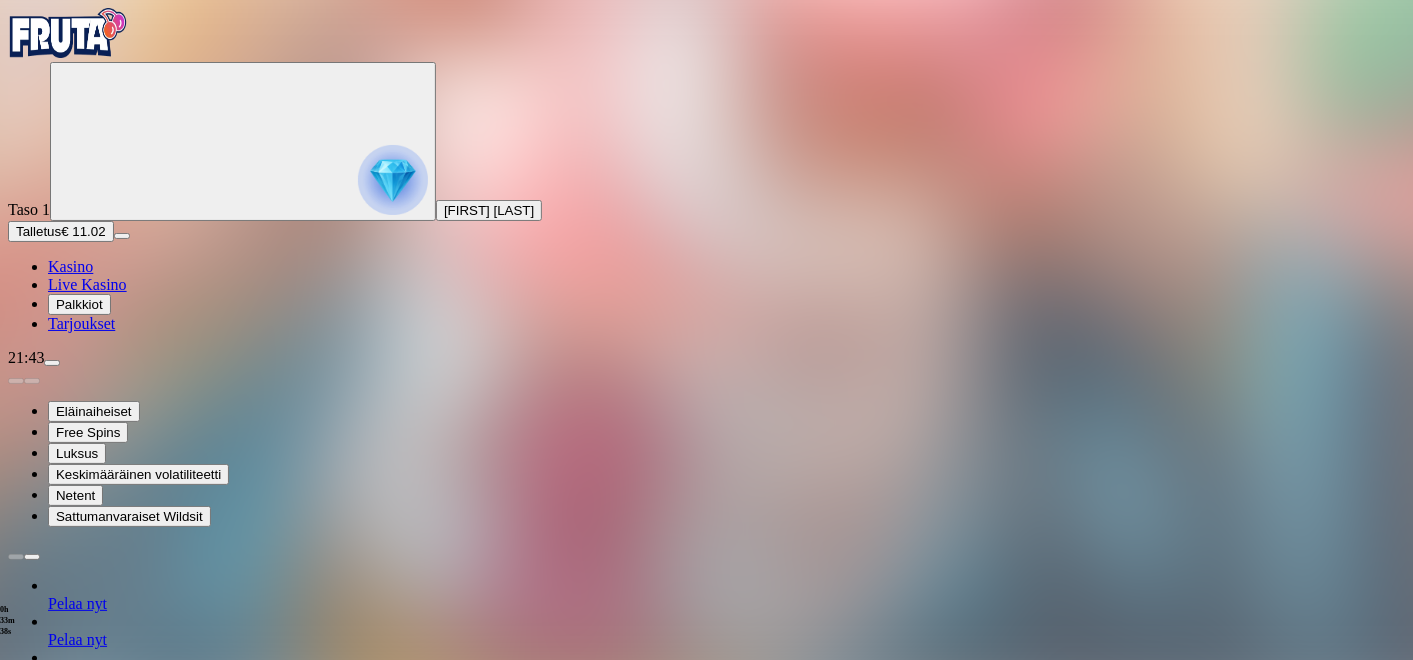 click at bounding box center (393, 180) 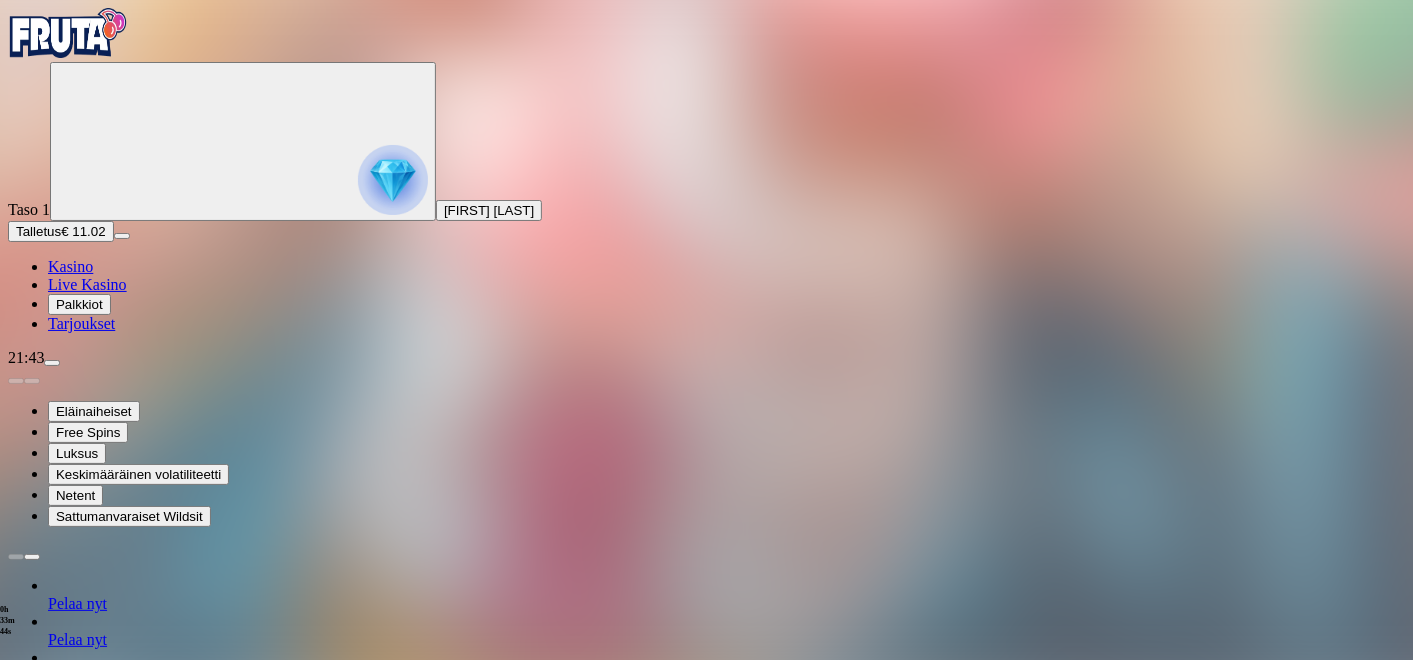 click at bounding box center (88, 1475) 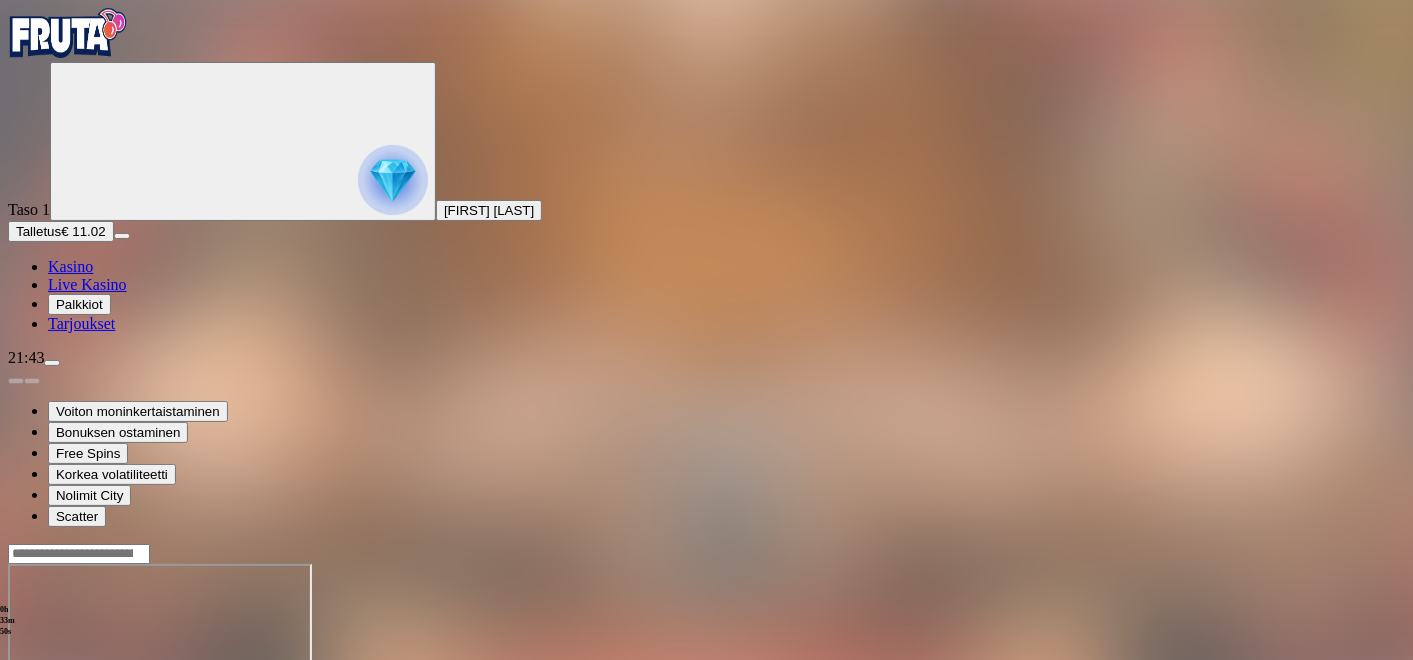 drag, startPoint x: 1286, startPoint y: 191, endPoint x: 1291, endPoint y: 273, distance: 82.1523 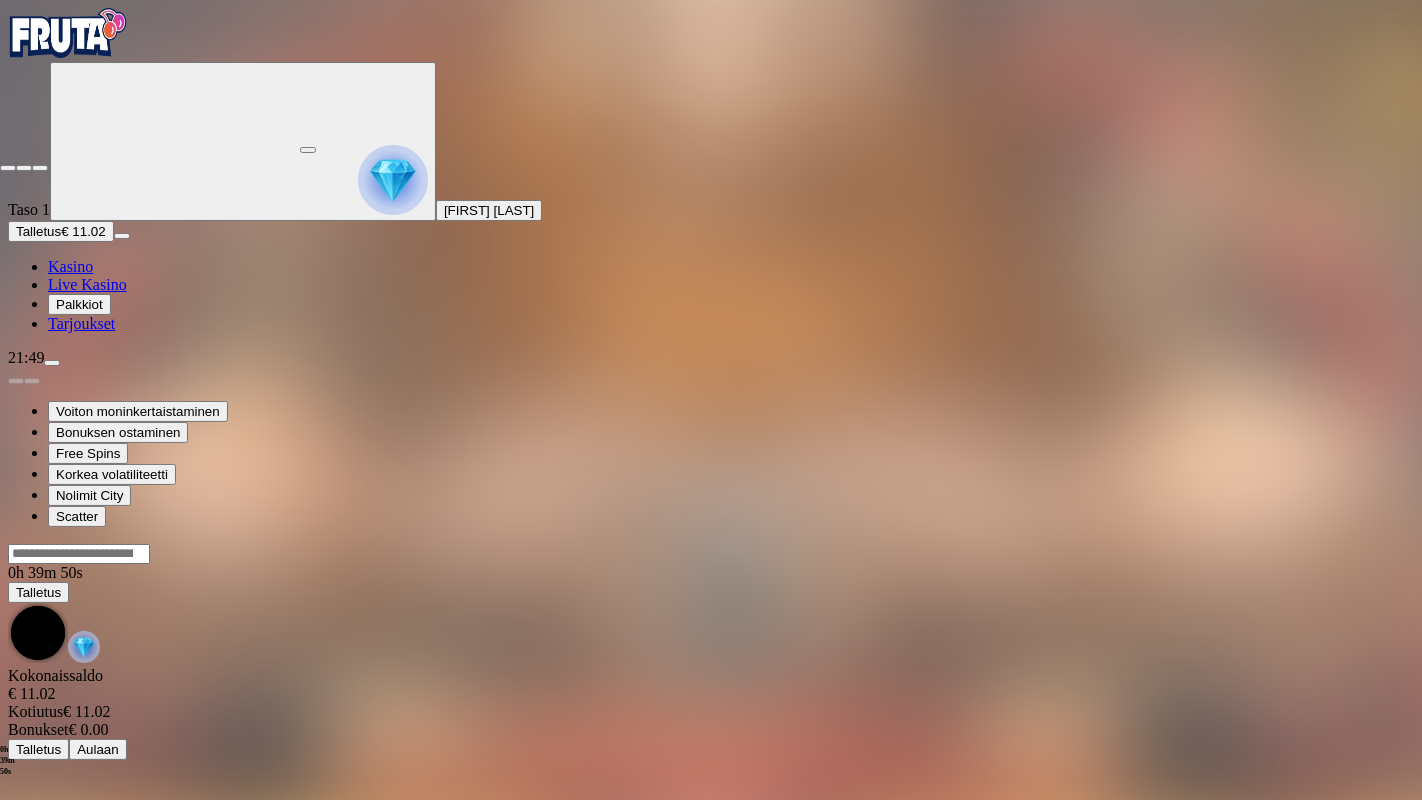 click at bounding box center [40, 168] 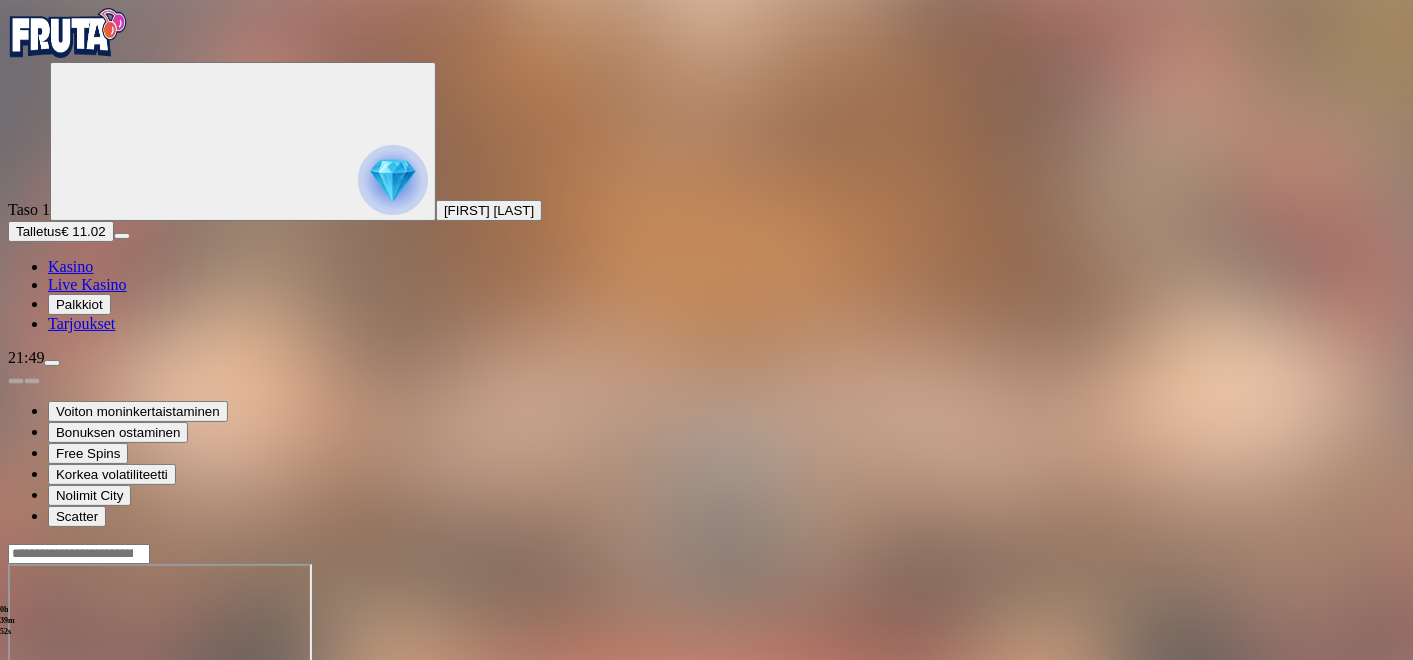 click at bounding box center (79, 554) 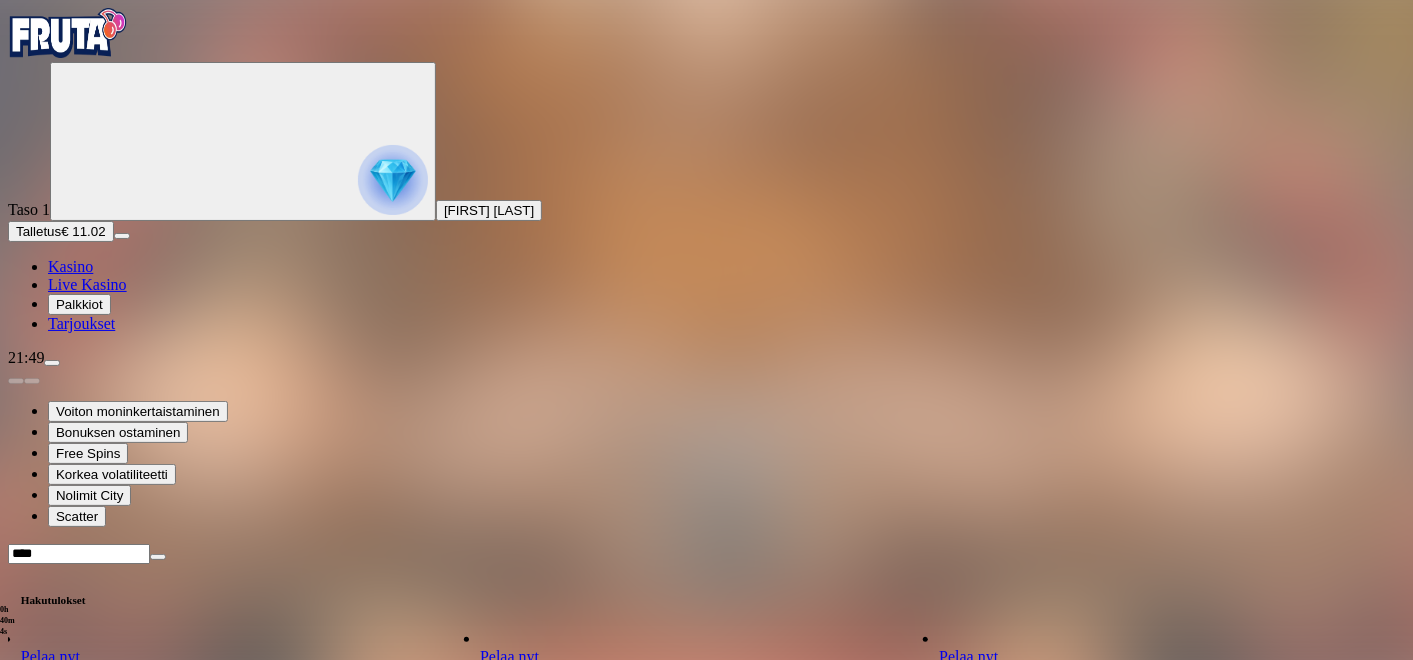 type on "****" 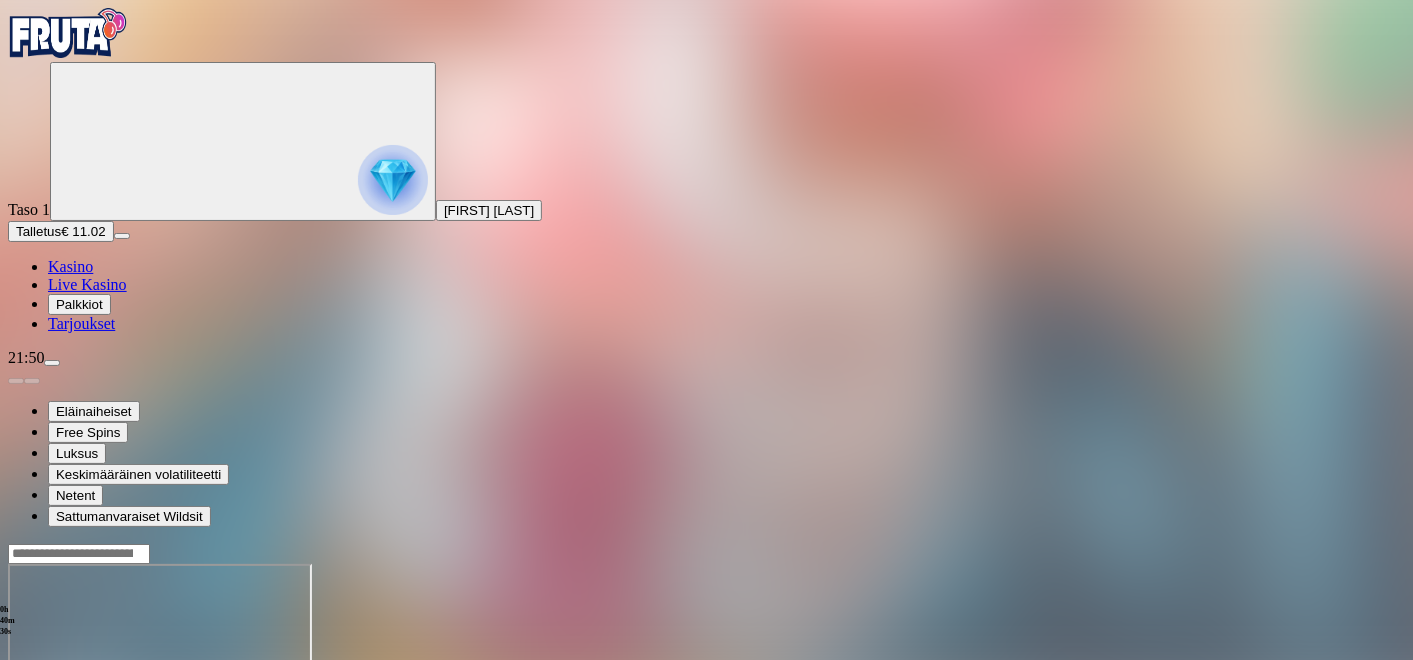 click at bounding box center [48, 736] 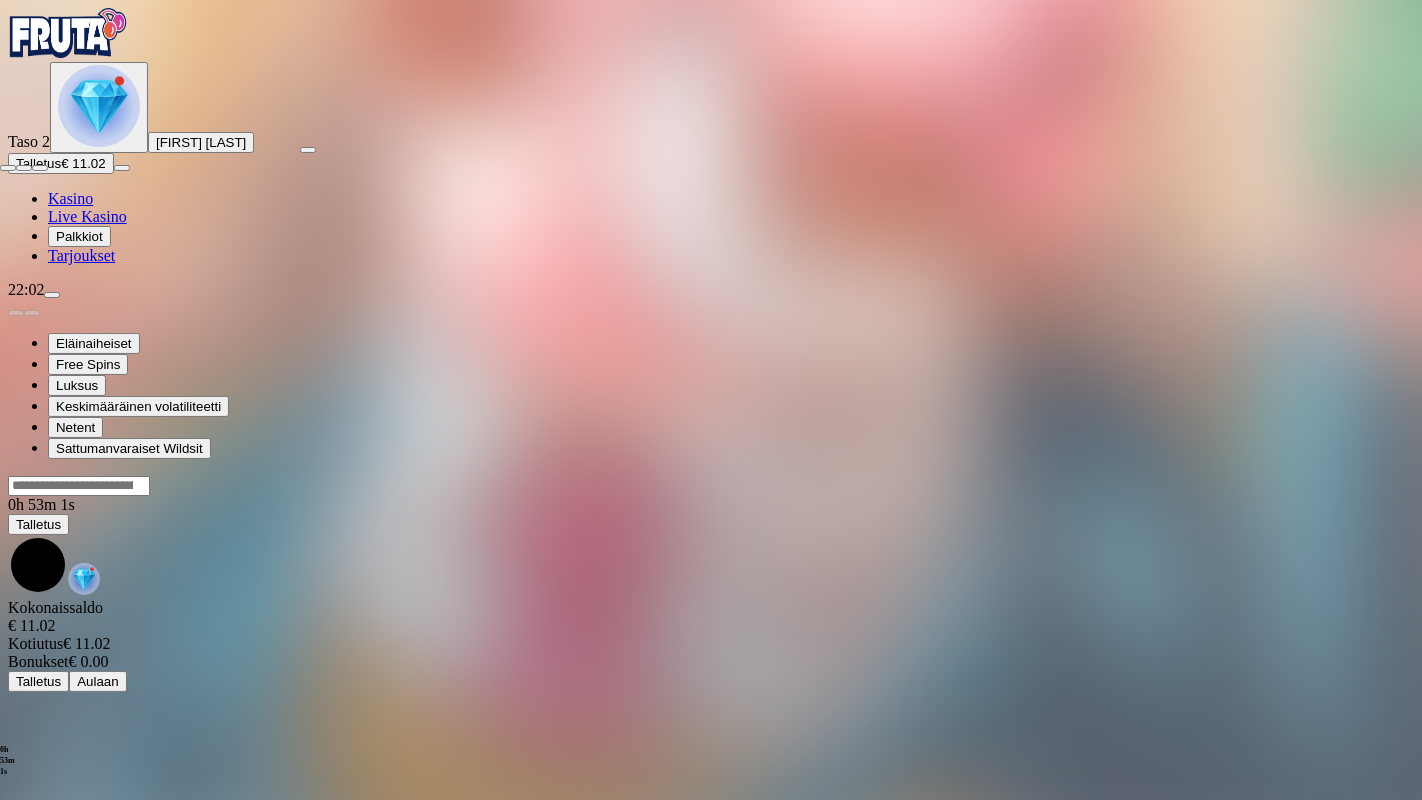 click at bounding box center (40, 168) 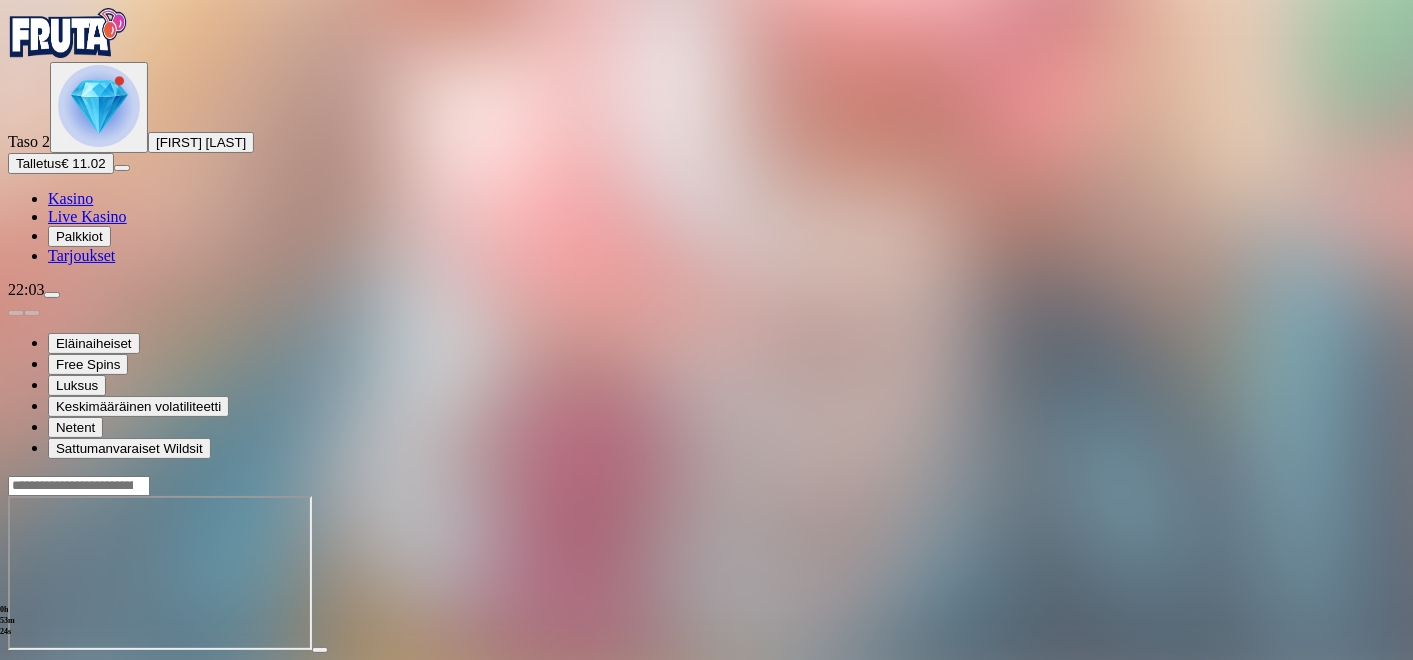 click at bounding box center [99, 106] 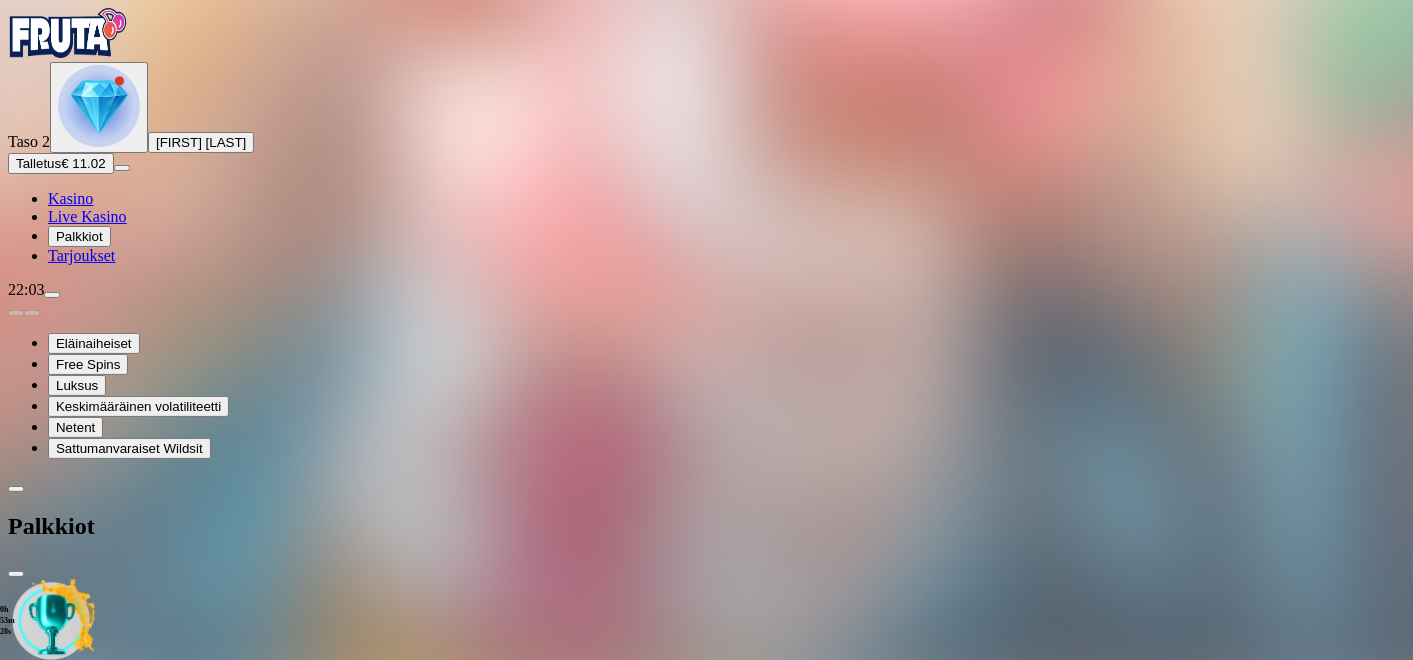 click at bounding box center [112, 779] 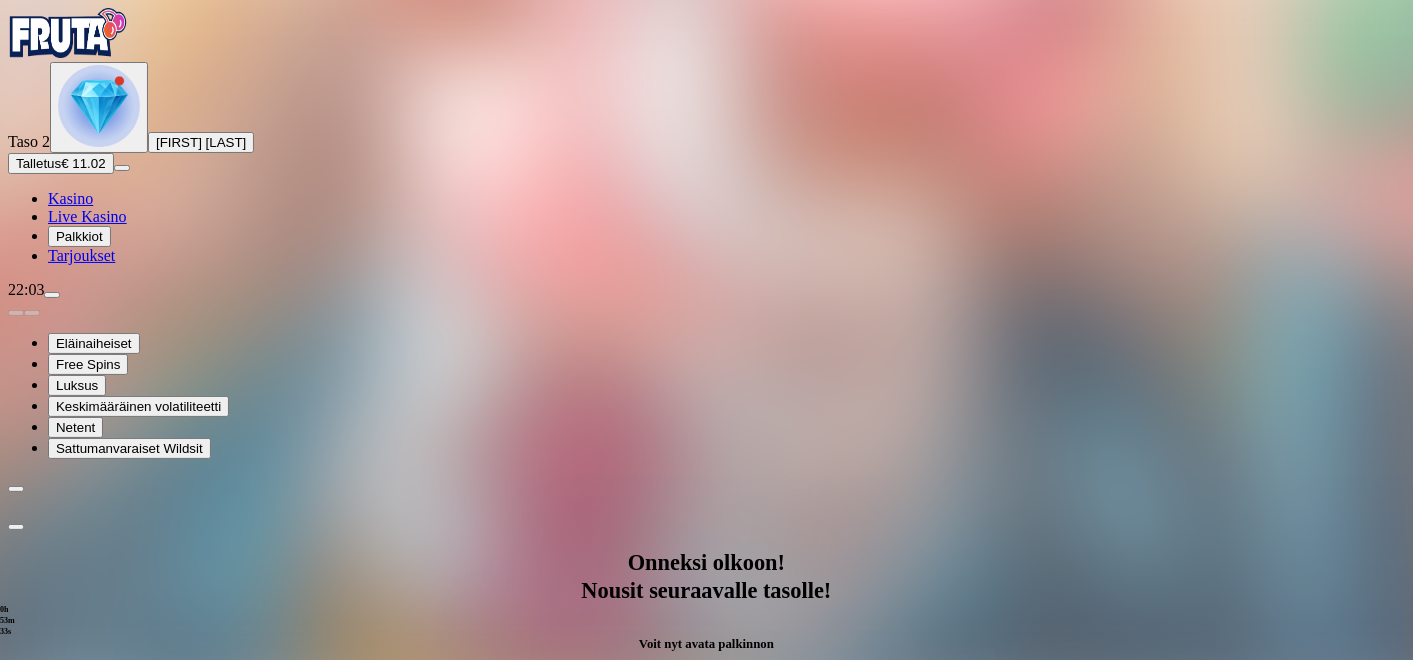 click on "Avaa palkinto" at bounding box center (707, 971) 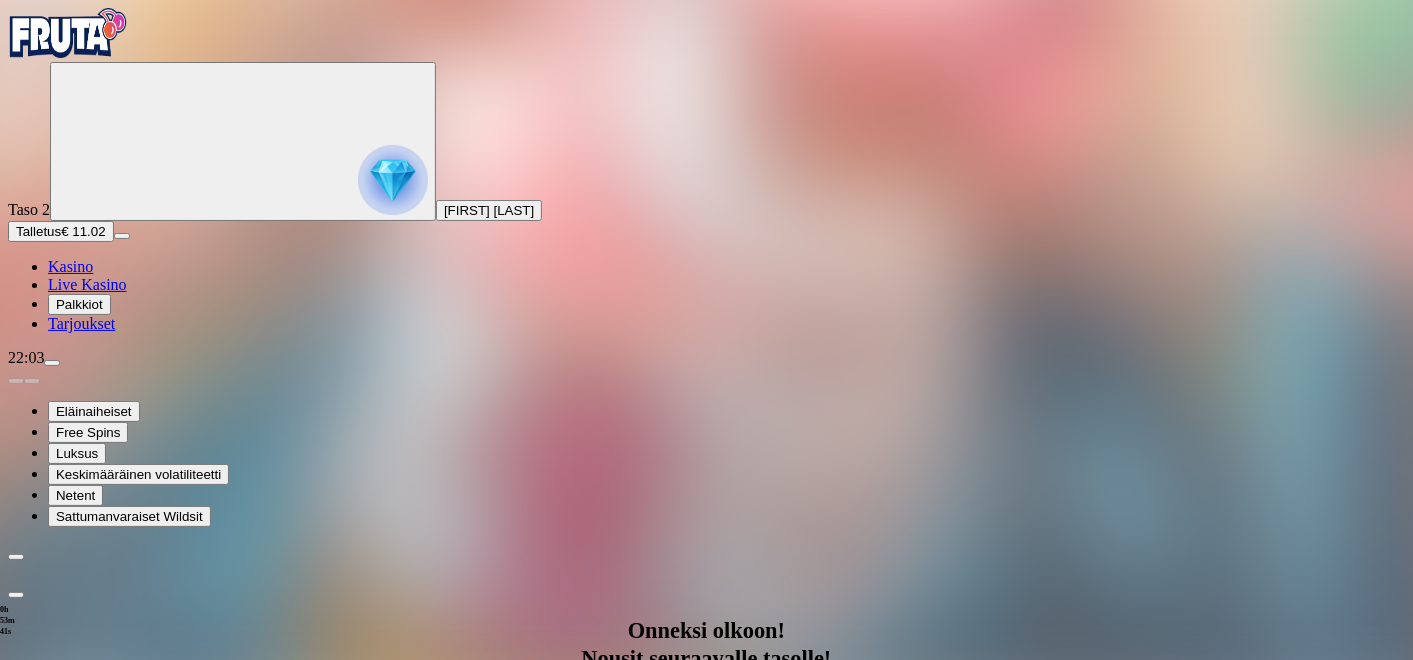 click at bounding box center (88, 1243) 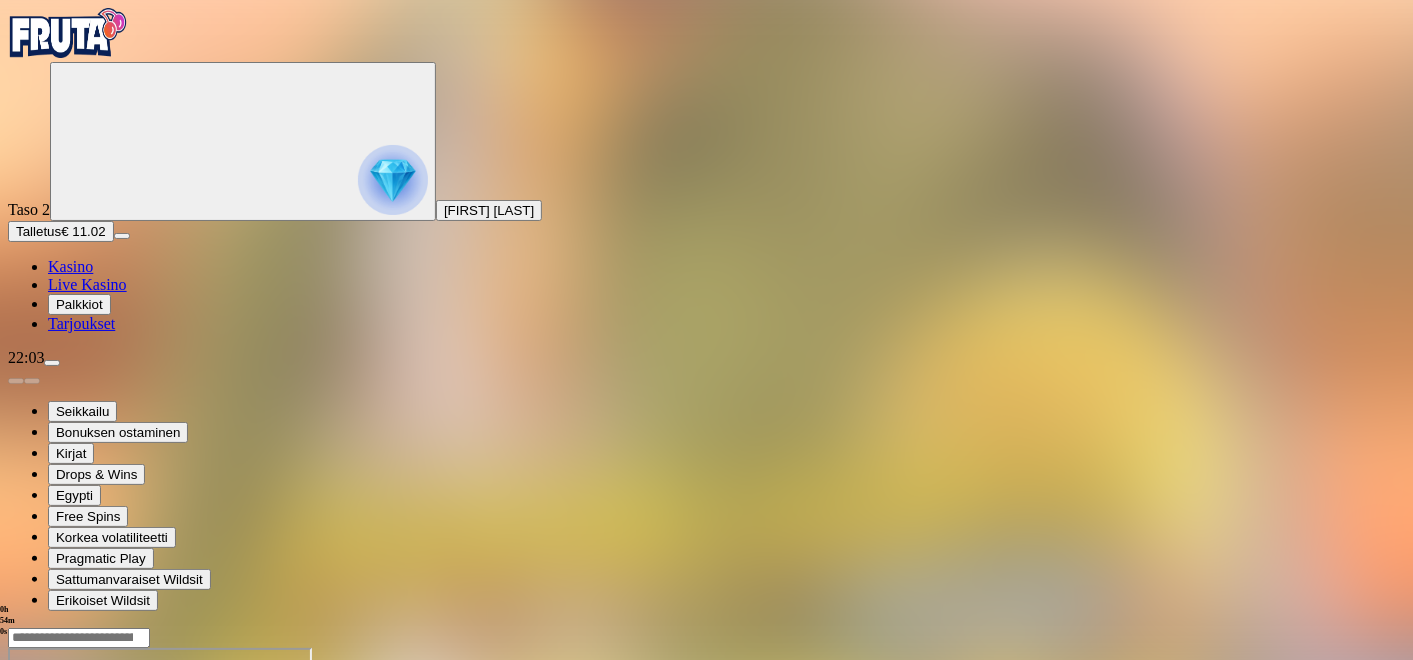 click at bounding box center [48, 820] 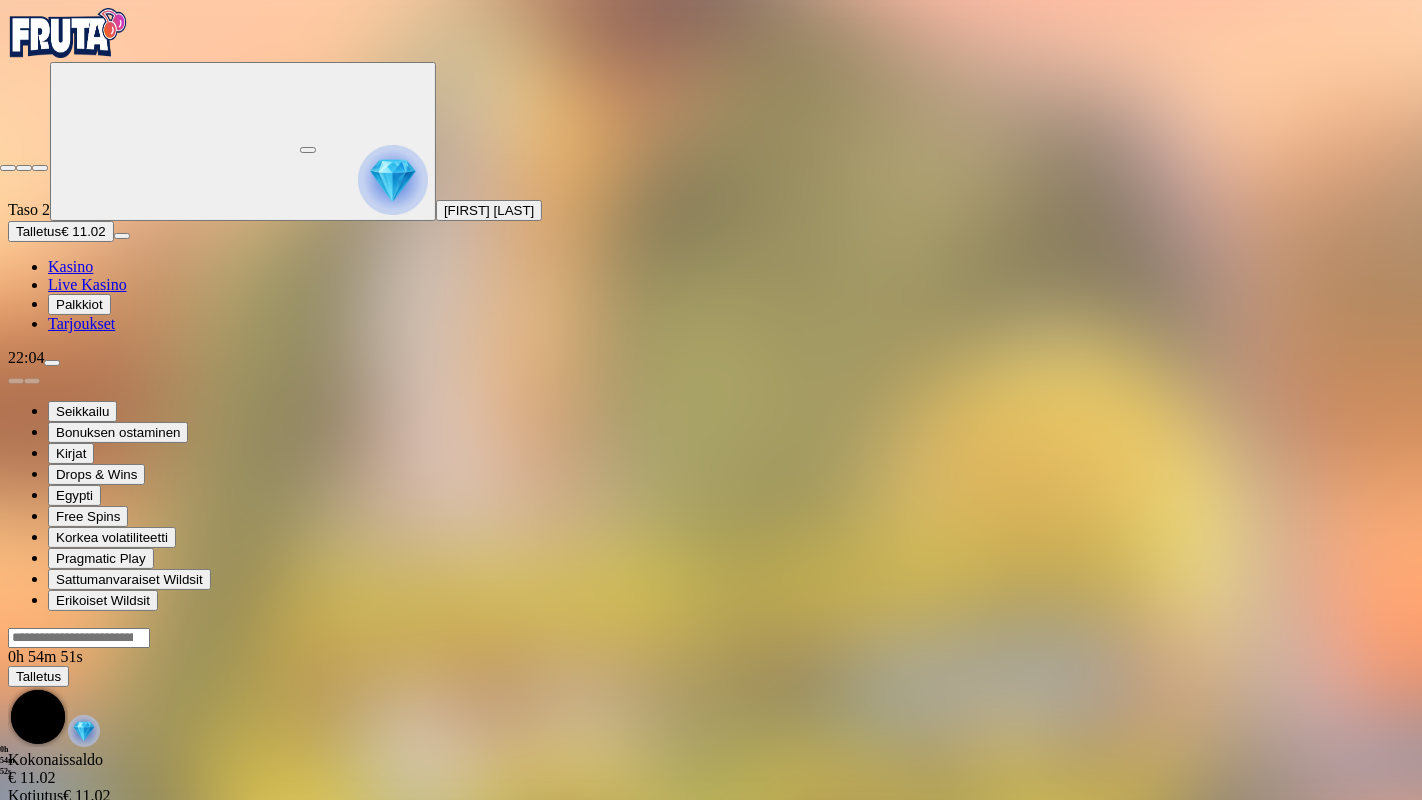 click at bounding box center (40, 168) 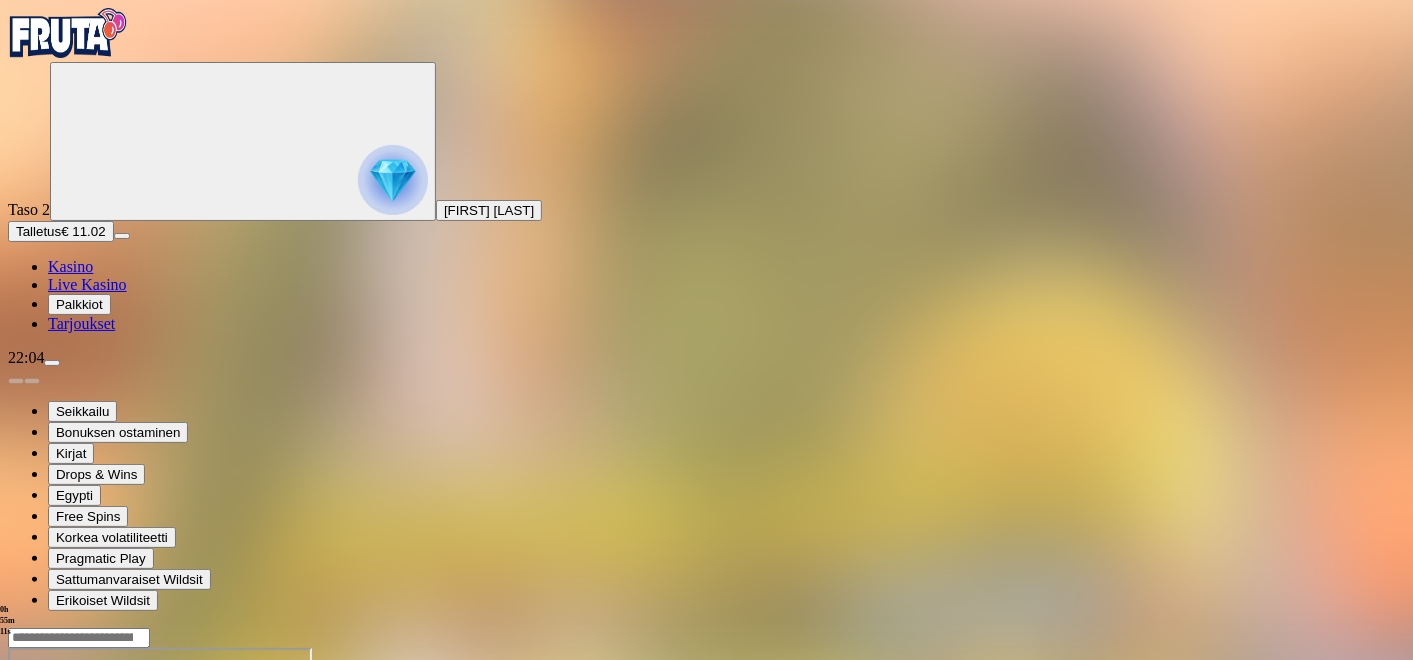click at bounding box center (52, 363) 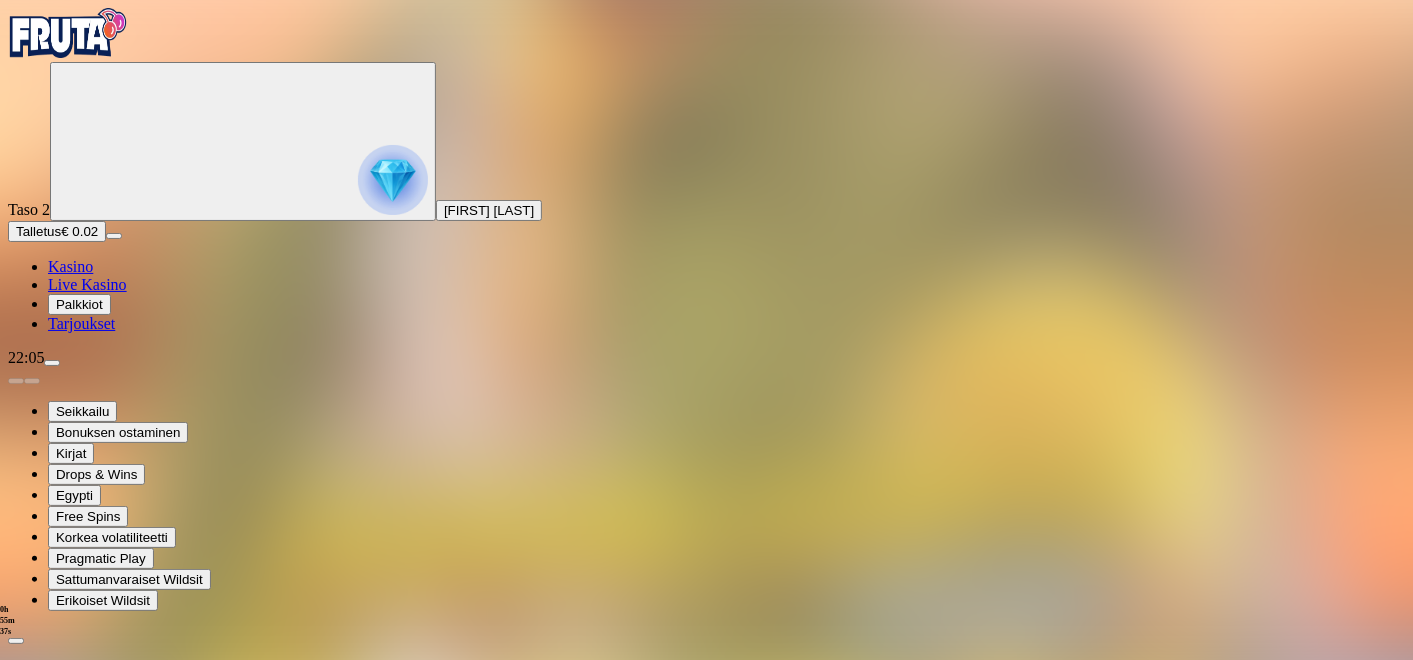 click on "Kasino" at bounding box center (70, 266) 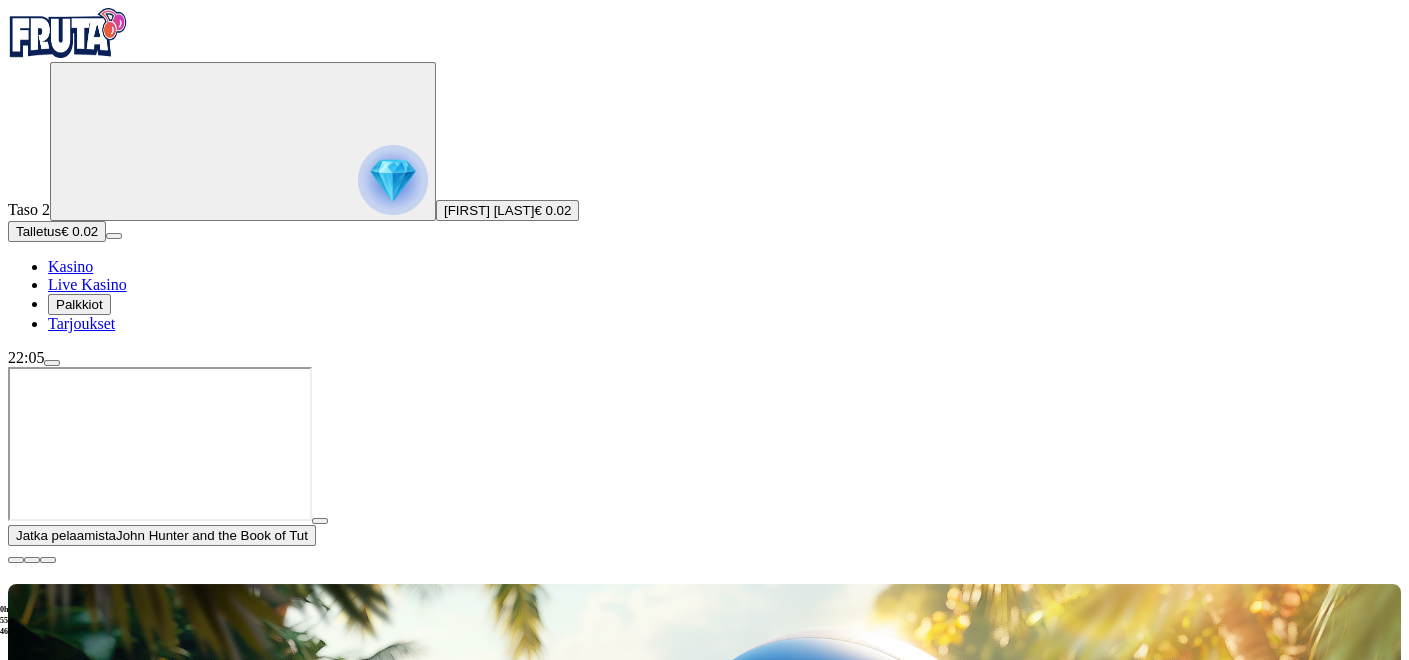 click 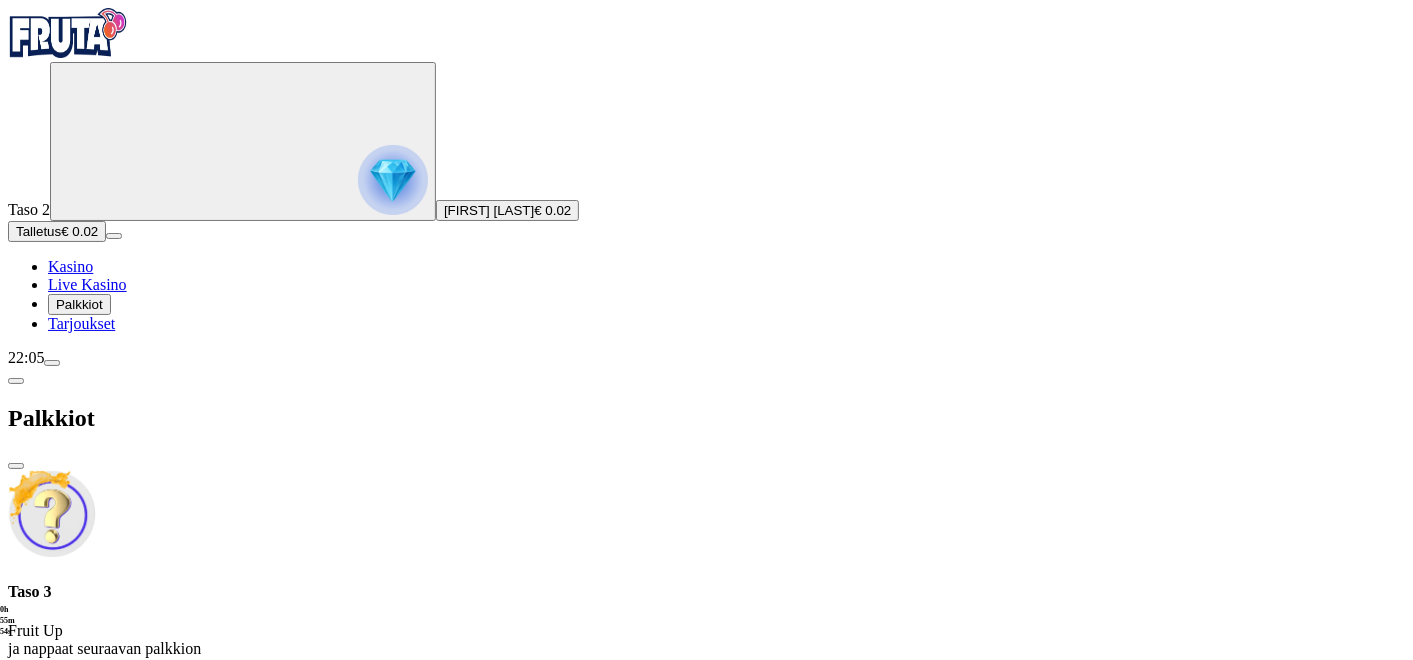 click at bounding box center (52, 363) 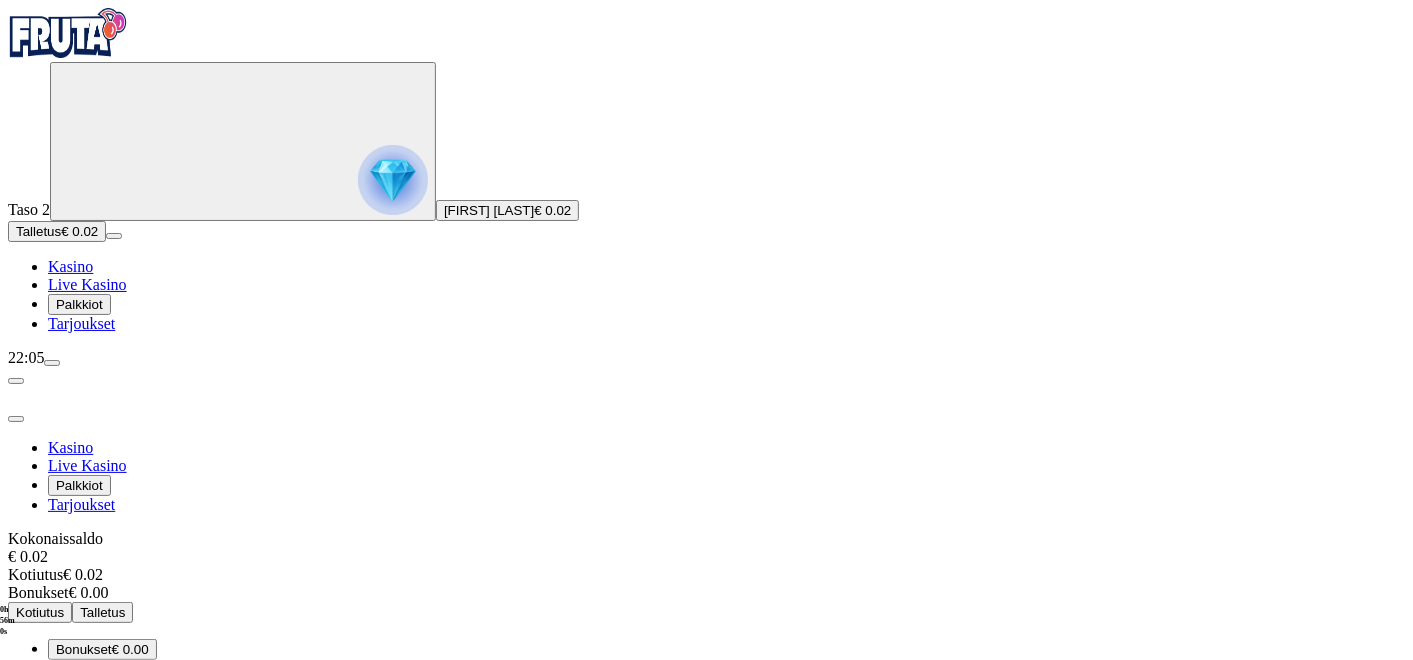 click on "Yksityiskohdat" at bounding box center [125, 670] 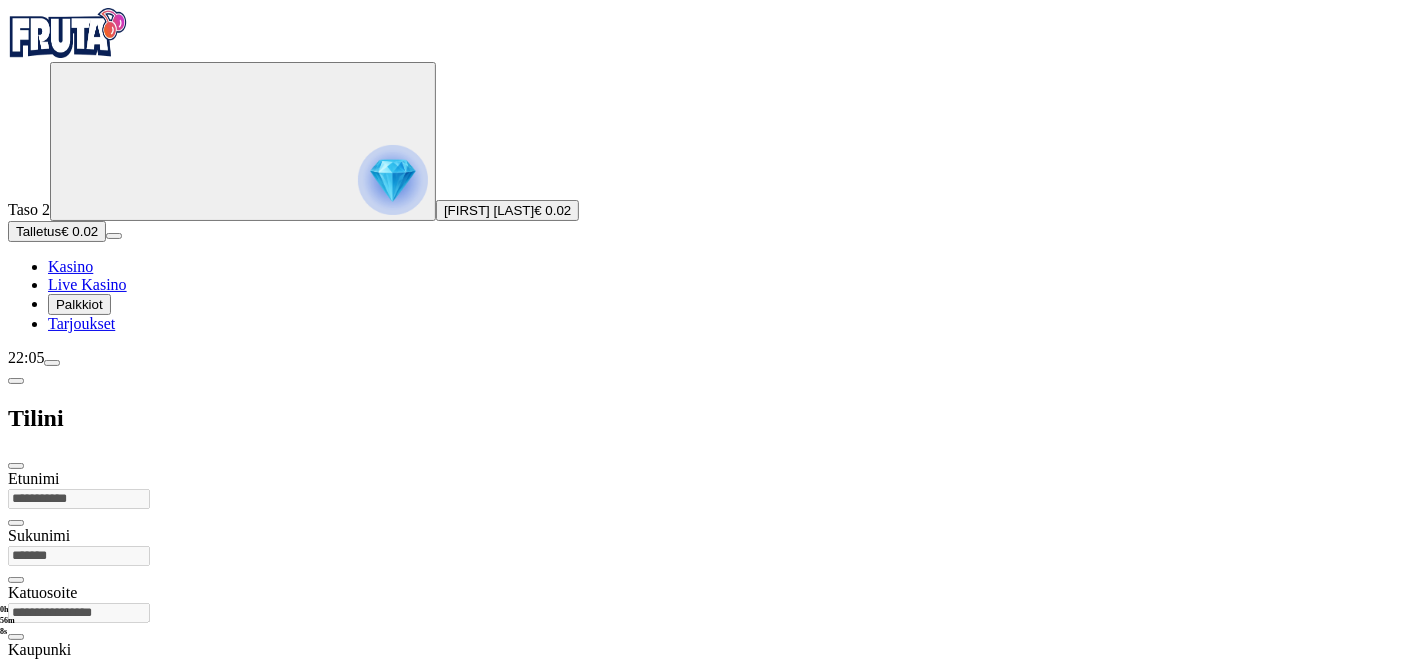 click 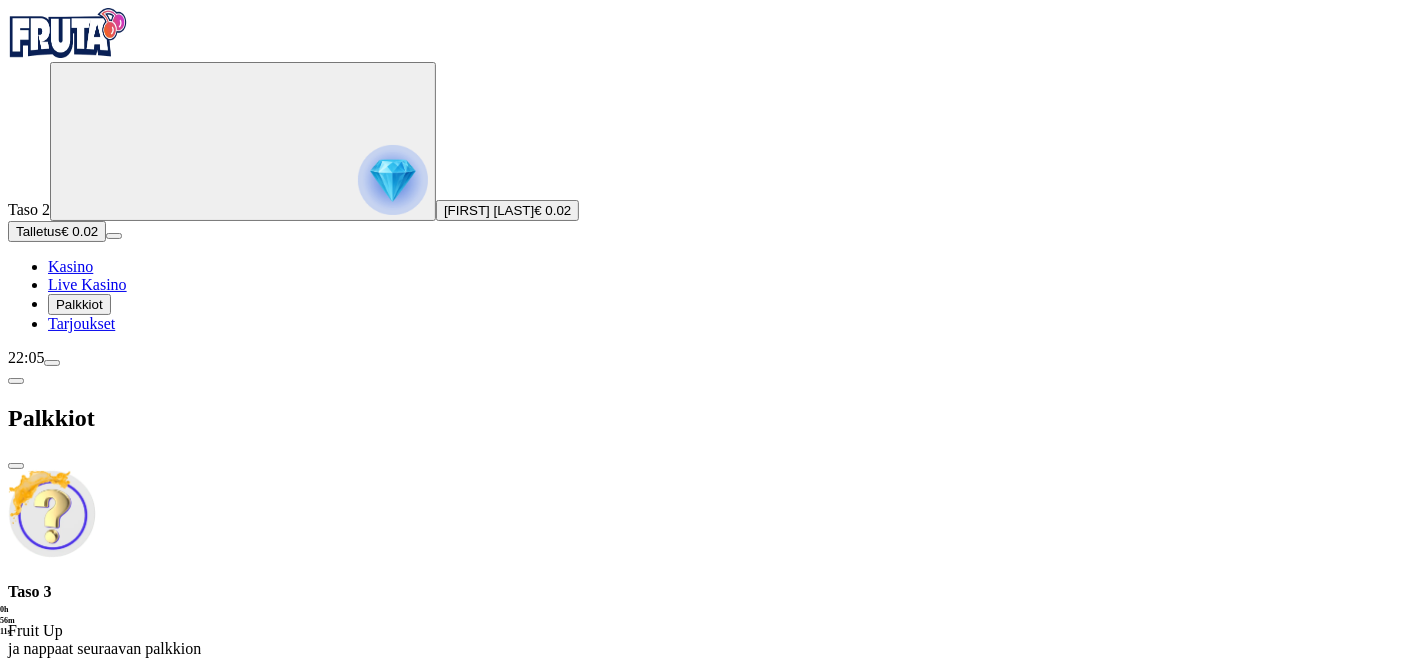 click 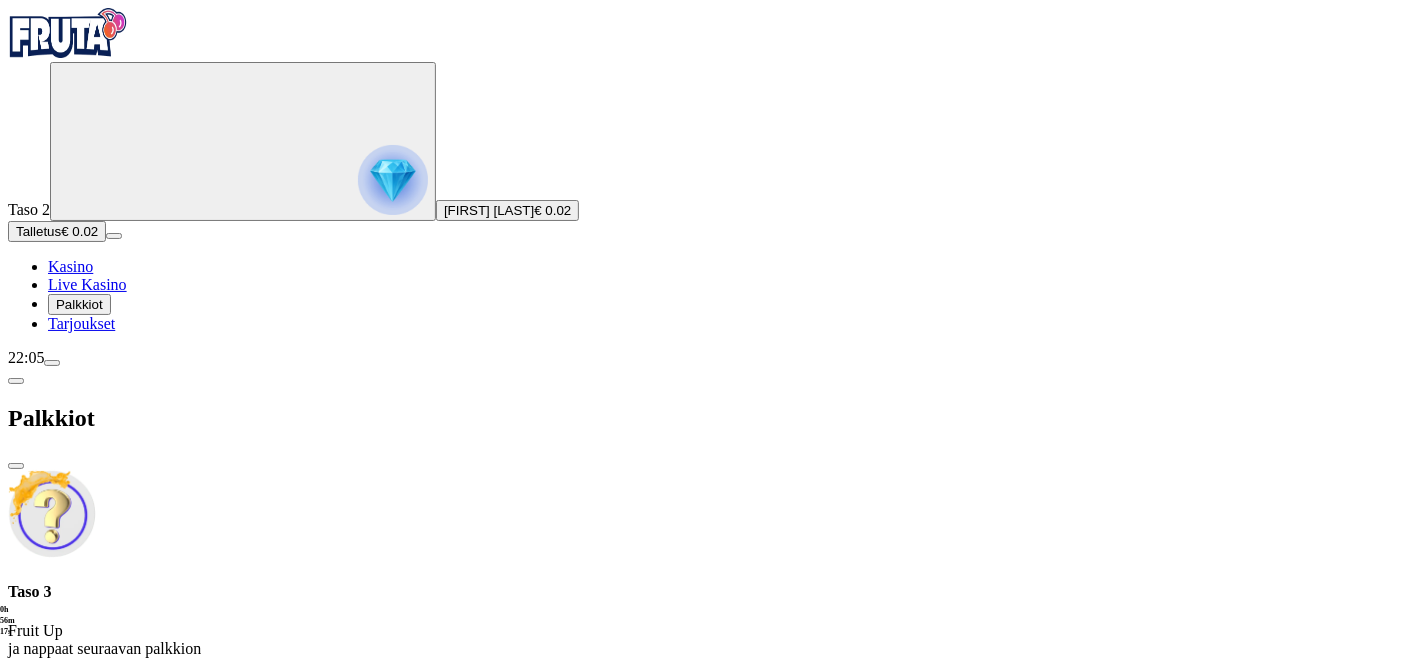 click at bounding box center (52, 363) 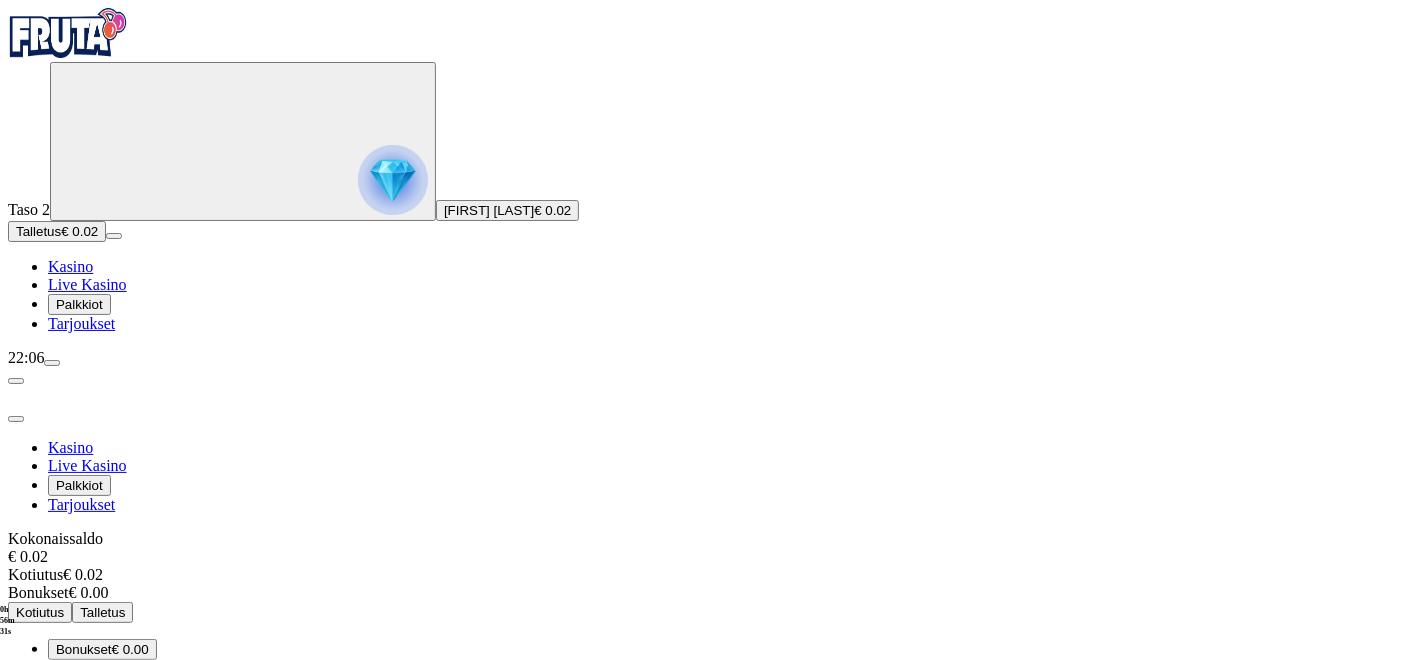 click at bounding box center [706, 865] 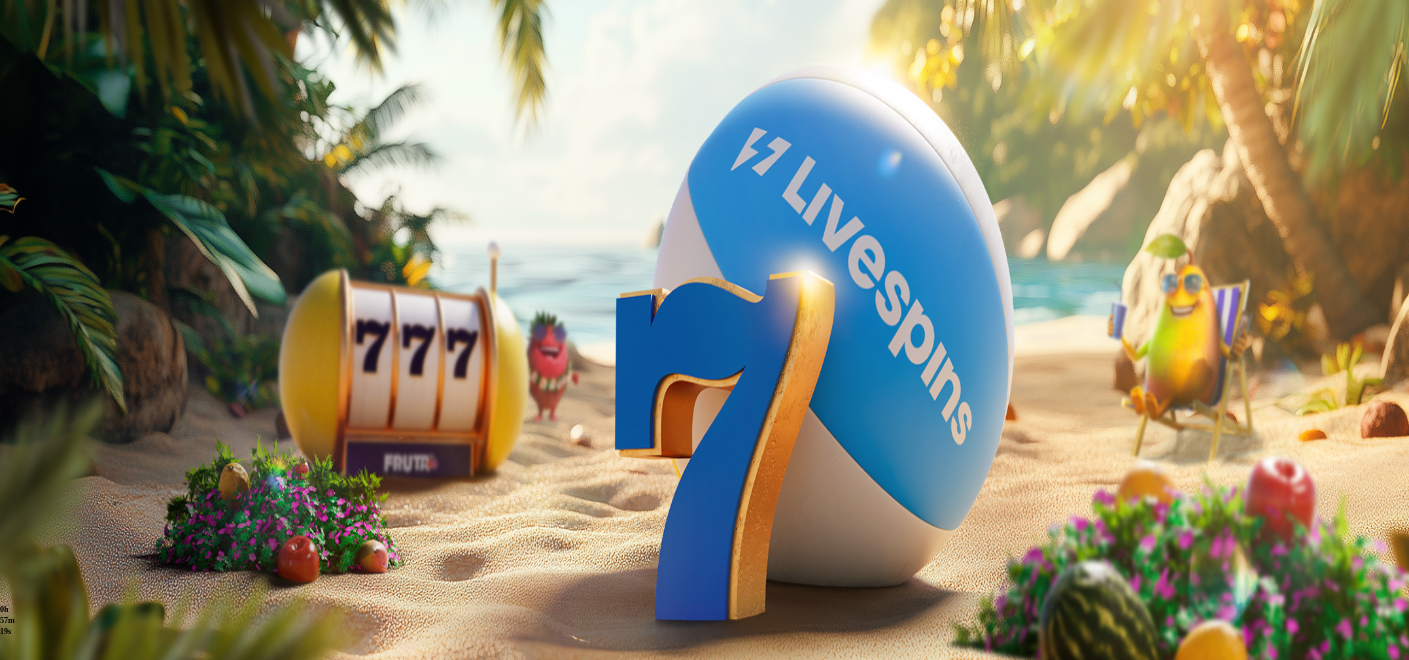 scroll, scrollTop: 0, scrollLeft: 0, axis: both 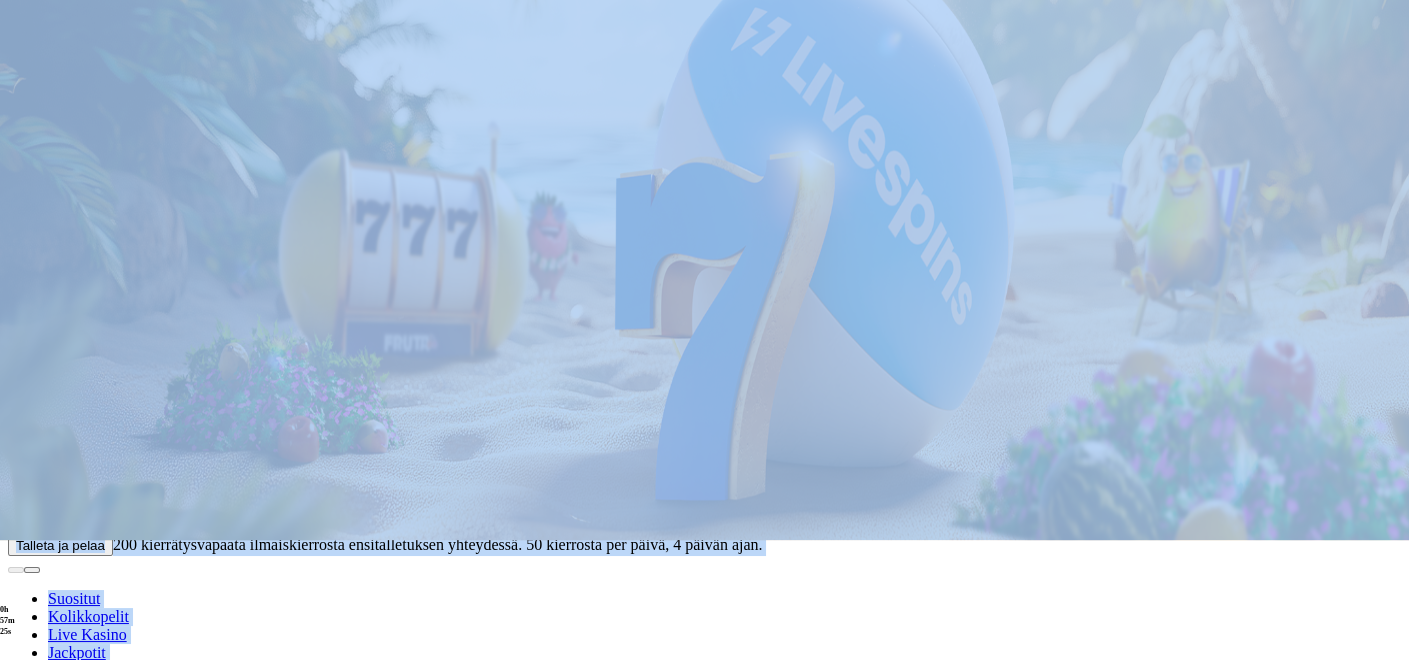 drag, startPoint x: 1406, startPoint y: 234, endPoint x: 1406, endPoint y: 293, distance: 59 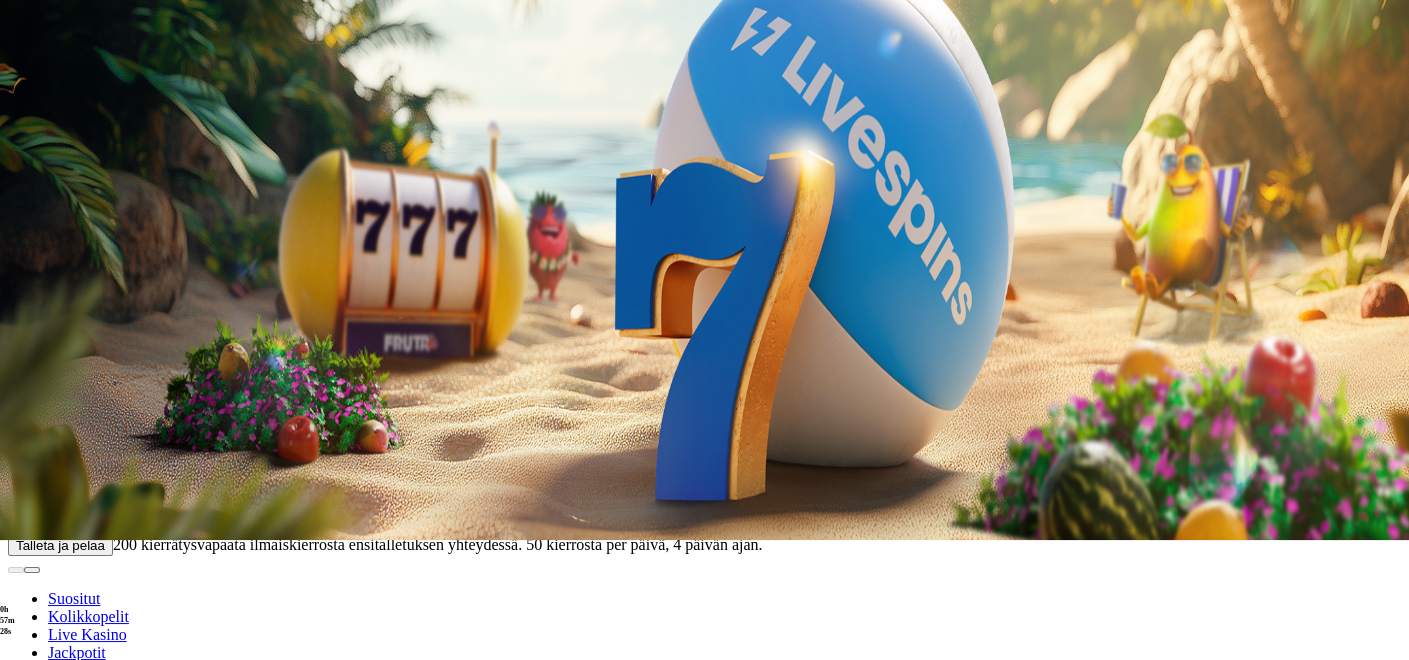 drag, startPoint x: 1406, startPoint y: 293, endPoint x: 1411, endPoint y: 436, distance: 143.08739 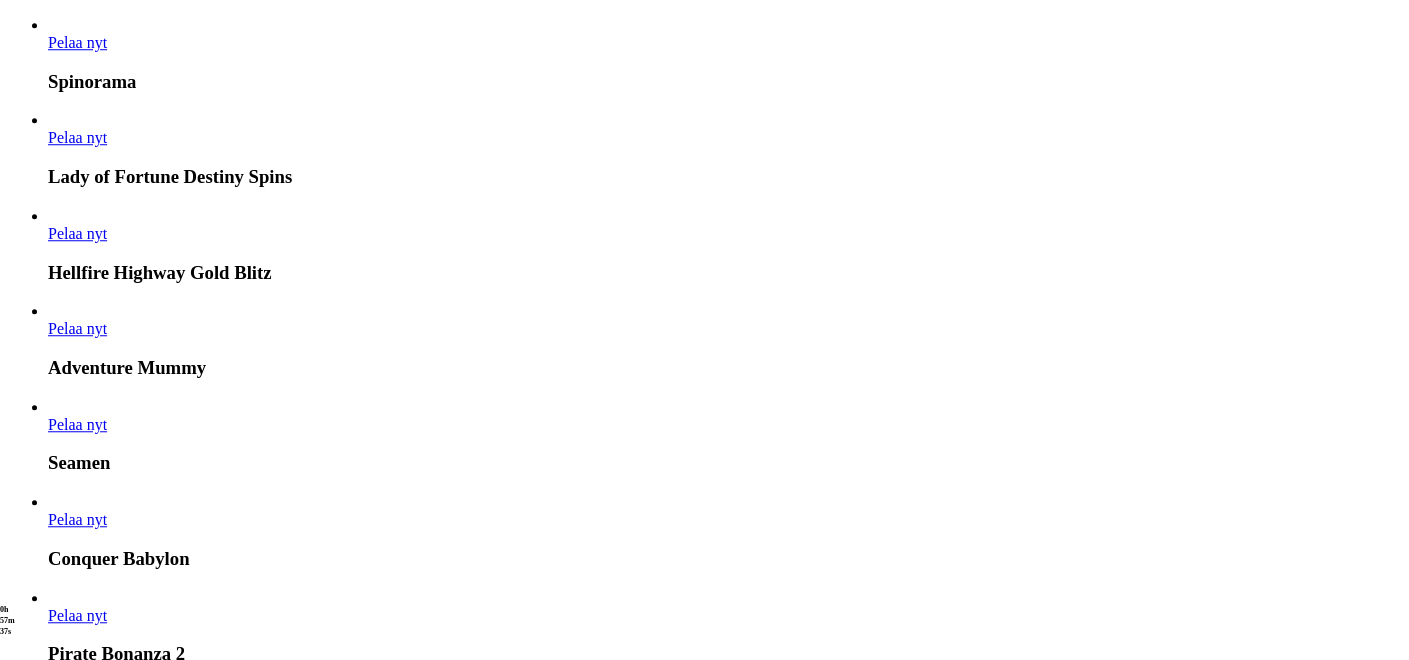 scroll, scrollTop: 3008, scrollLeft: 0, axis: vertical 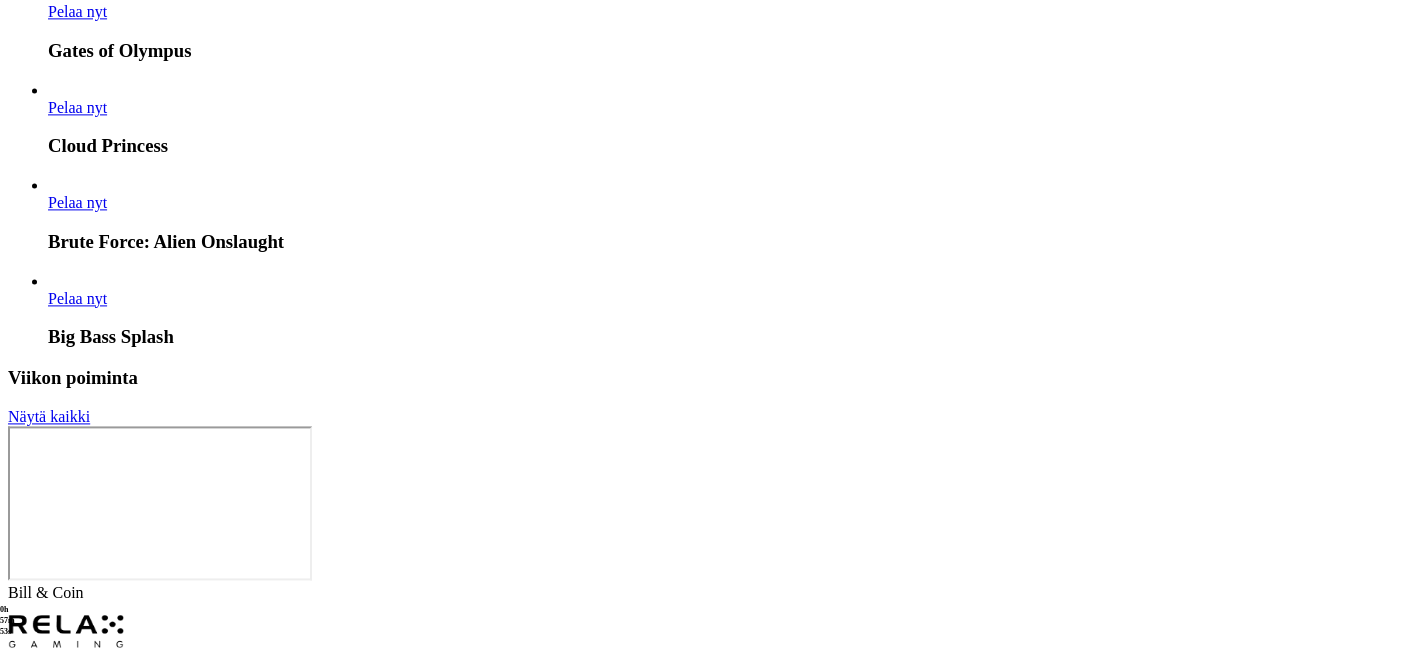 click at bounding box center [68, -4693] 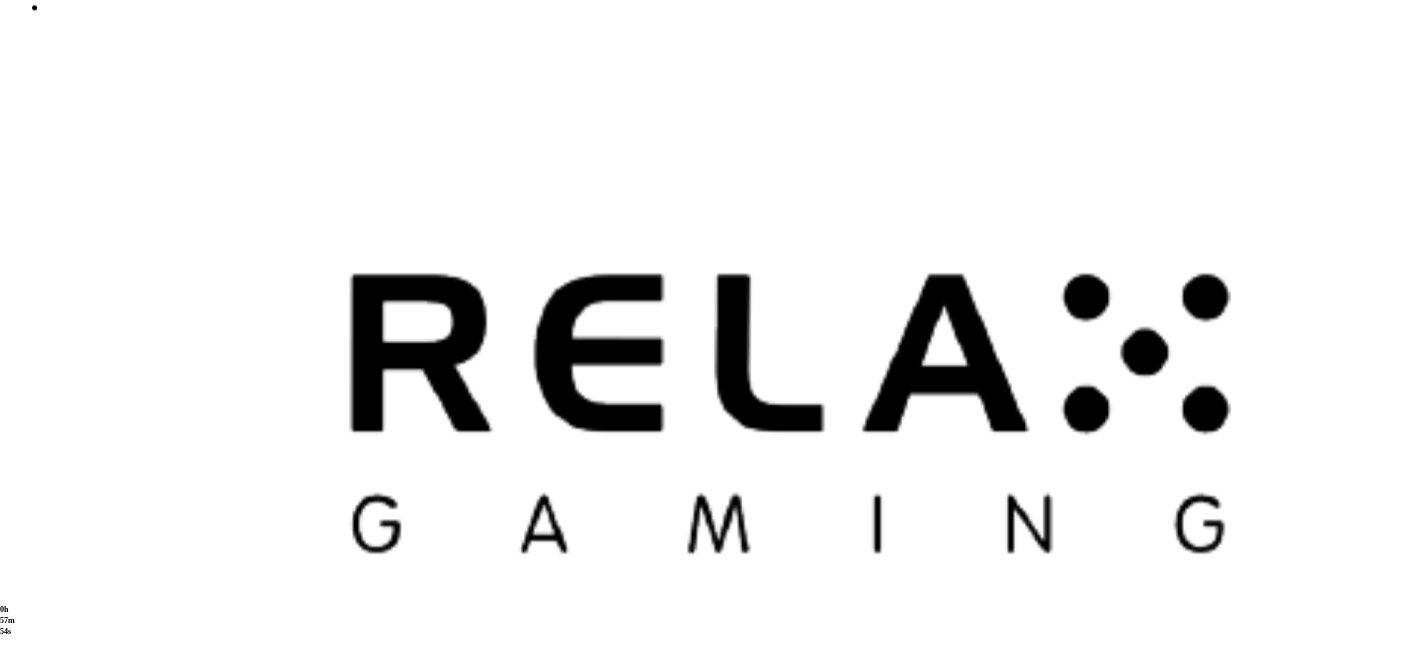 scroll, scrollTop: 0, scrollLeft: 0, axis: both 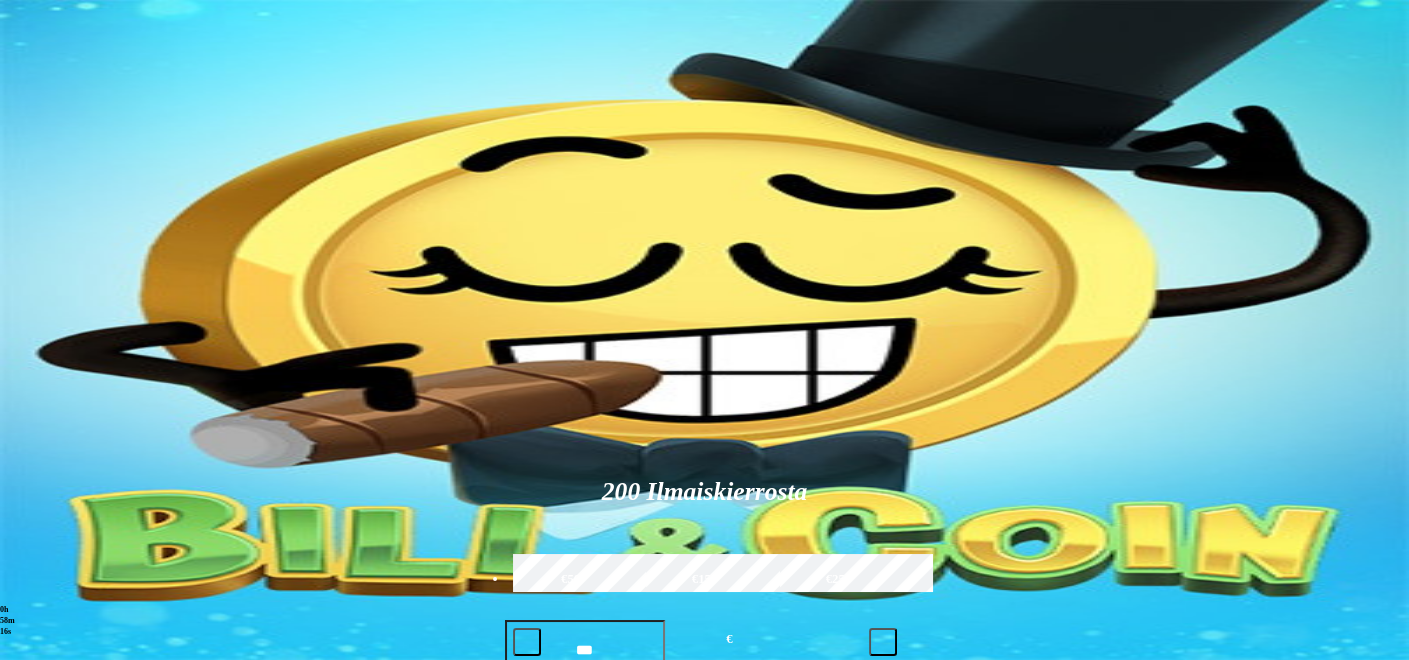 click at bounding box center (68, 33) 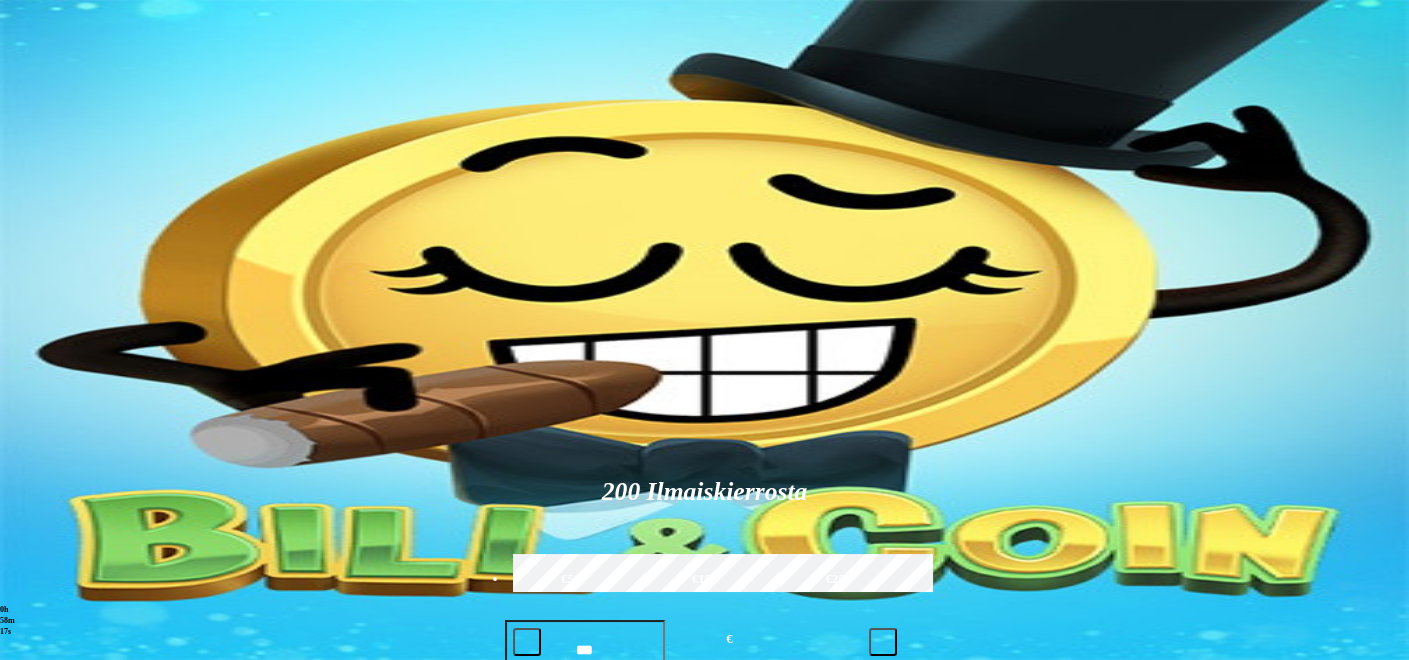 click on "Talletus € 0.02" at bounding box center [57, 231] 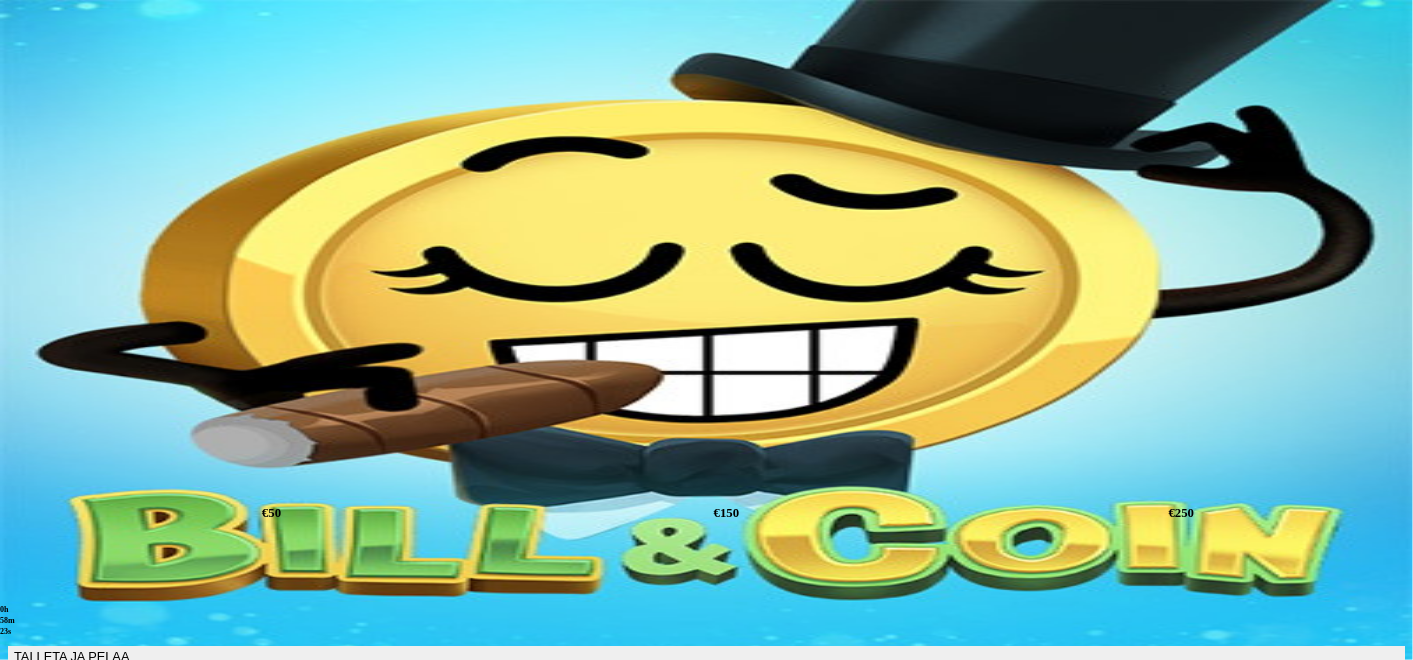 click on "Kasino" at bounding box center [70, 266] 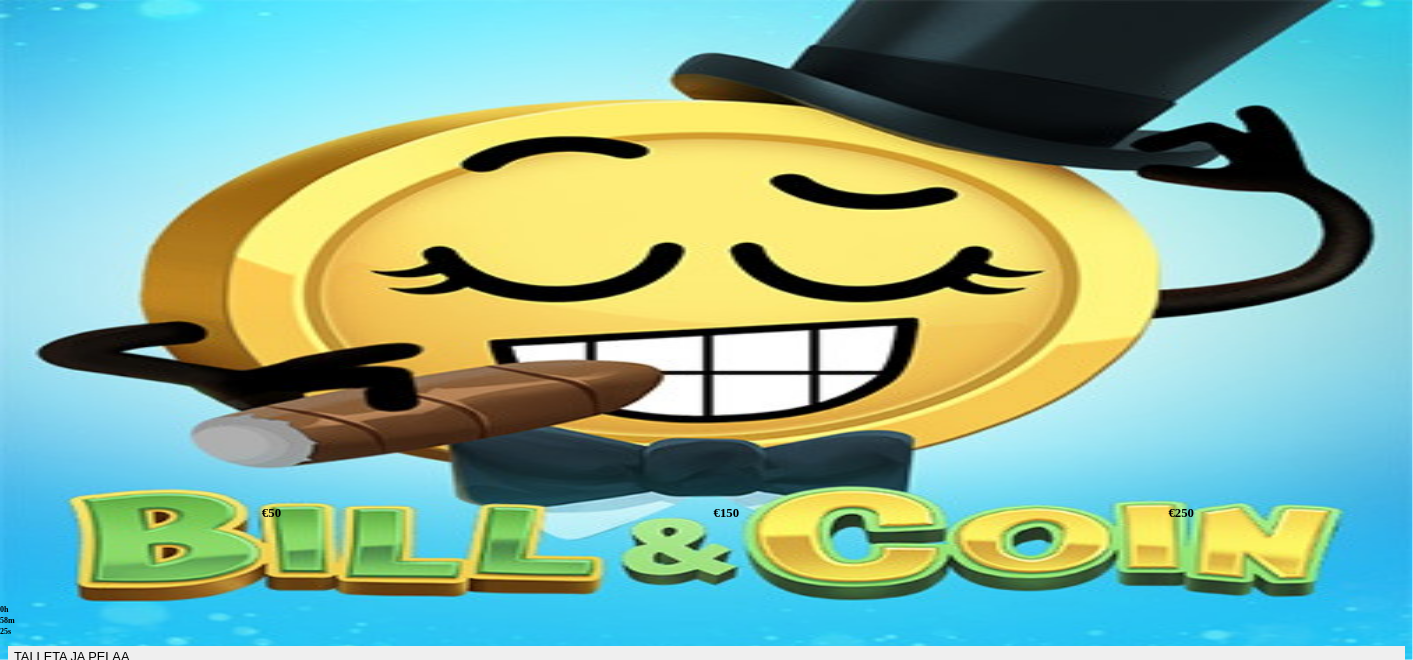 click on "Kasino" at bounding box center (70, 266) 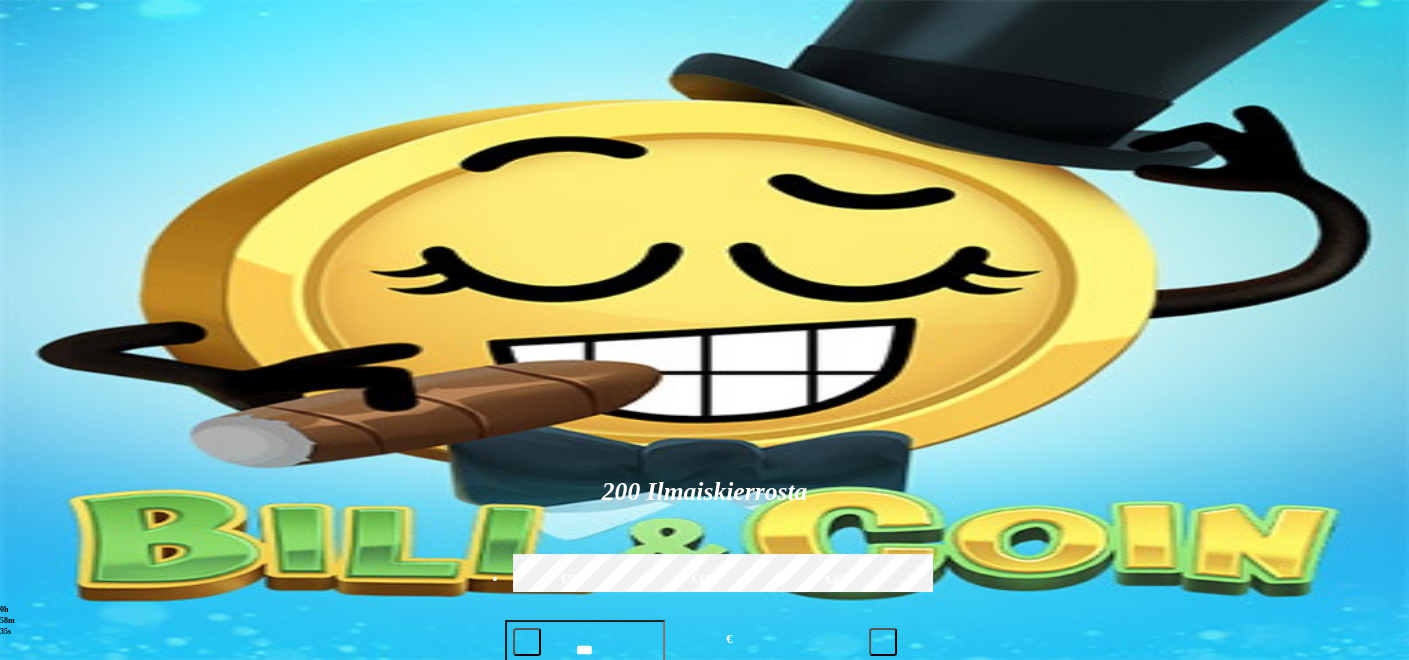 click on "Tarjoukset" at bounding box center [81, 323] 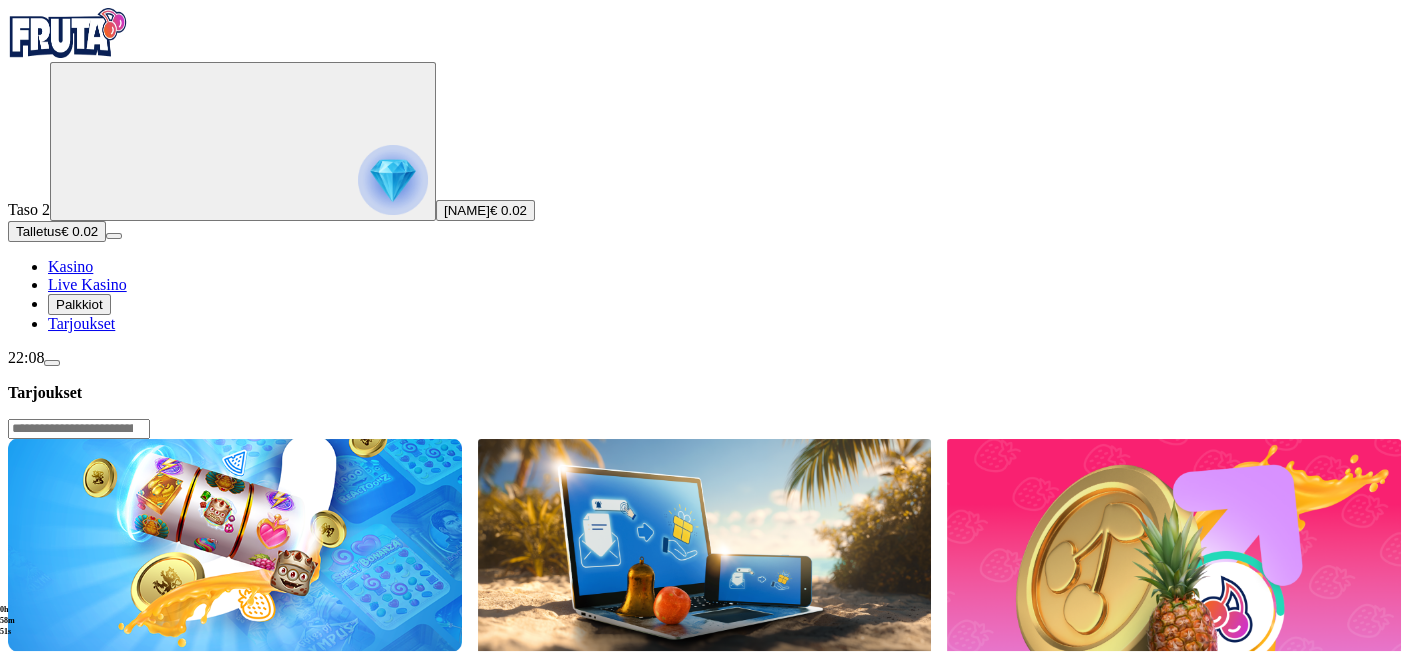 drag, startPoint x: 151, startPoint y: 184, endPoint x: 54, endPoint y: 188, distance: 97.082436 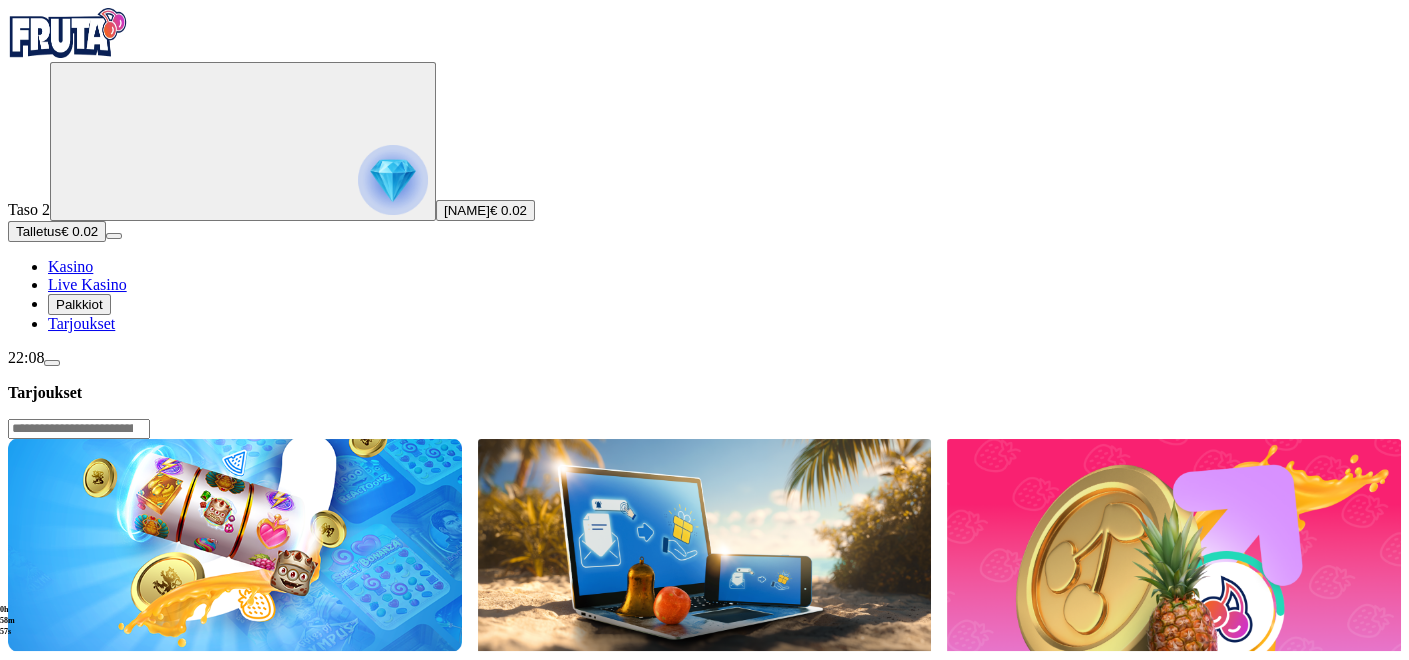 click at bounding box center (52, 363) 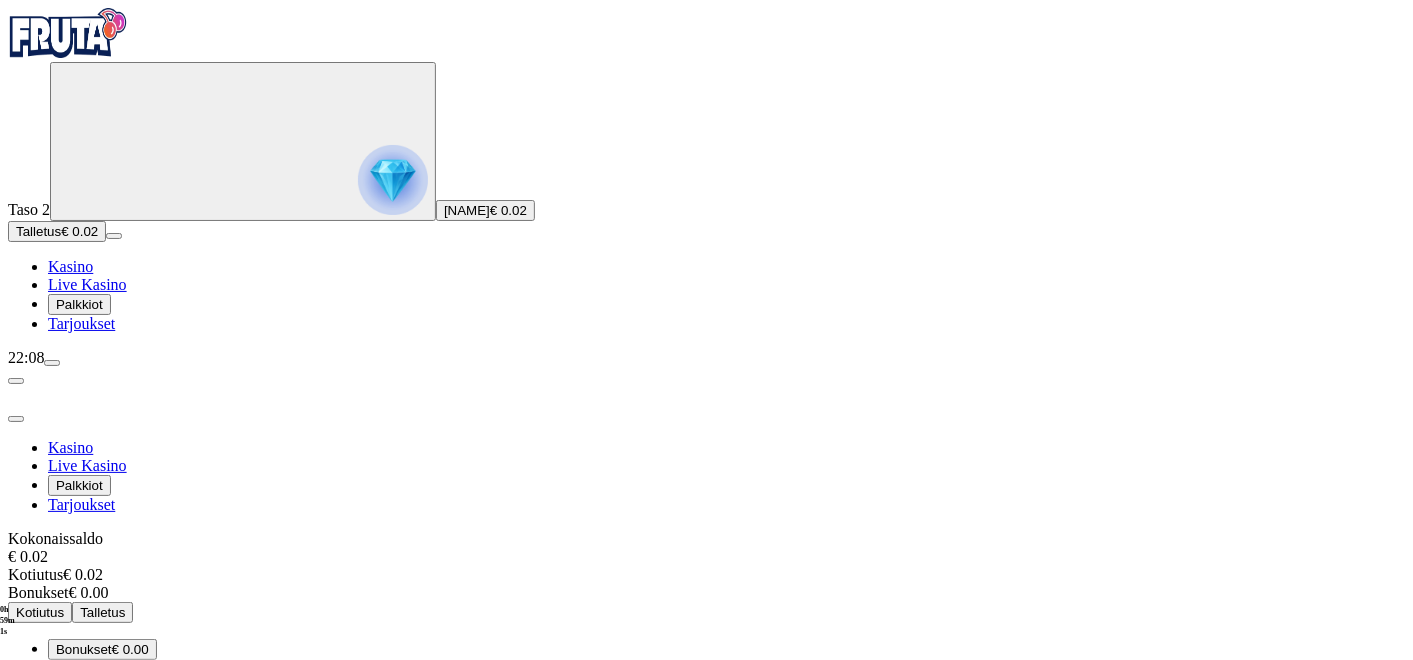 click on "Tilini Yksityiskohdat" at bounding box center (112, 670) 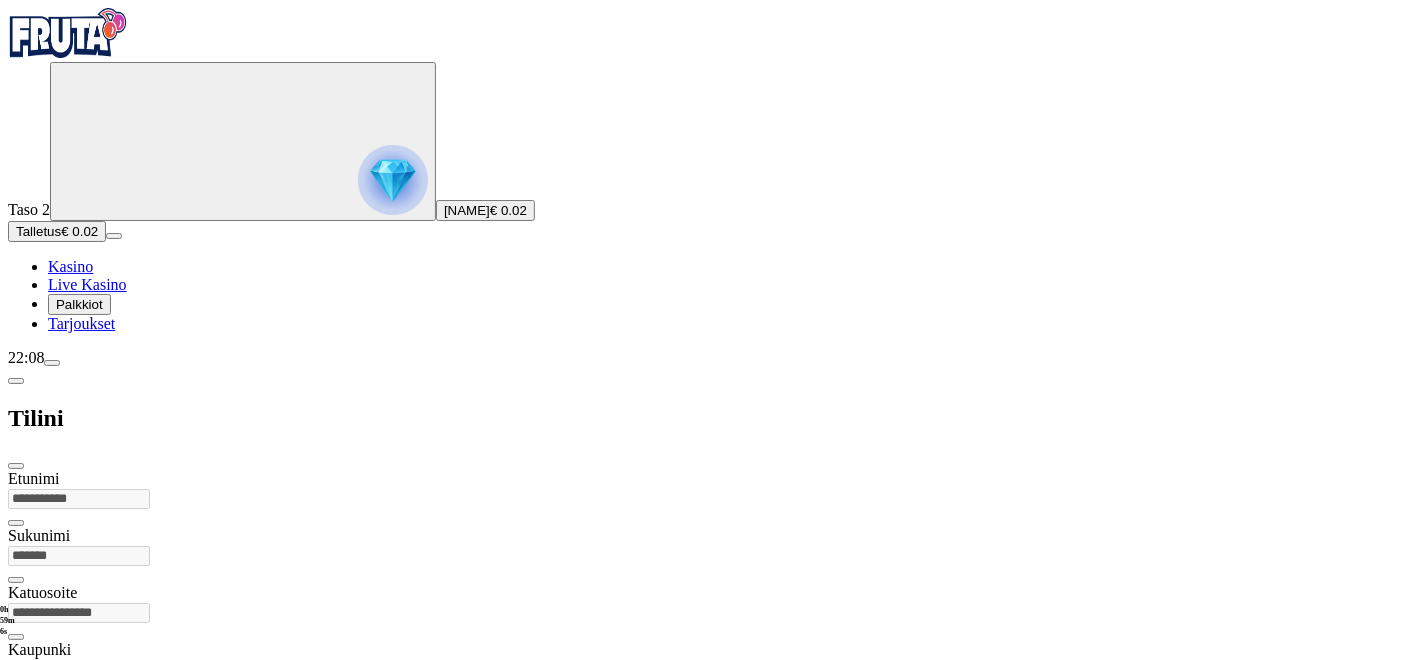 click at bounding box center (16, 466) 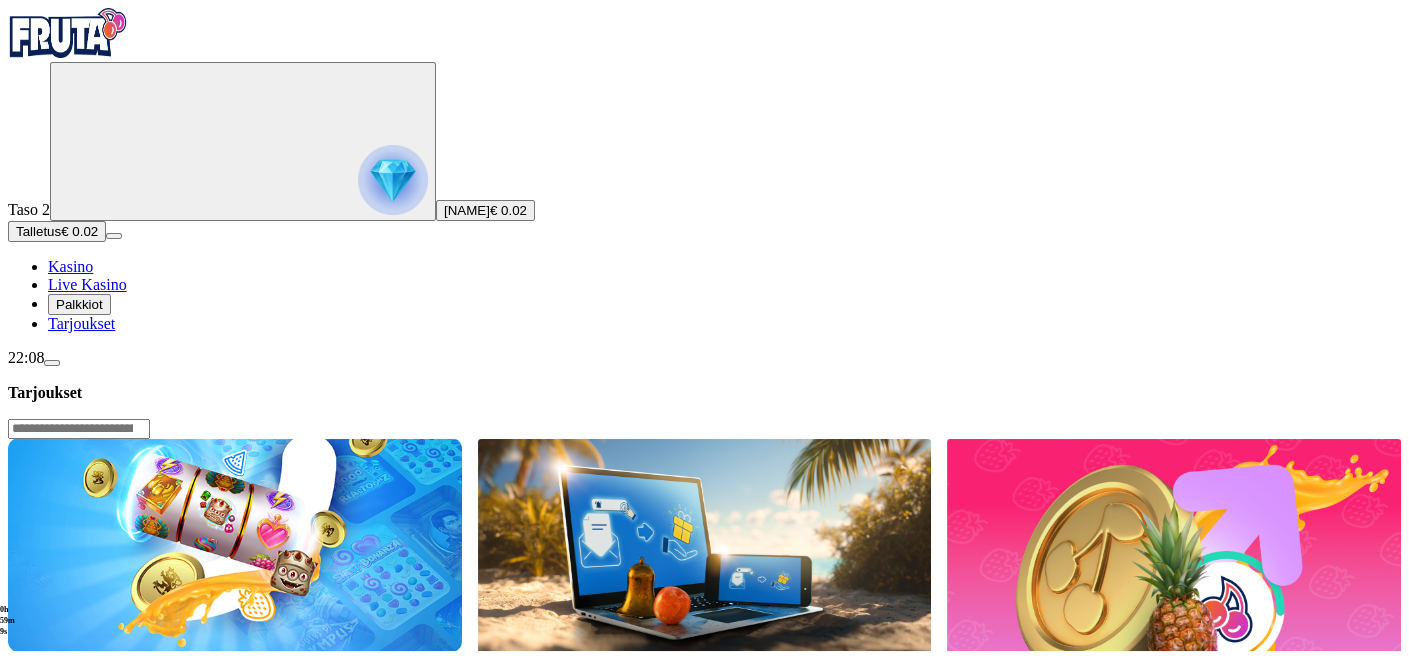 click 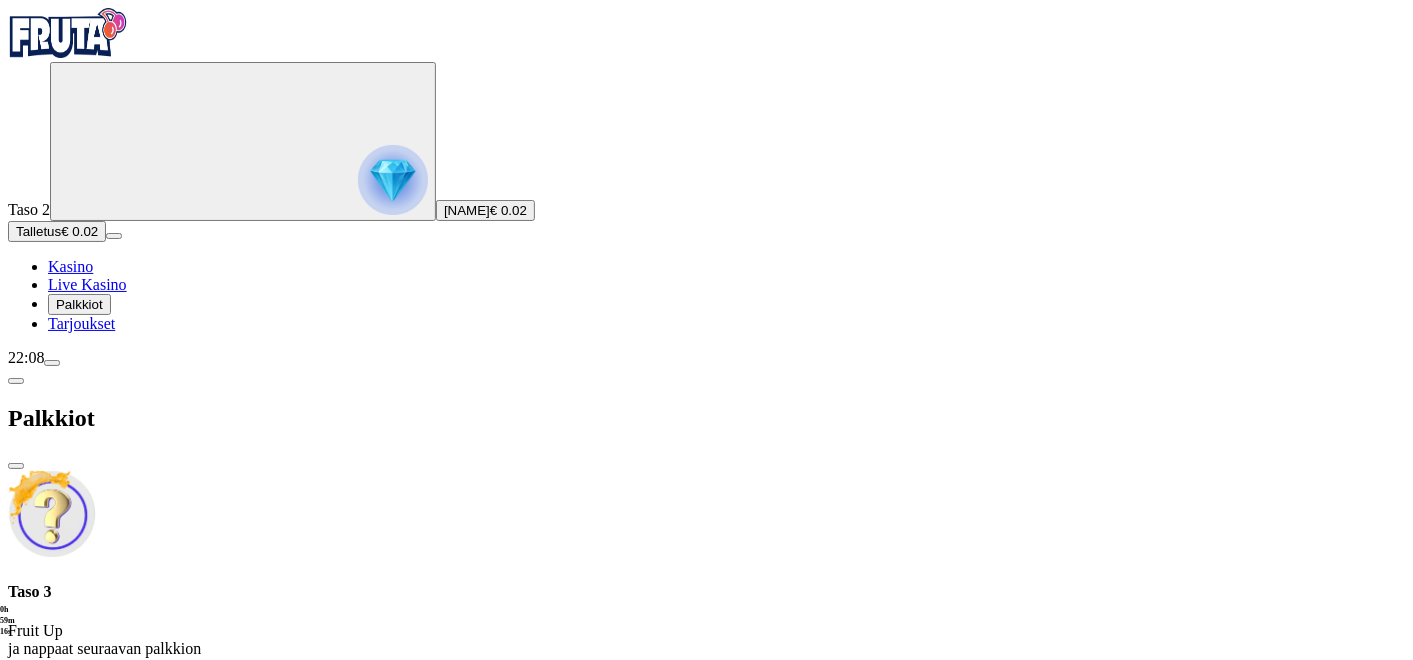 click at bounding box center [52, 363] 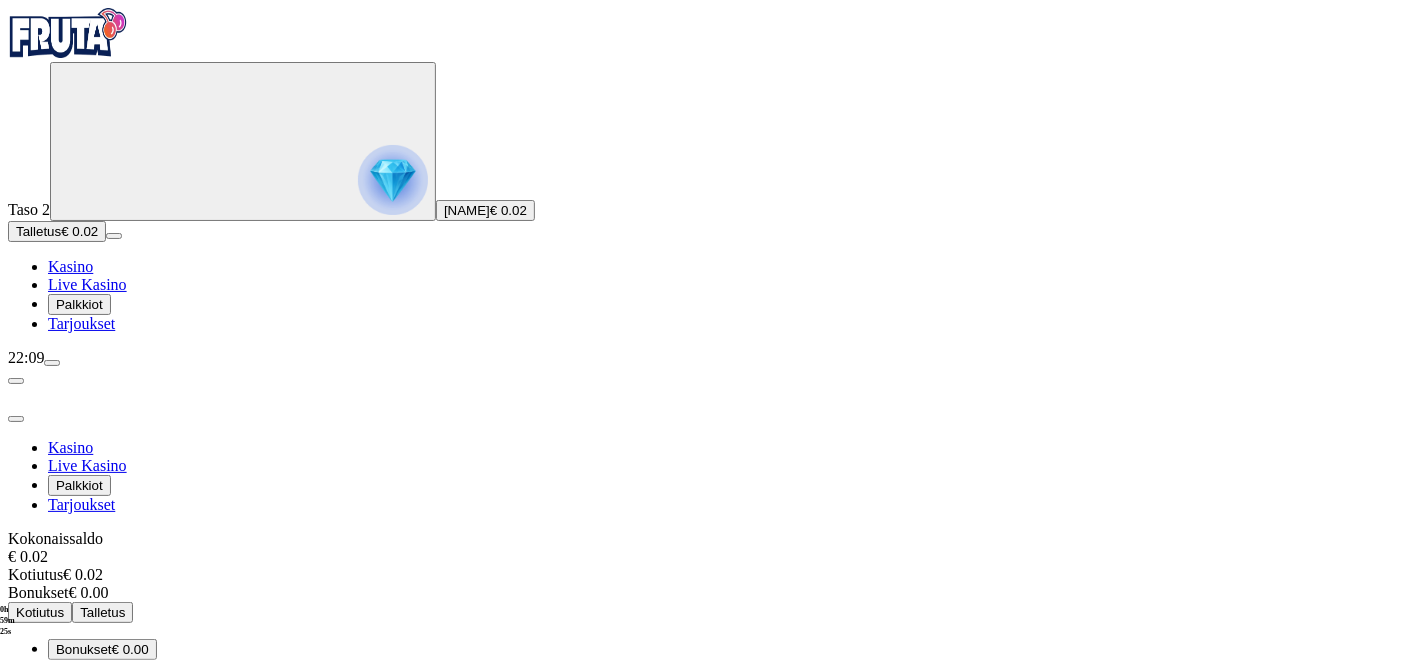 click on "Kommunikaatio" at bounding box center (161, 796) 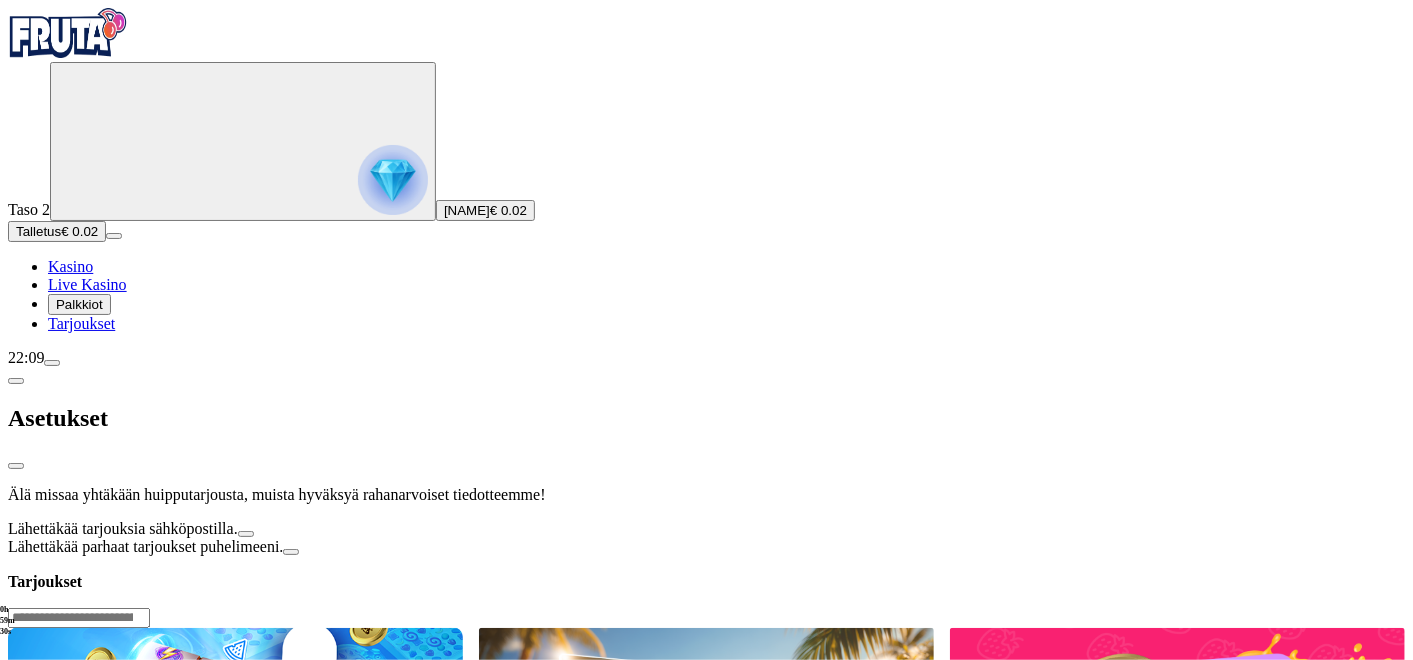 click on "Lähettäkää parhaat tarjoukset puhelimeeni." at bounding box center (291, 552) 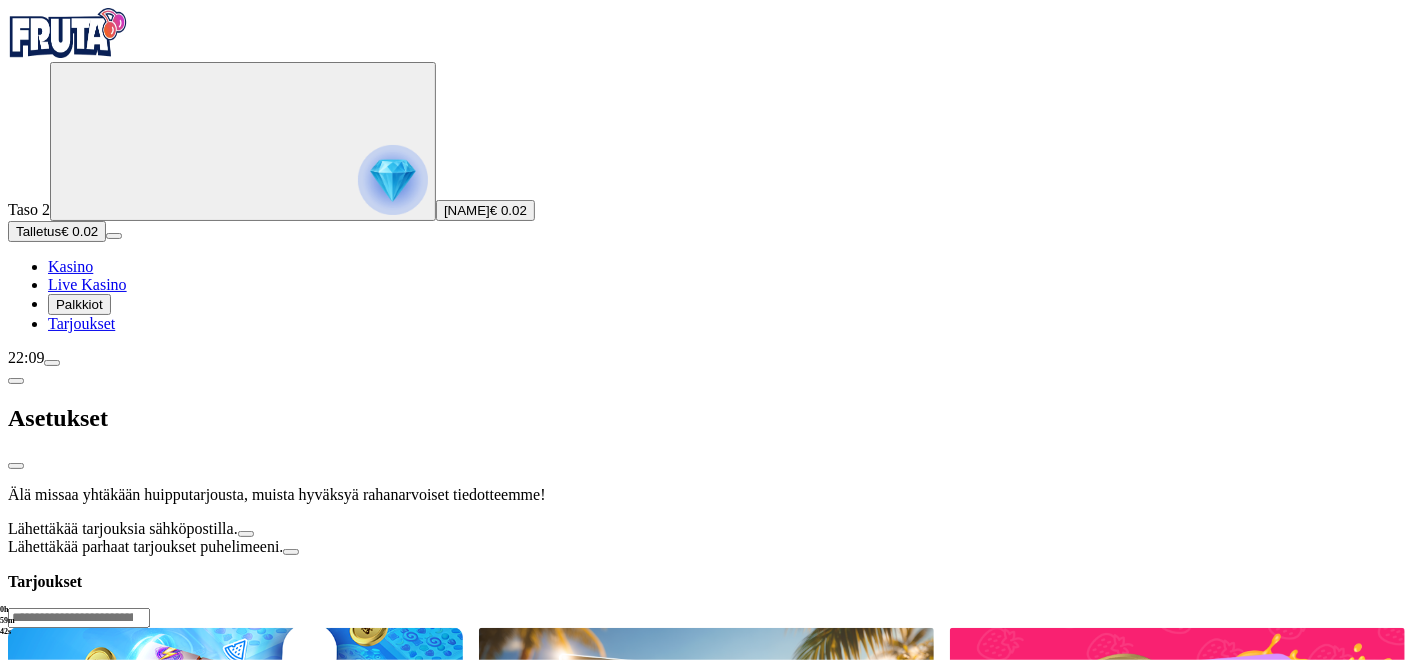 click on "[NAME] Älä missaa yhtäkään huipputarjousta, muista hyväksyä rahanarvoiset tiedotteemme! Lähettäkää tarjouksia [EMAIL]. Lähettäkää parhaat tarjoukset [PHONE]." at bounding box center (706, 521) 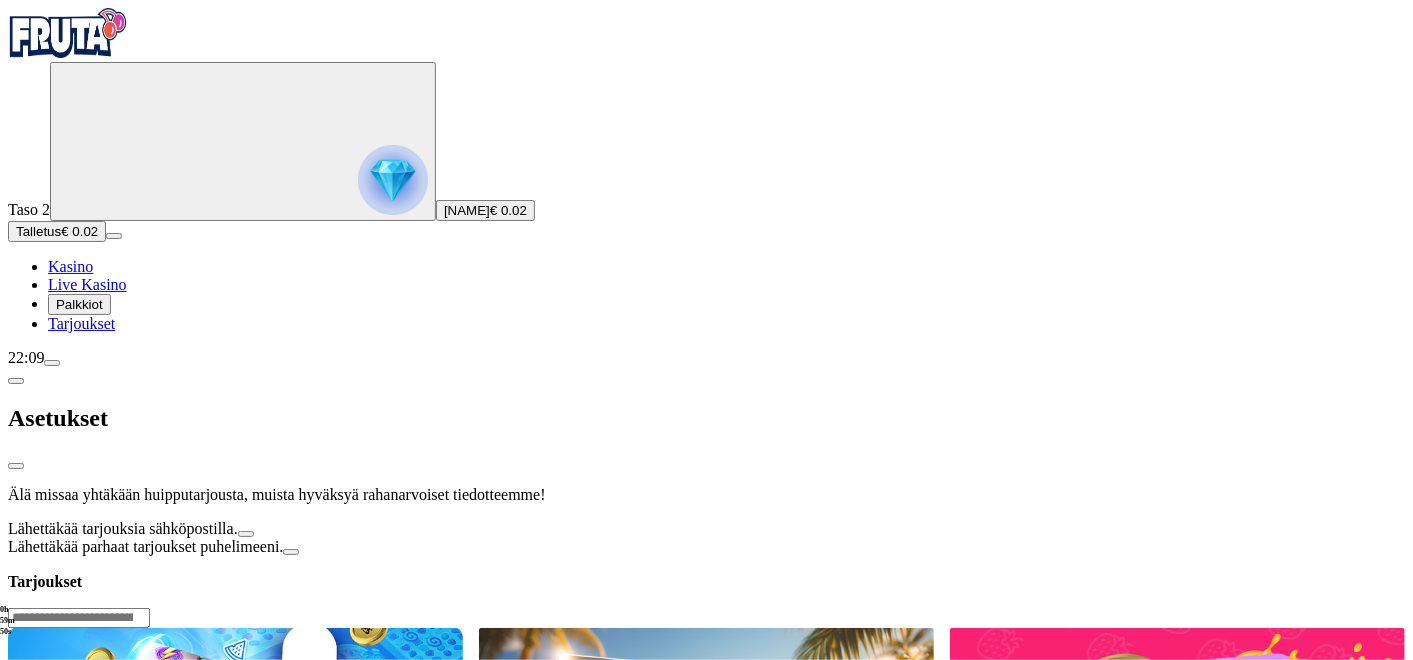 click at bounding box center [52, 363] 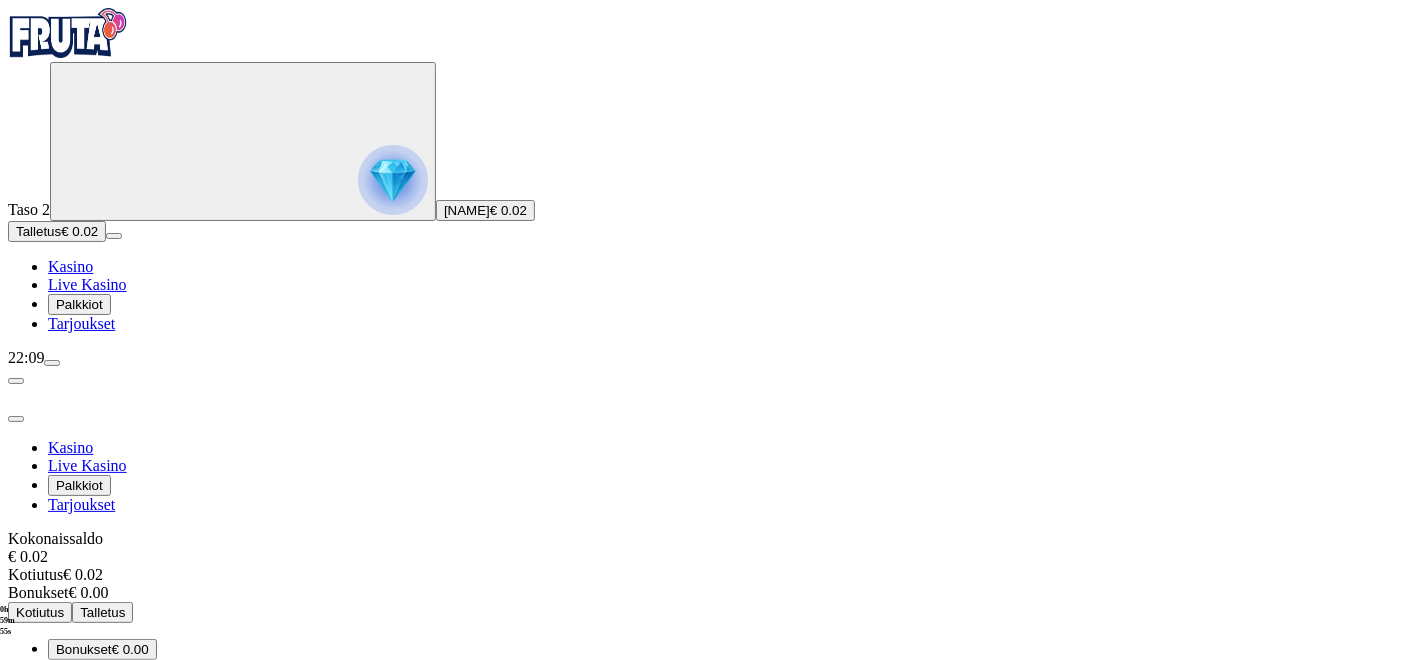 click on "Dokumentit" at bounding box center [89, 691] 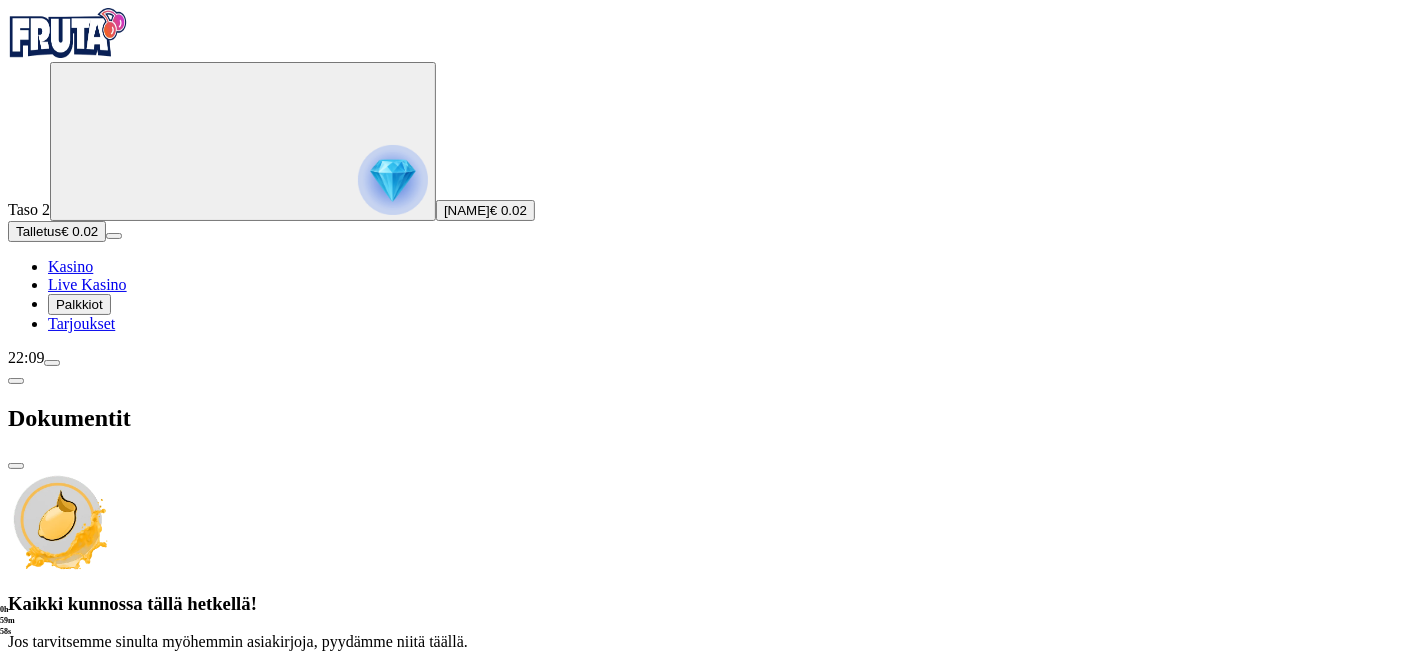 click on "Tarjoukset" at bounding box center [81, 323] 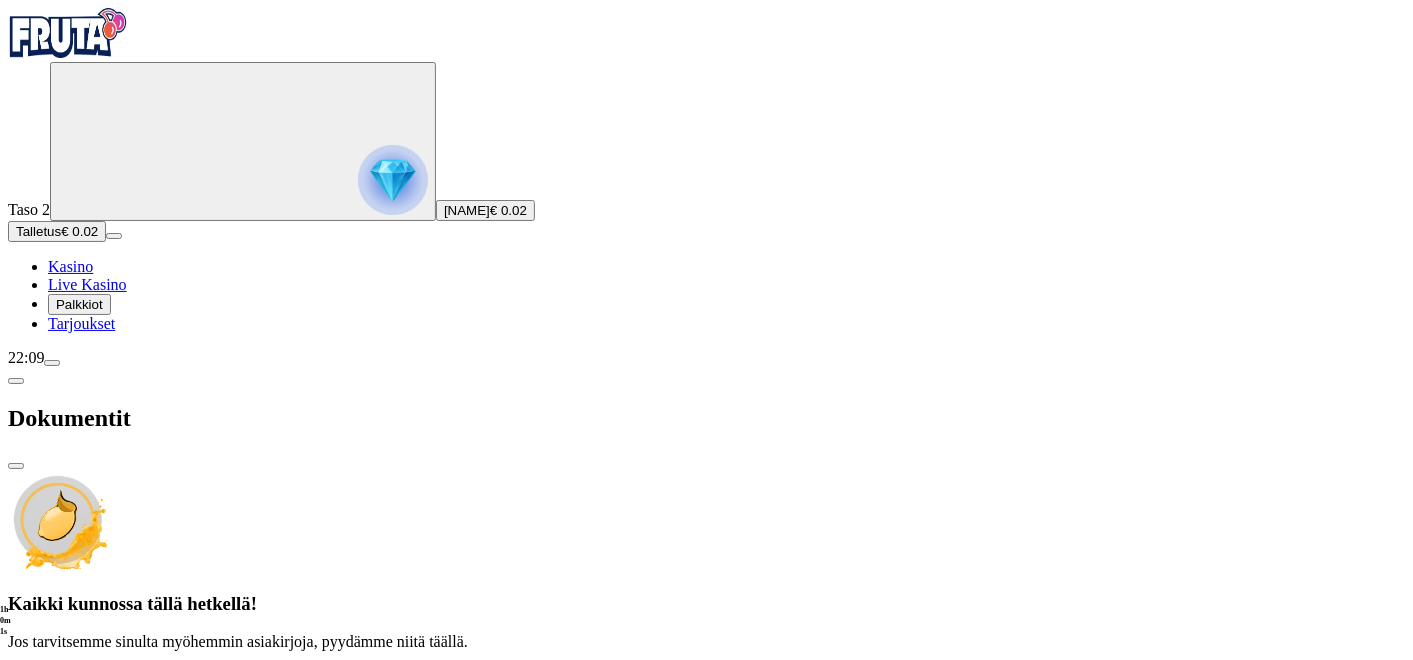 click at bounding box center [52, 363] 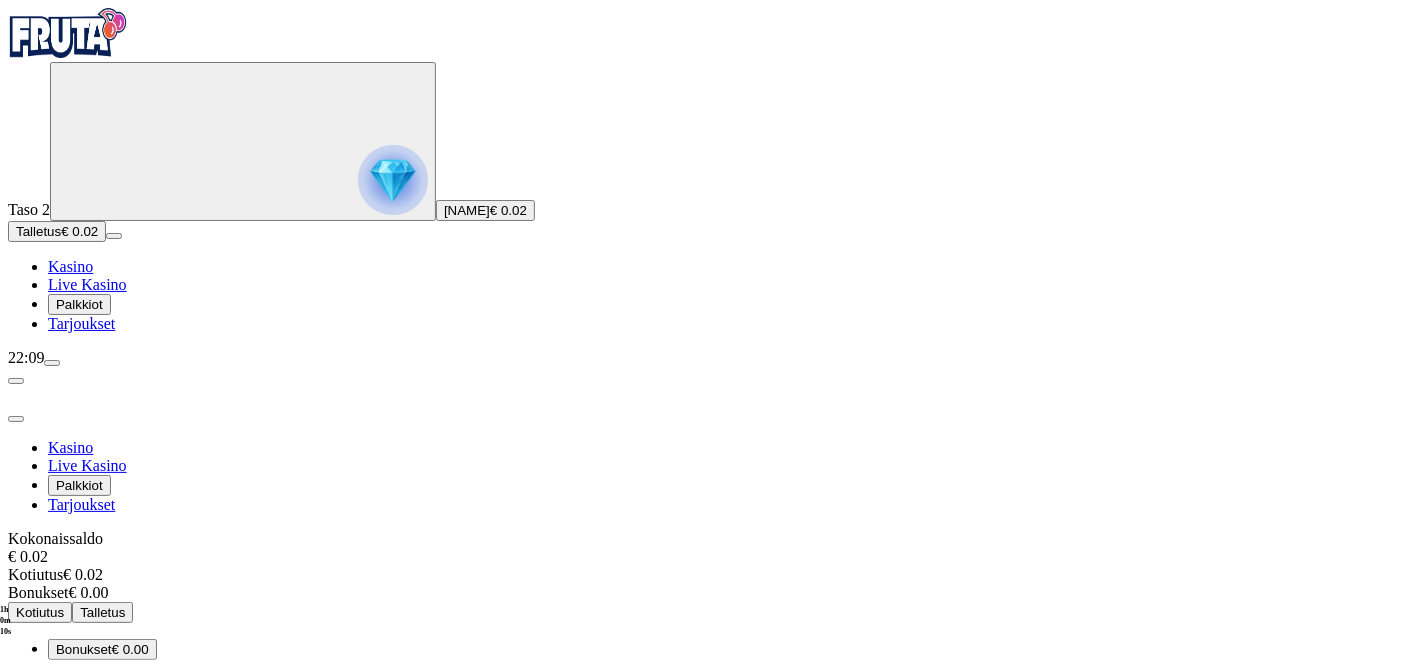 click on "Kommunikaatio" at bounding box center (161, 796) 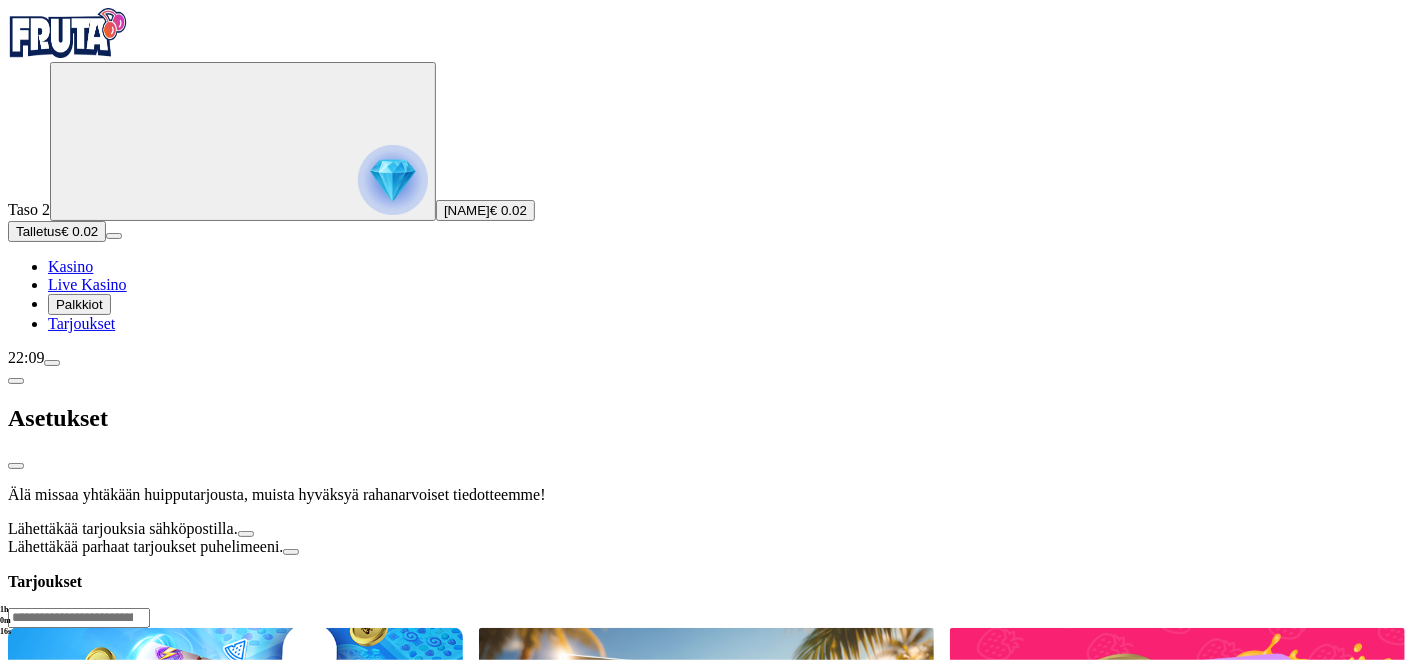 click on "Lähettäkää parhaat tarjoukset puhelimeeni." at bounding box center [291, 552] 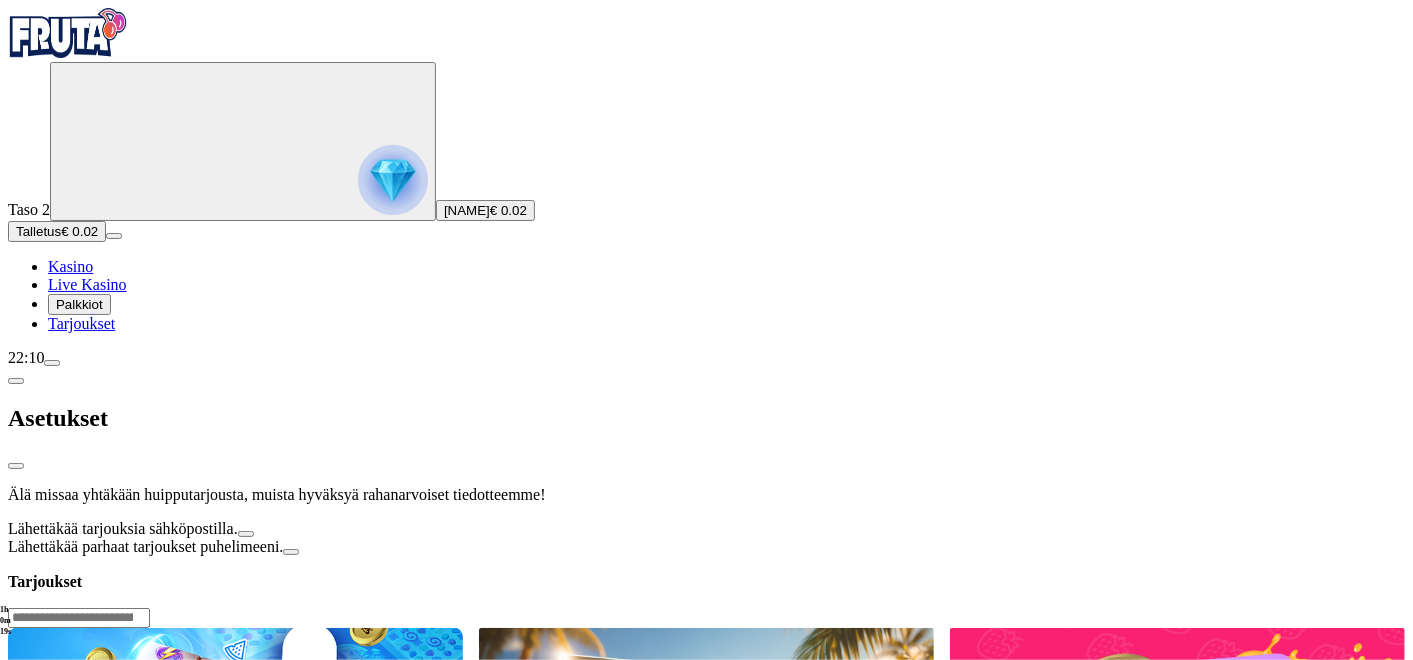 click at bounding box center (52, 363) 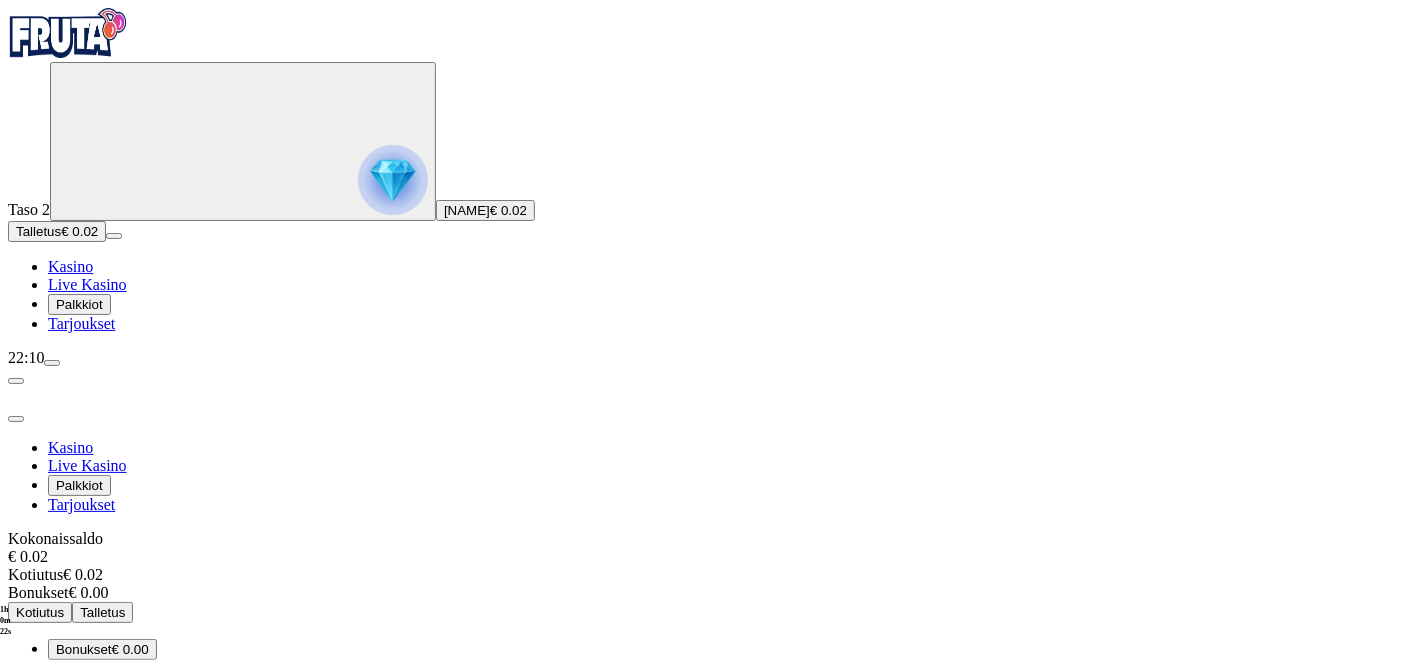 click on "Tilini" at bounding box center [69, 670] 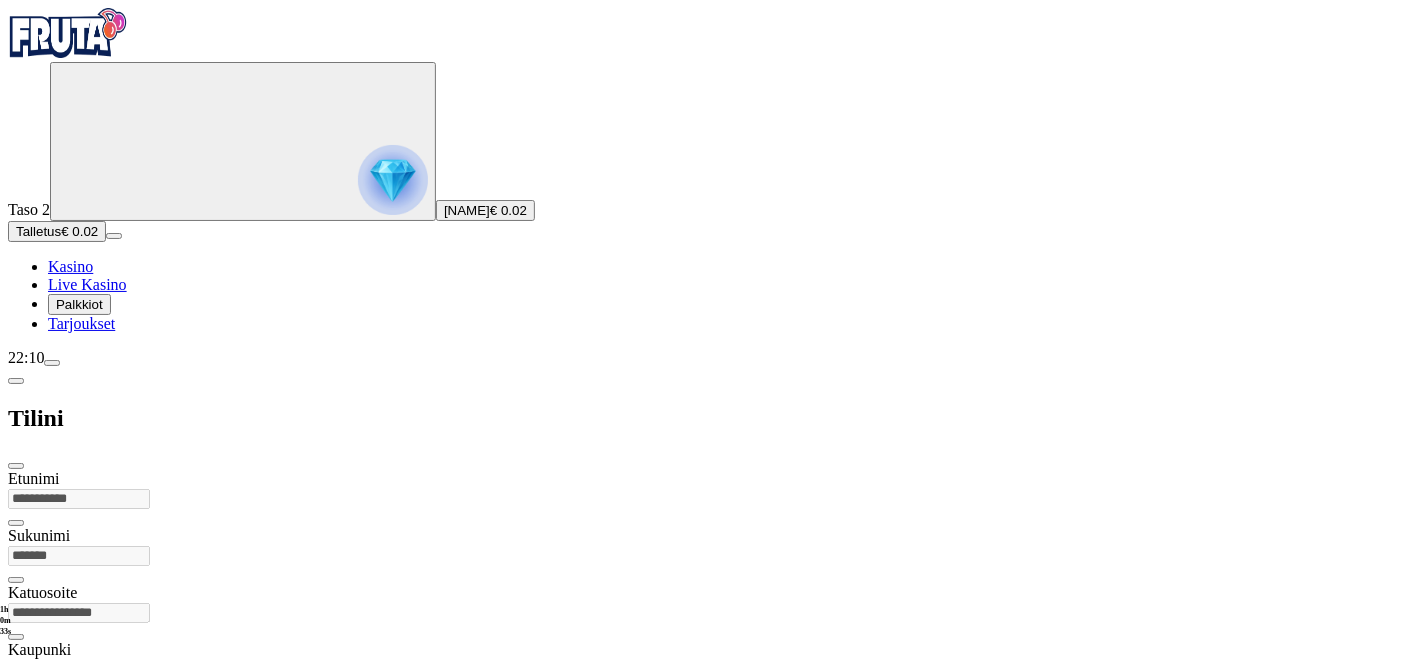 click at bounding box center [52, 363] 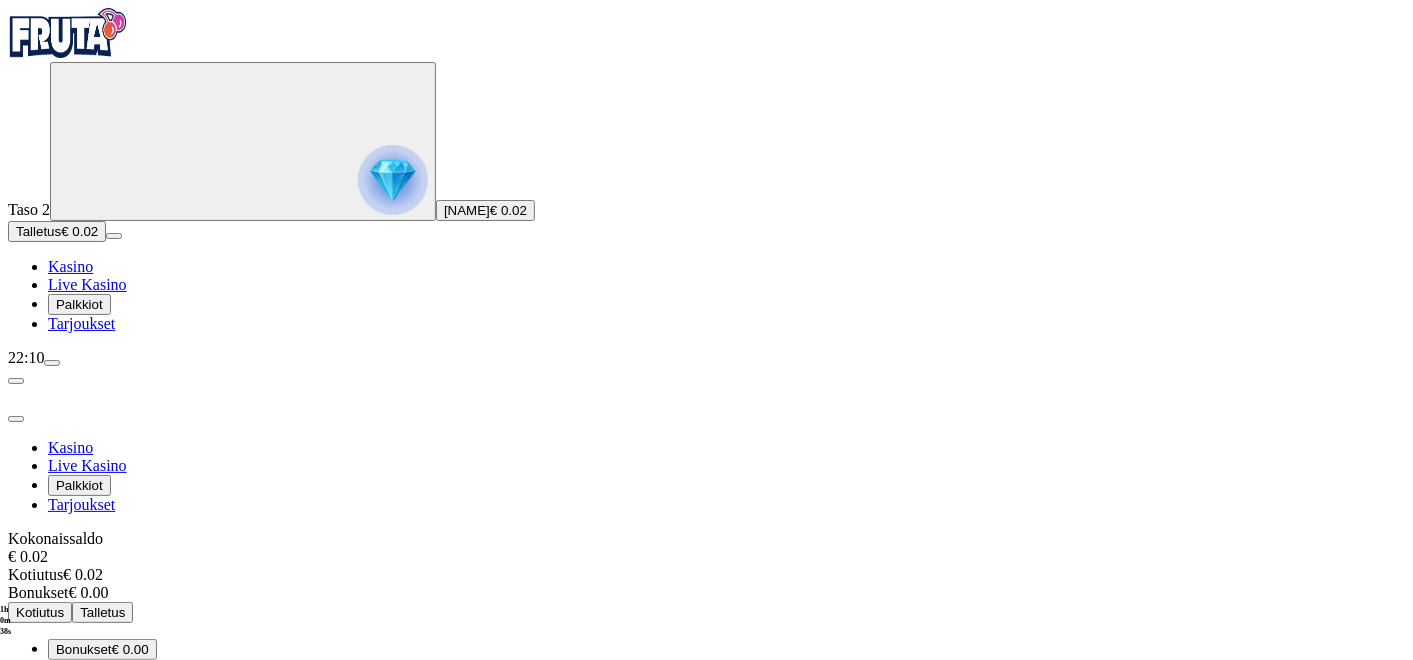 click on "Historia" at bounding box center [100, 712] 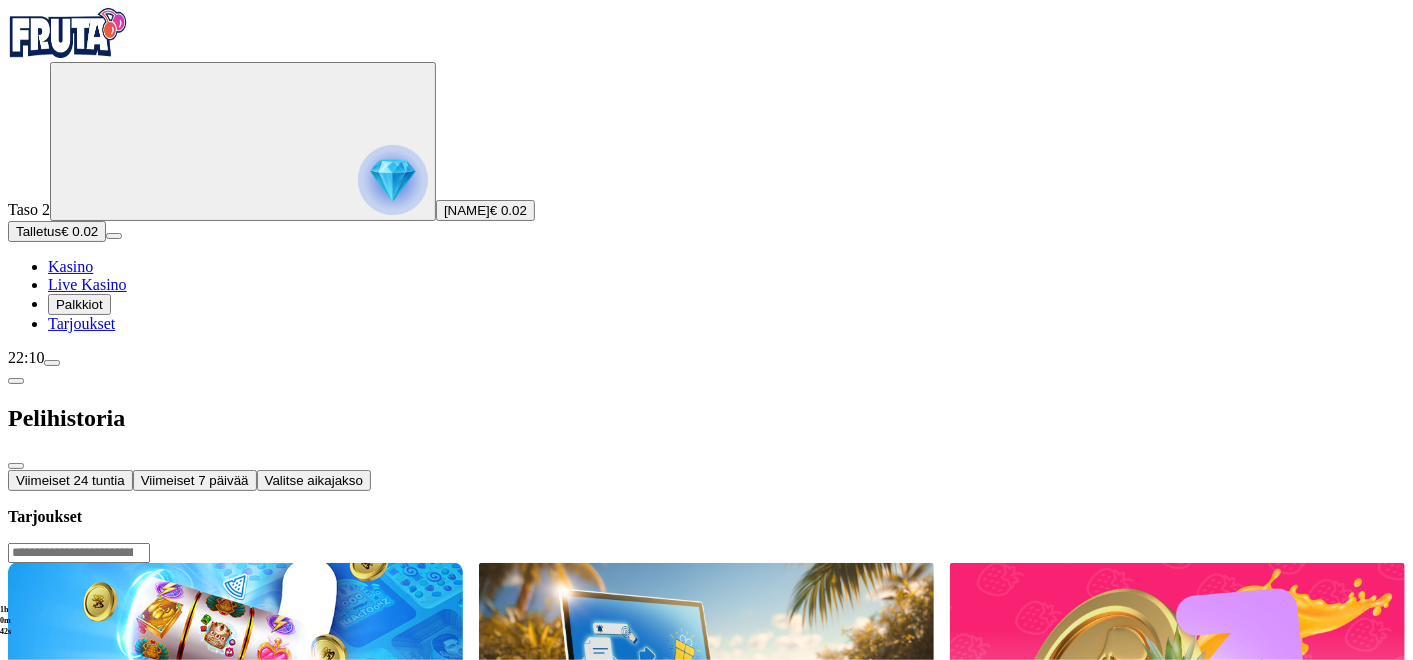 click on "22:10" at bounding box center (706, 358) 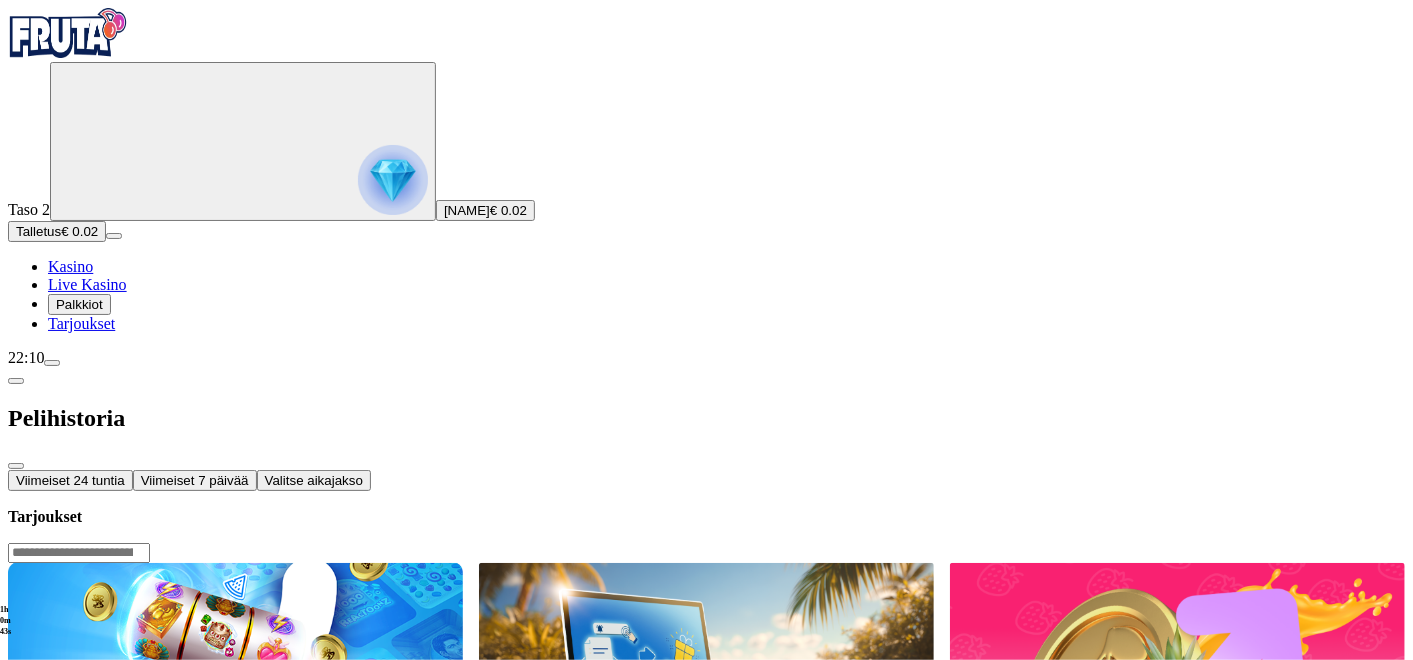 click at bounding box center (52, 363) 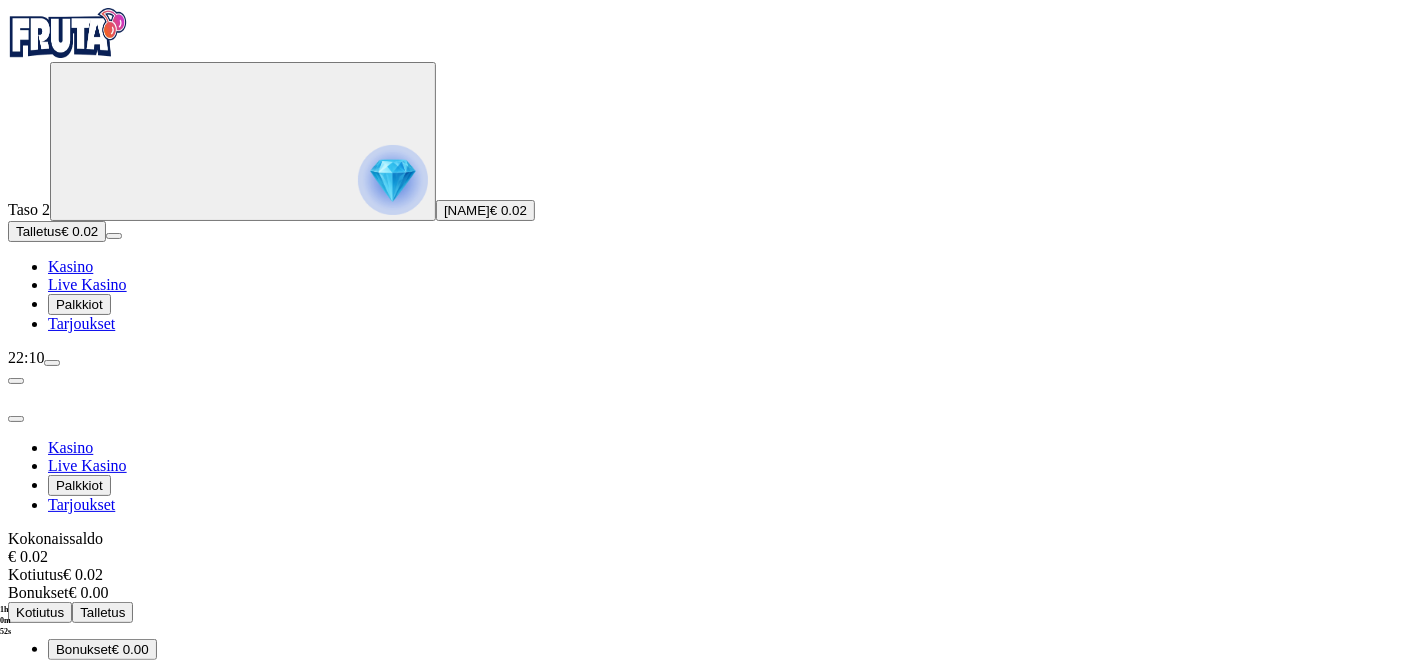 click on "Tiliote Historia" at bounding box center [96, 733] 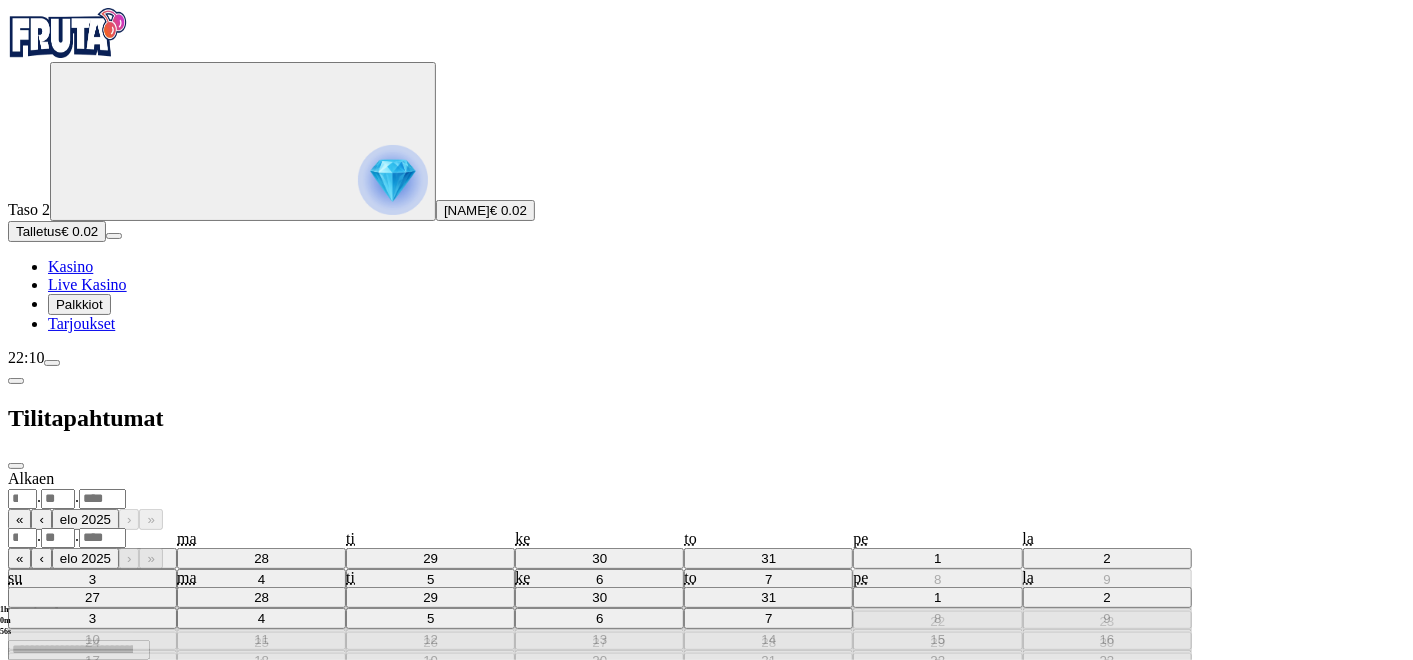 click at bounding box center [52, 363] 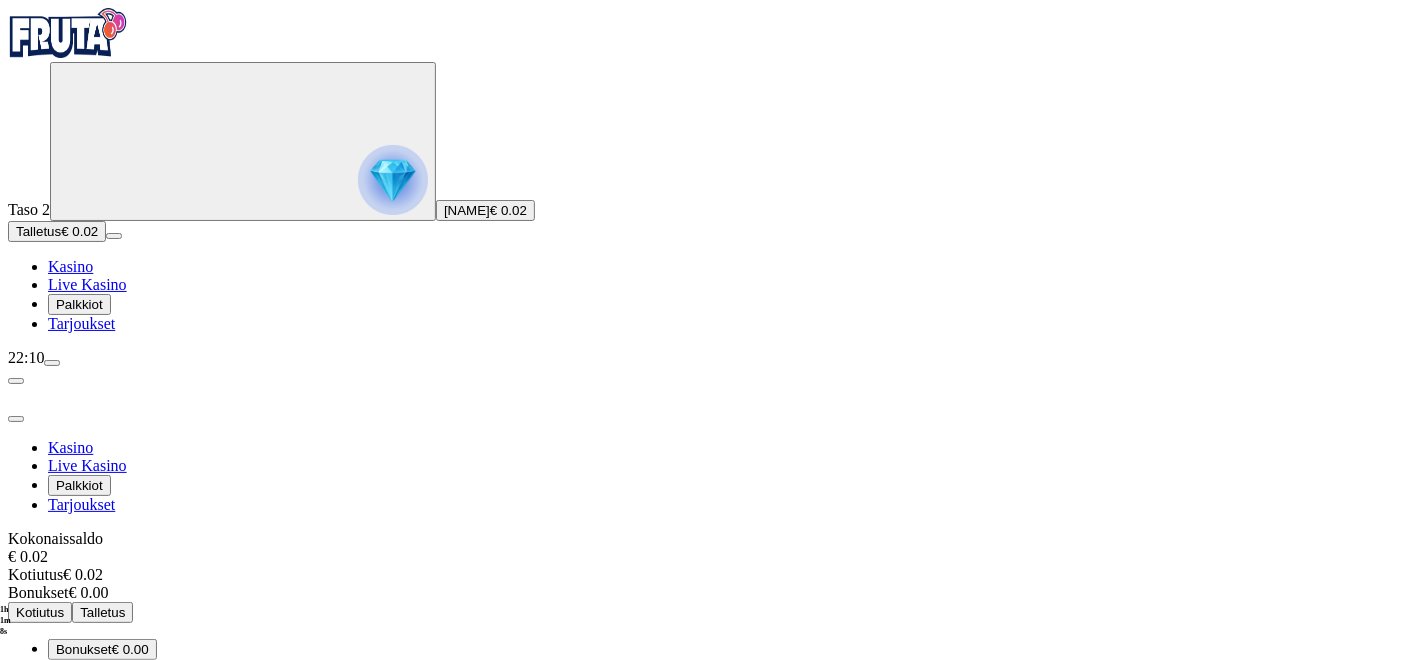 click on "Historia" at bounding box center [113, 733] 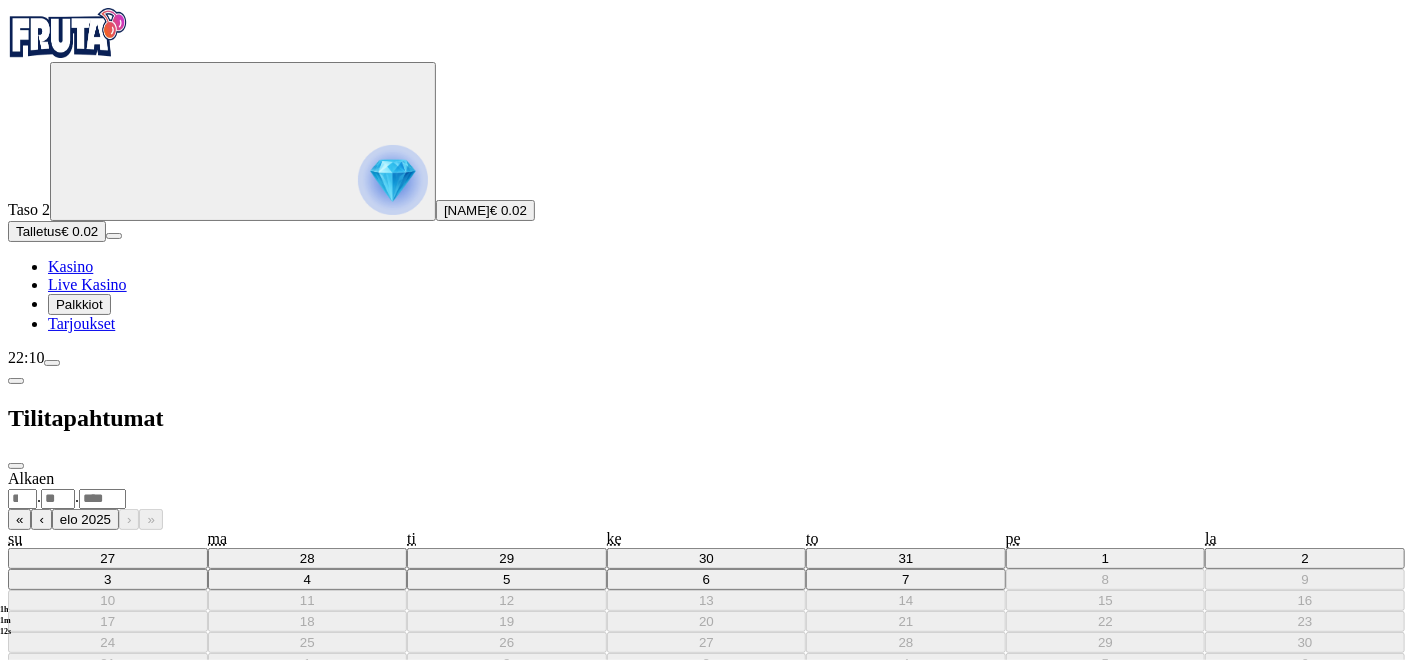click on "******** ********" at bounding box center [706, 887] 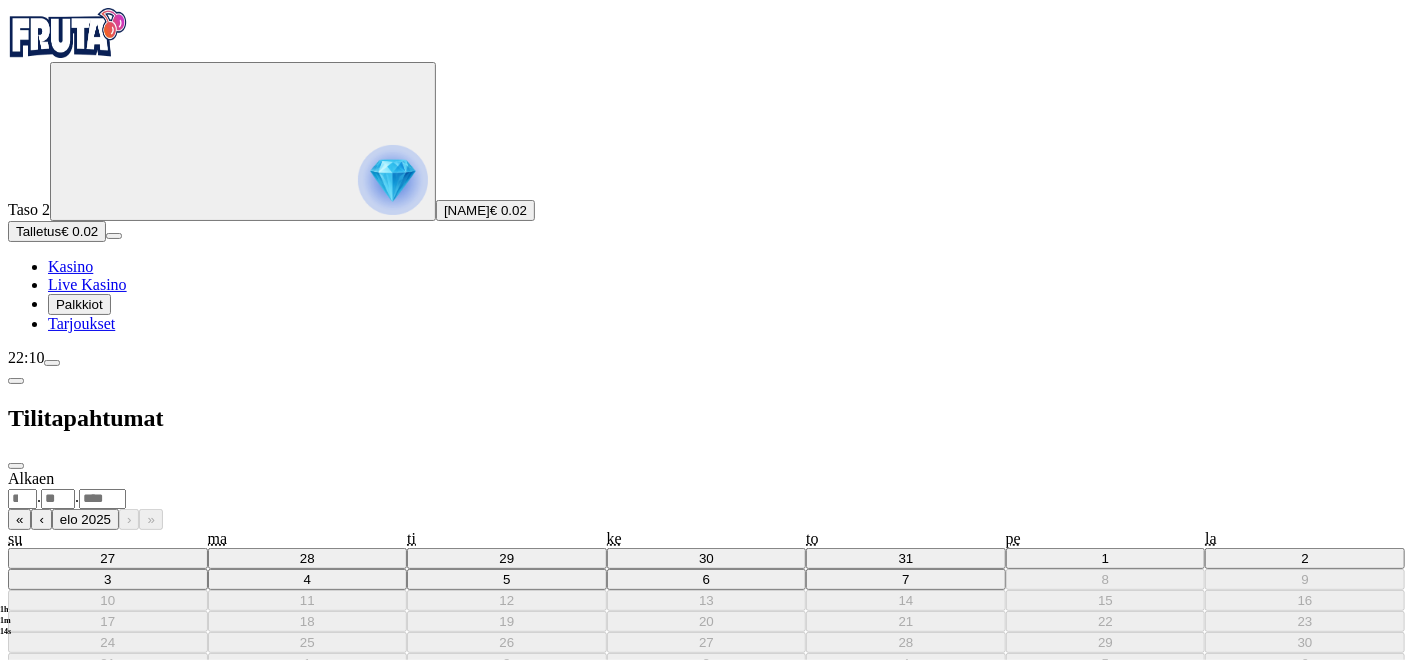 click at bounding box center (52, 363) 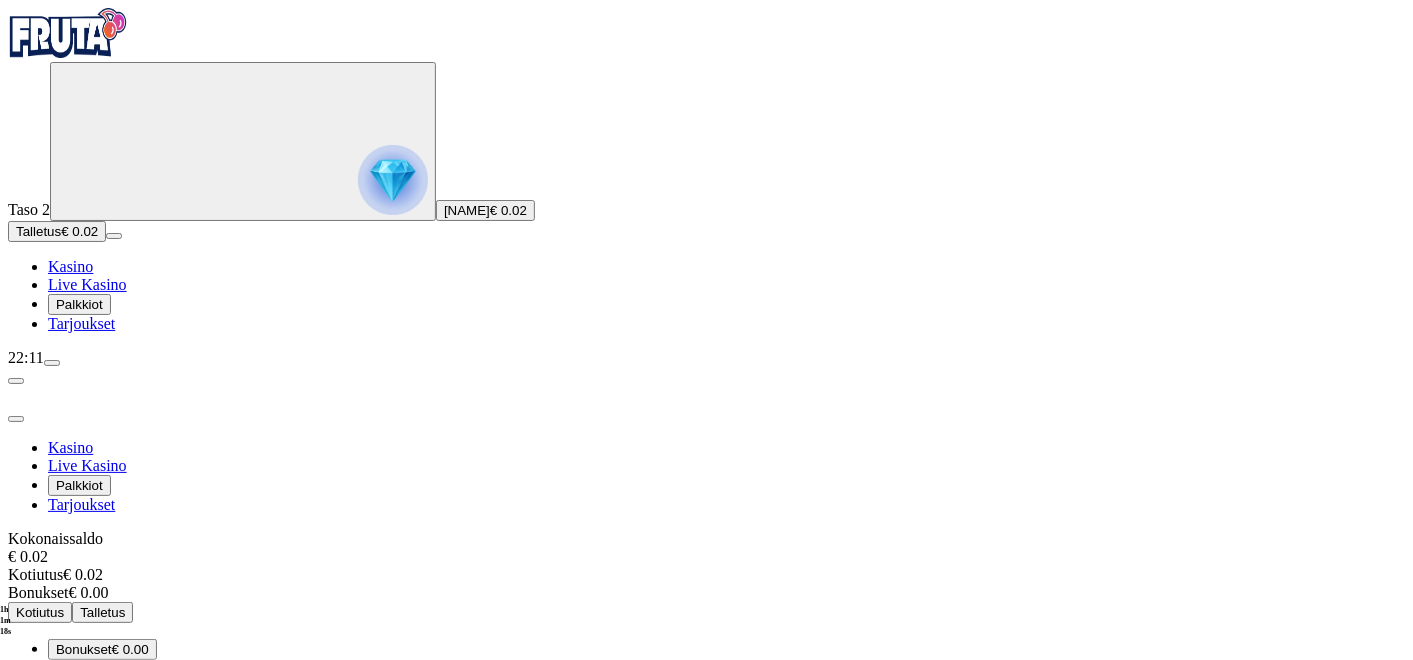 drag, startPoint x: 585, startPoint y: 504, endPoint x: 577, endPoint y: 552, distance: 48.6621 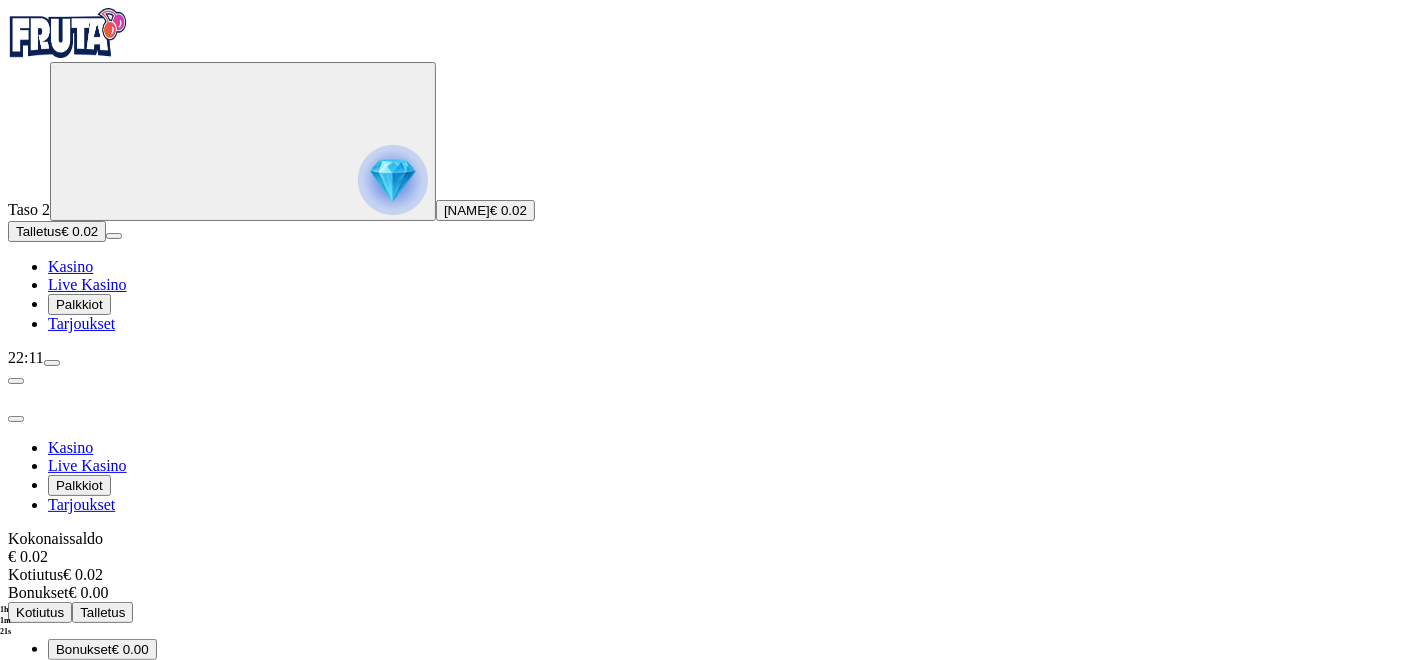 drag, startPoint x: 577, startPoint y: 552, endPoint x: 614, endPoint y: 596, distance: 57.48913 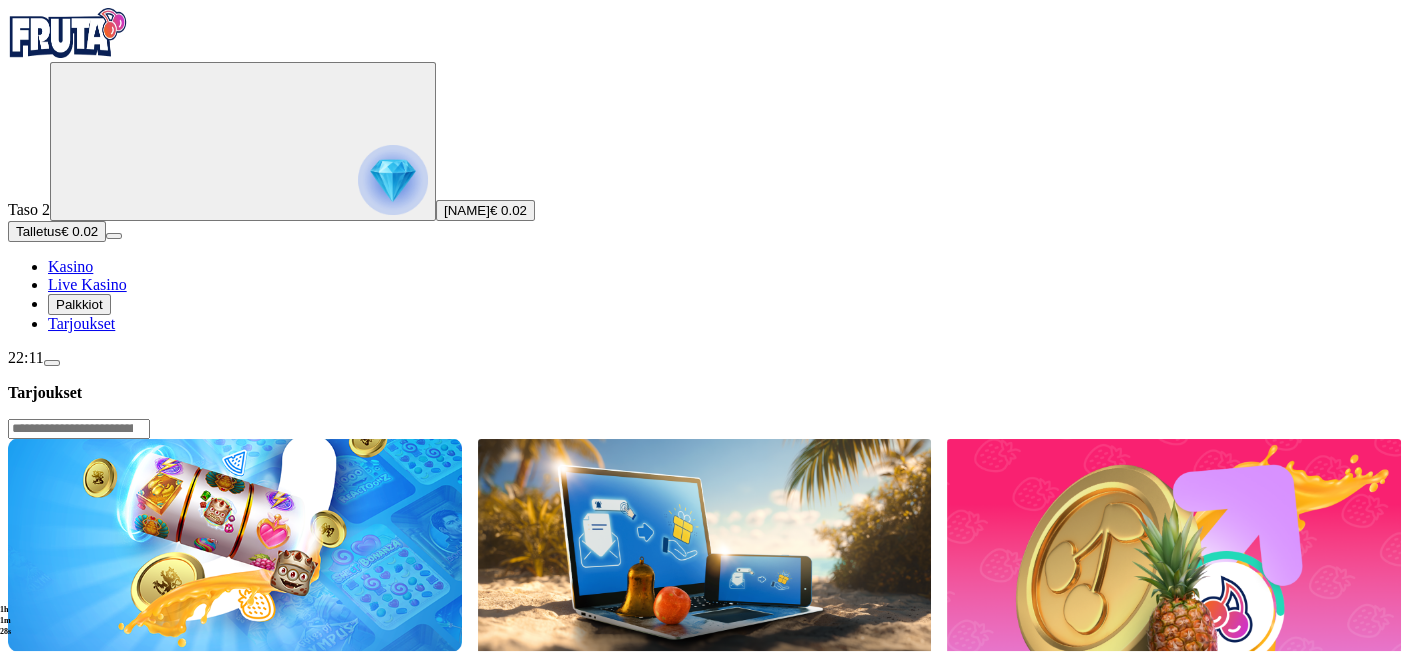 click at bounding box center (79, 429) 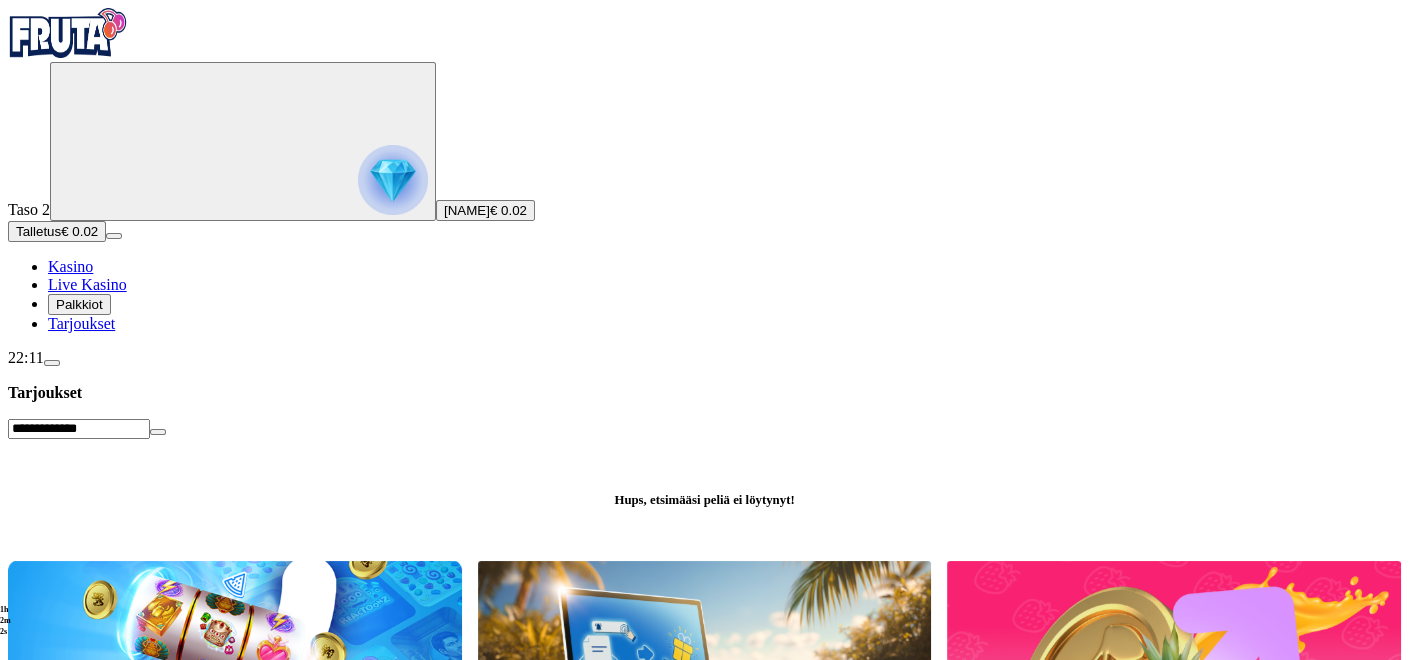 type on "**********" 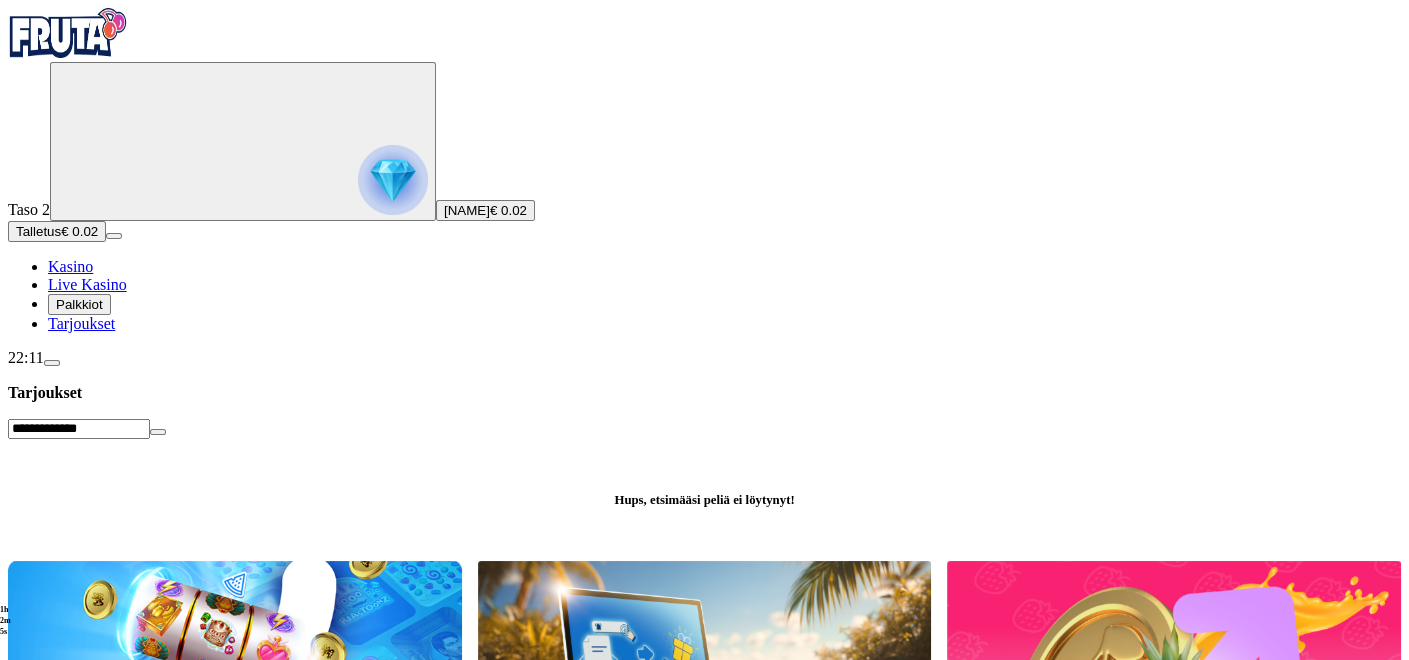 click at bounding box center (8, 426) 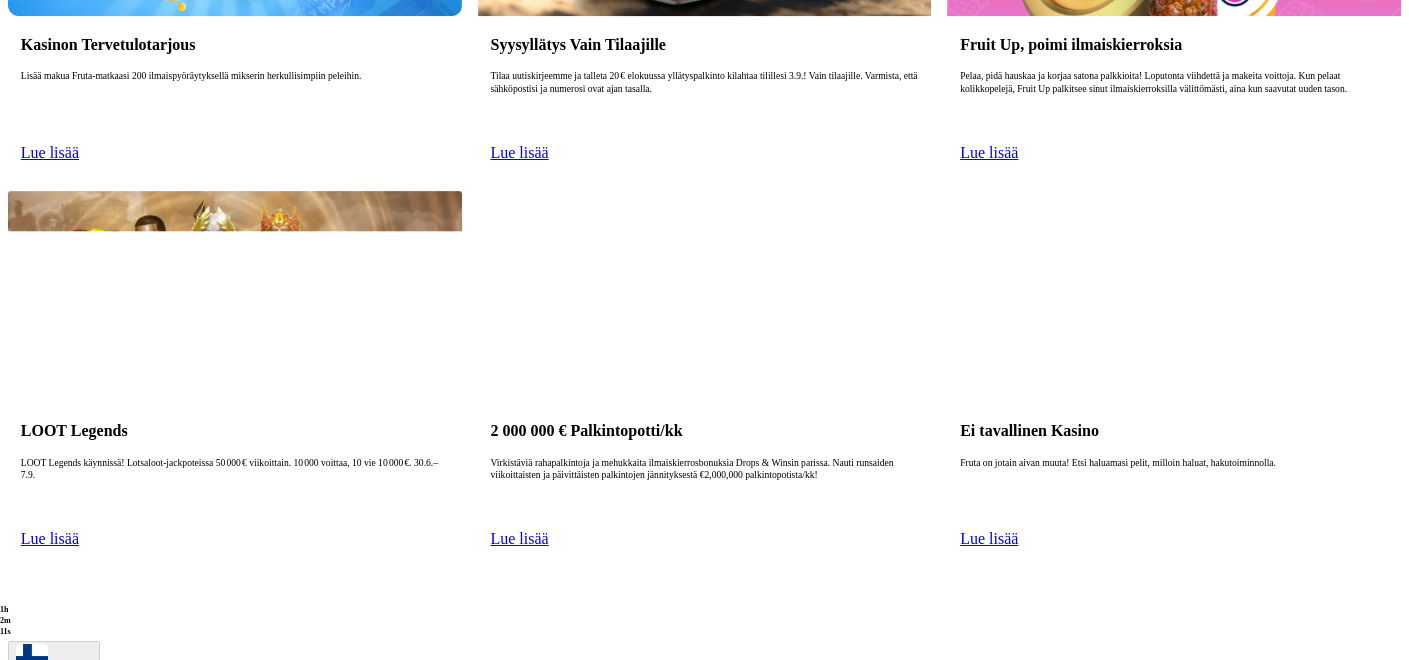 scroll, scrollTop: 777, scrollLeft: 0, axis: vertical 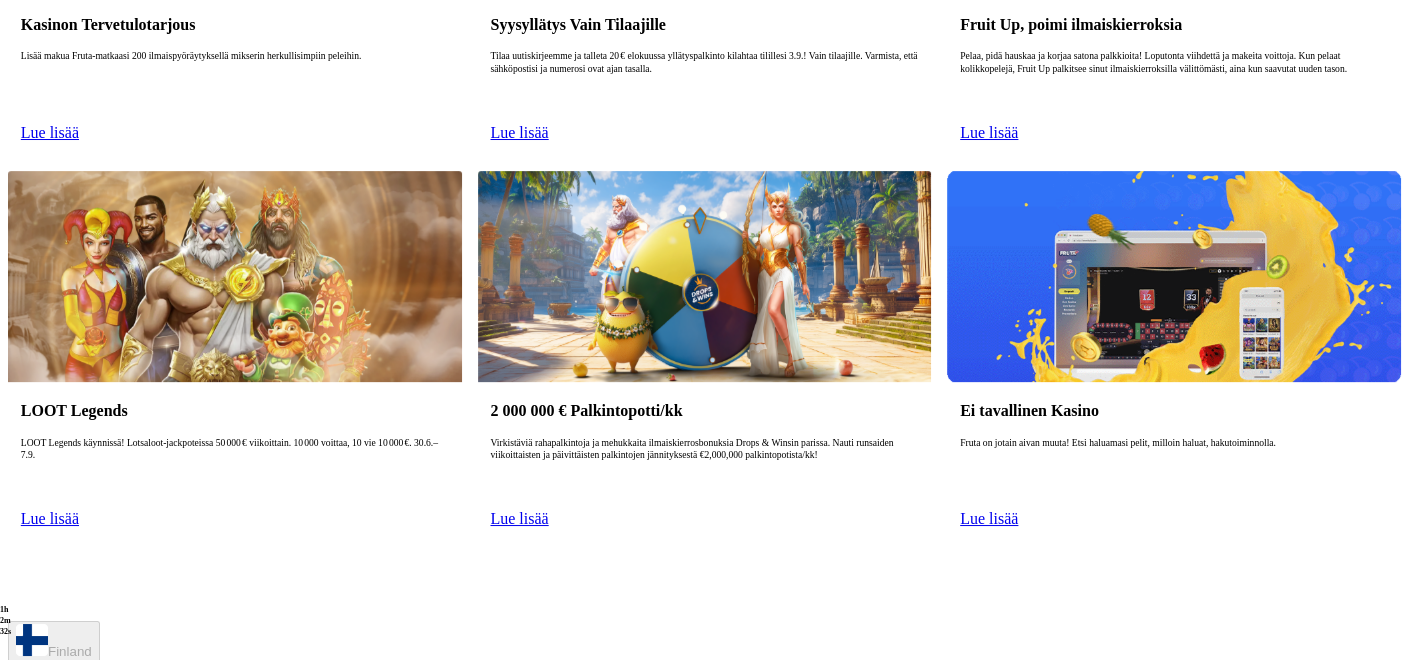 click on "Taso   2 [NAME] € 0.02" at bounding box center [704, -636] 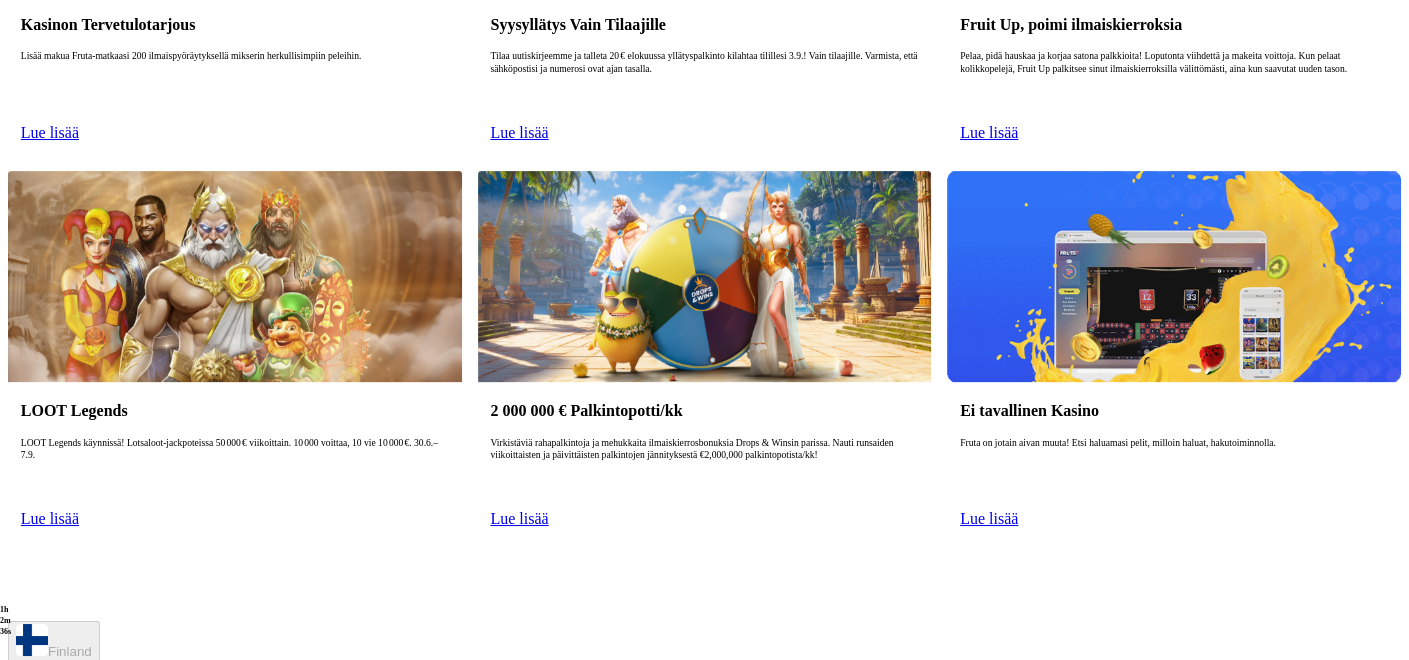 click on "[NAME] € 0.02" at bounding box center [485, -567] 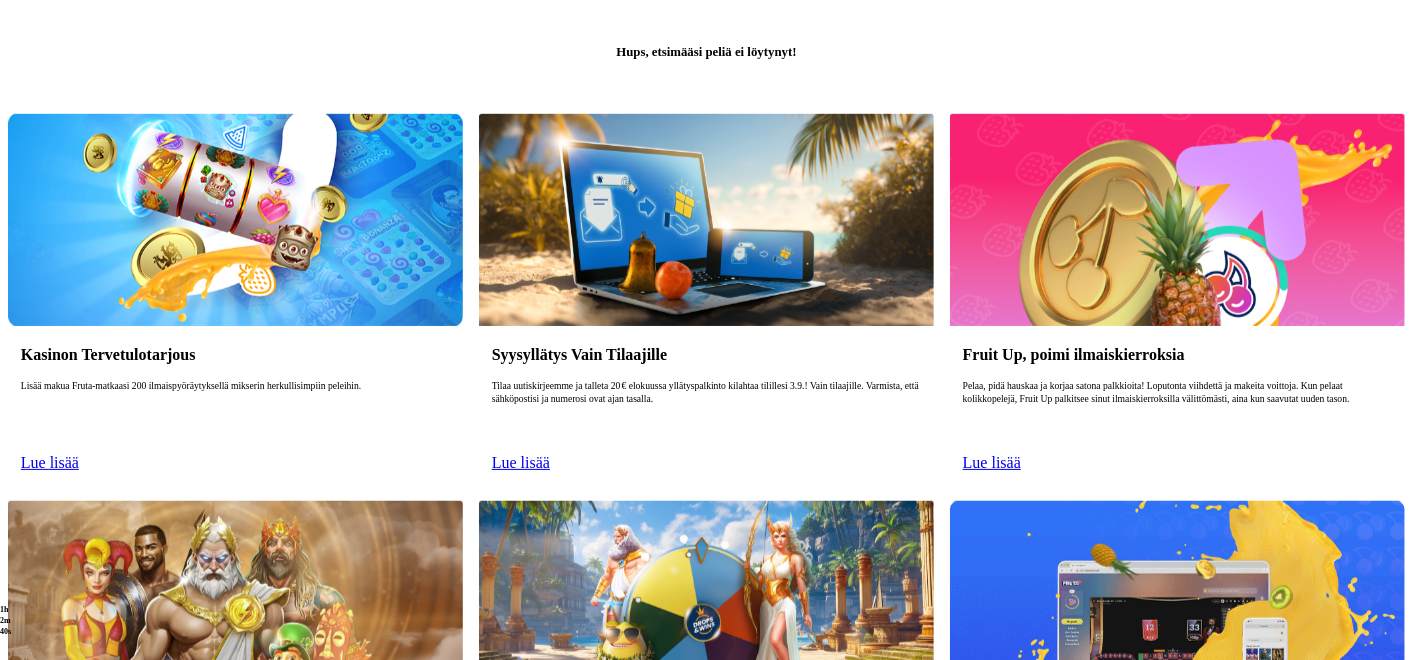 click at bounding box center [393, -597] 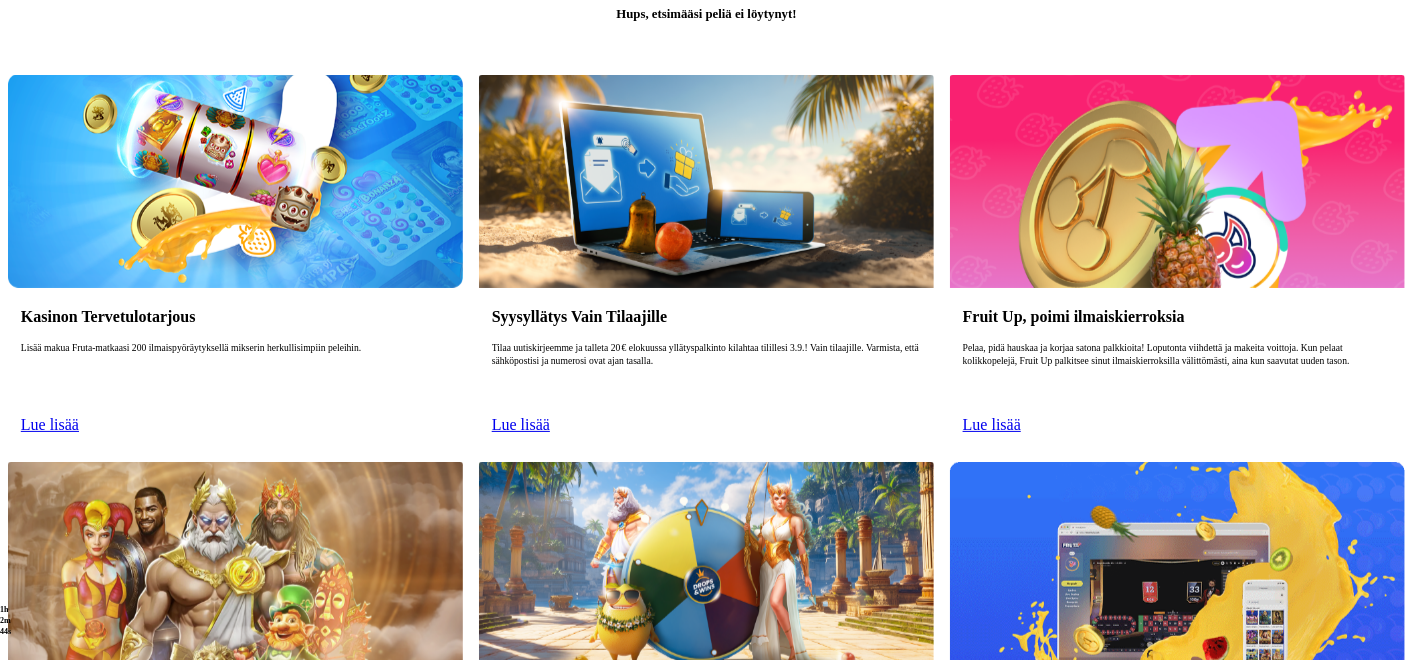 click on "Kasino" at bounding box center [70, -511] 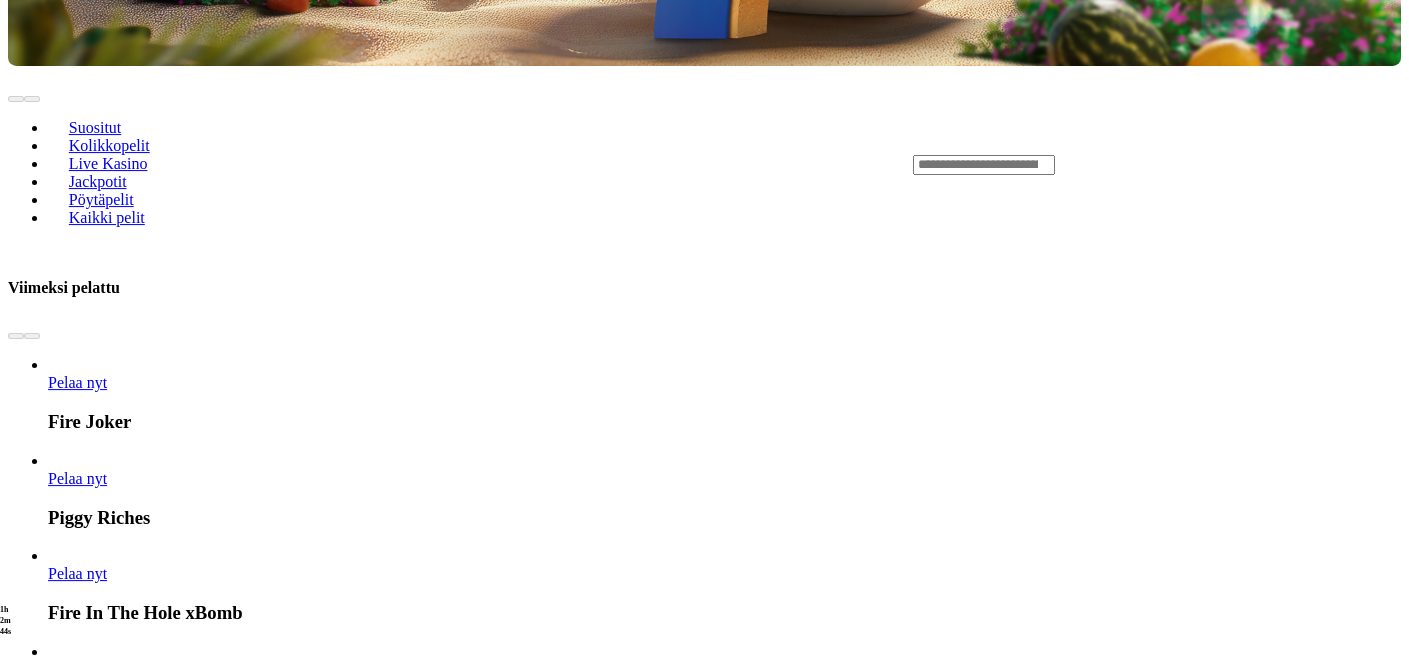 scroll, scrollTop: 0, scrollLeft: 0, axis: both 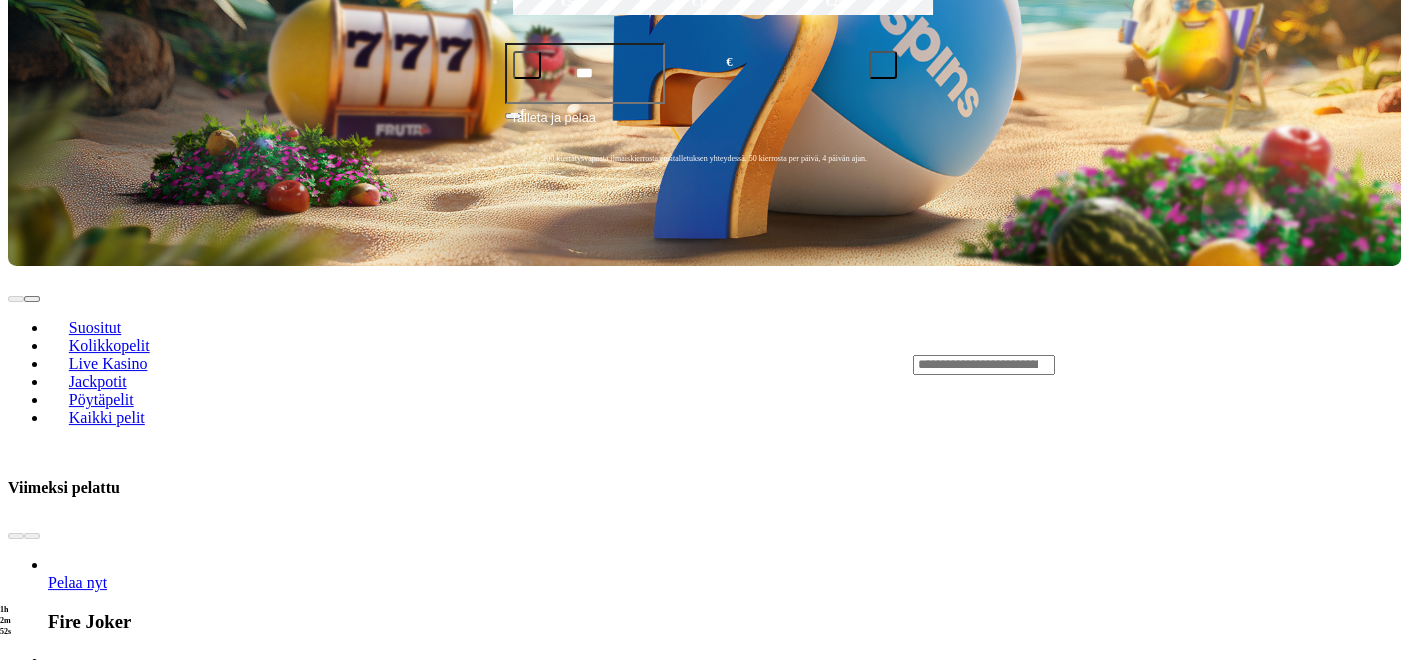 click on "Pelaa nyt Fire Joker Pelaa nyt Piggy Riches Pelaa nyt Fire In The Hole xBomb Pelaa nyt John Hunter and the Book of Tut" at bounding box center [768, 730] 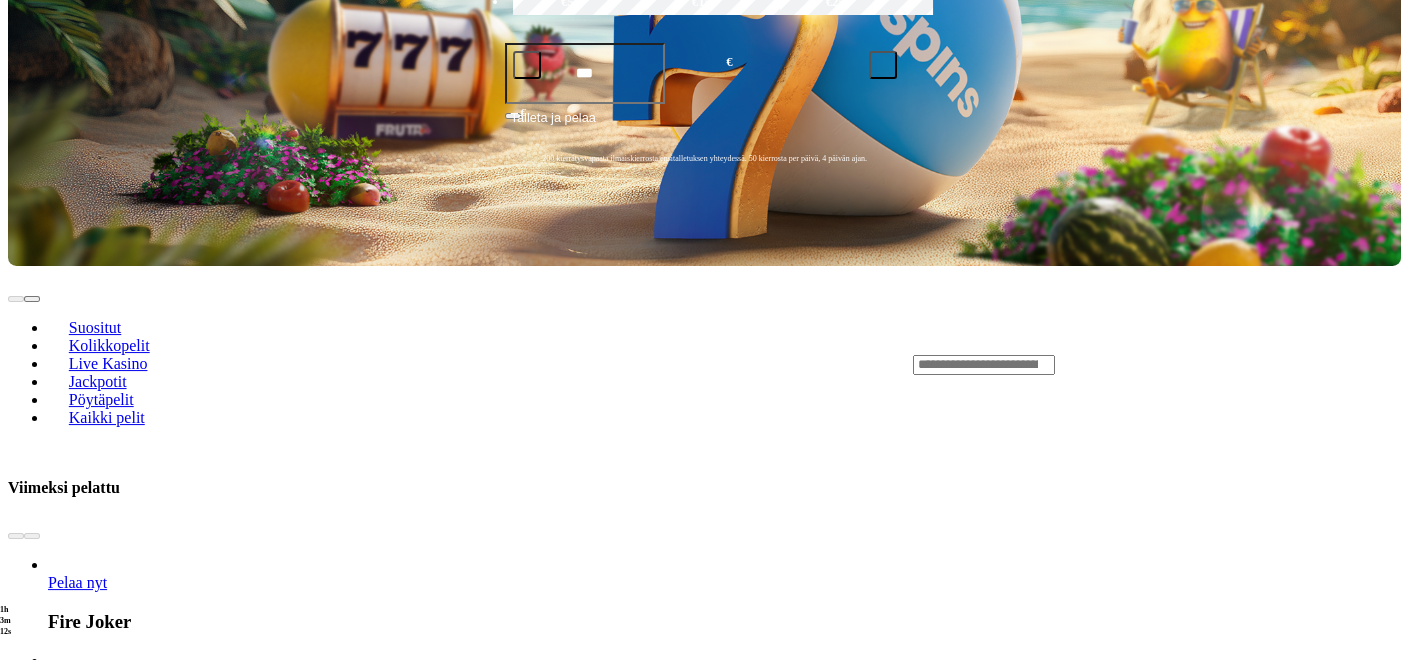 click on "Pelaa nyt Fire Joker Pelaa nyt Piggy Riches Pelaa nyt Fire In The Hole xBomb Pelaa nyt John Hunter and the Book of Tut" at bounding box center [768, 730] 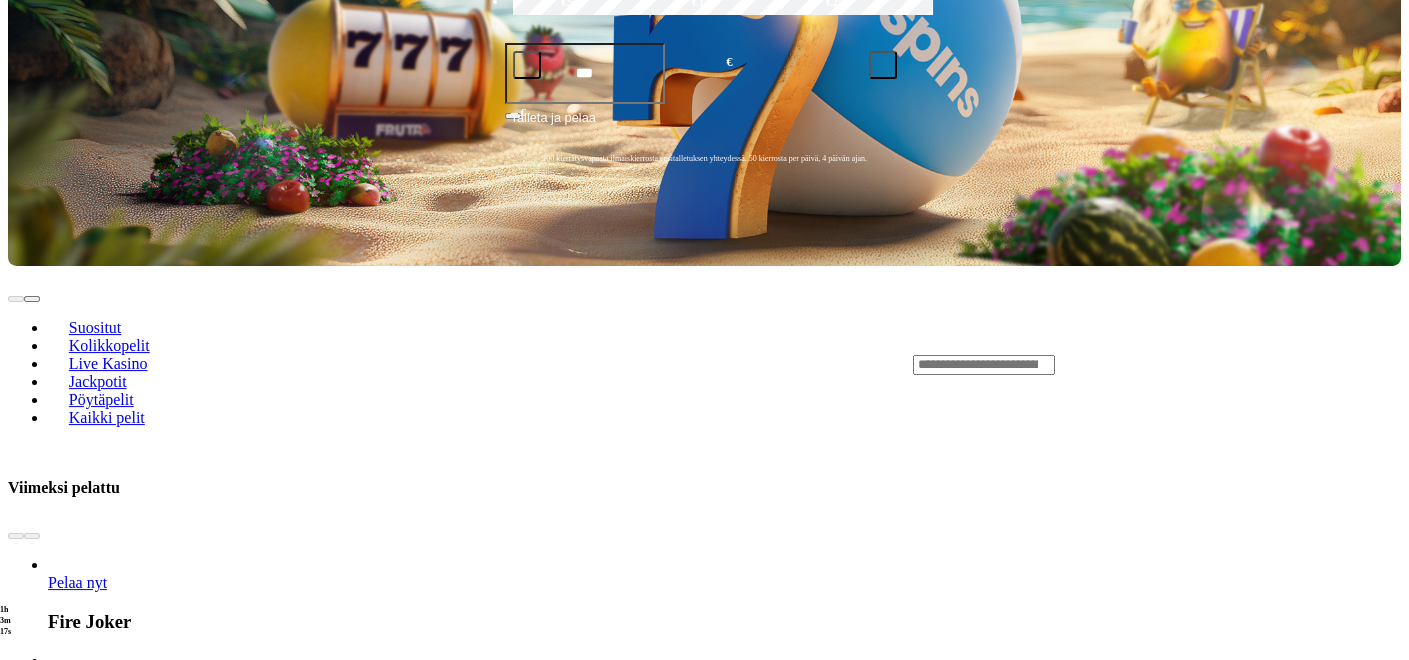 click at bounding box center (68, -544) 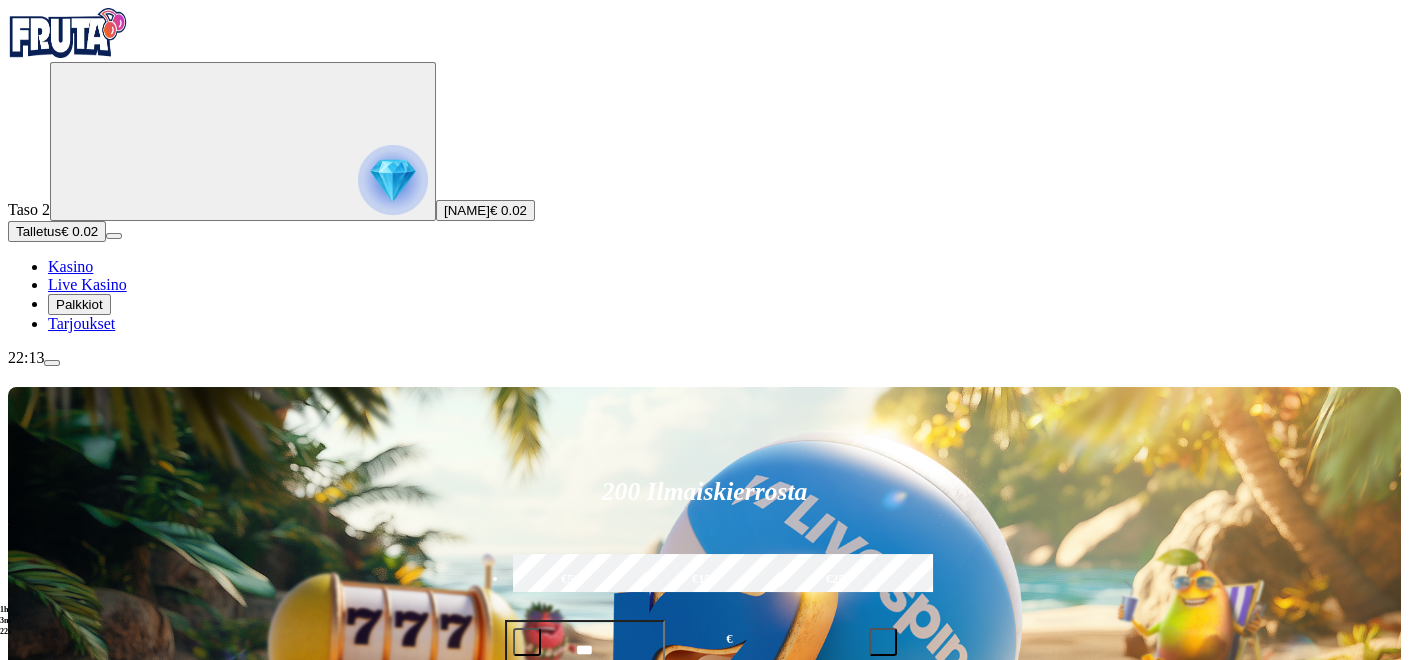 click at bounding box center [393, 180] 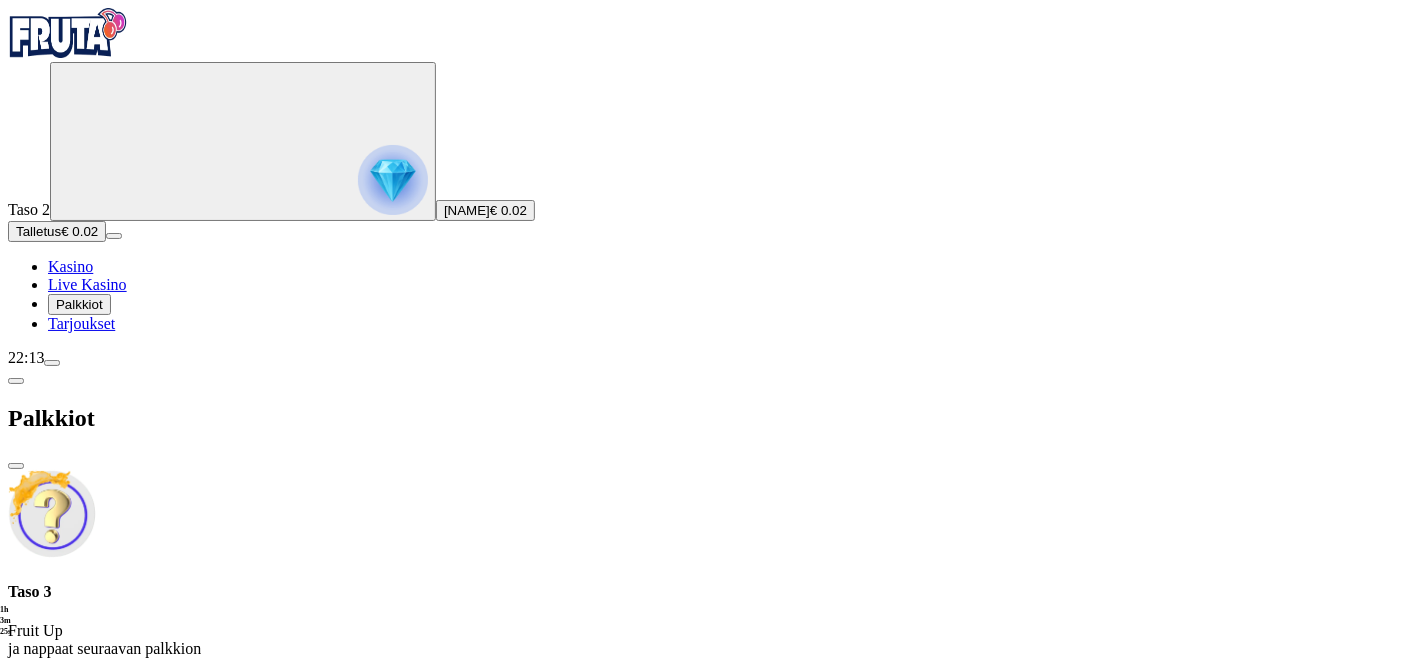 click on "€ 0.02" at bounding box center (508, 210) 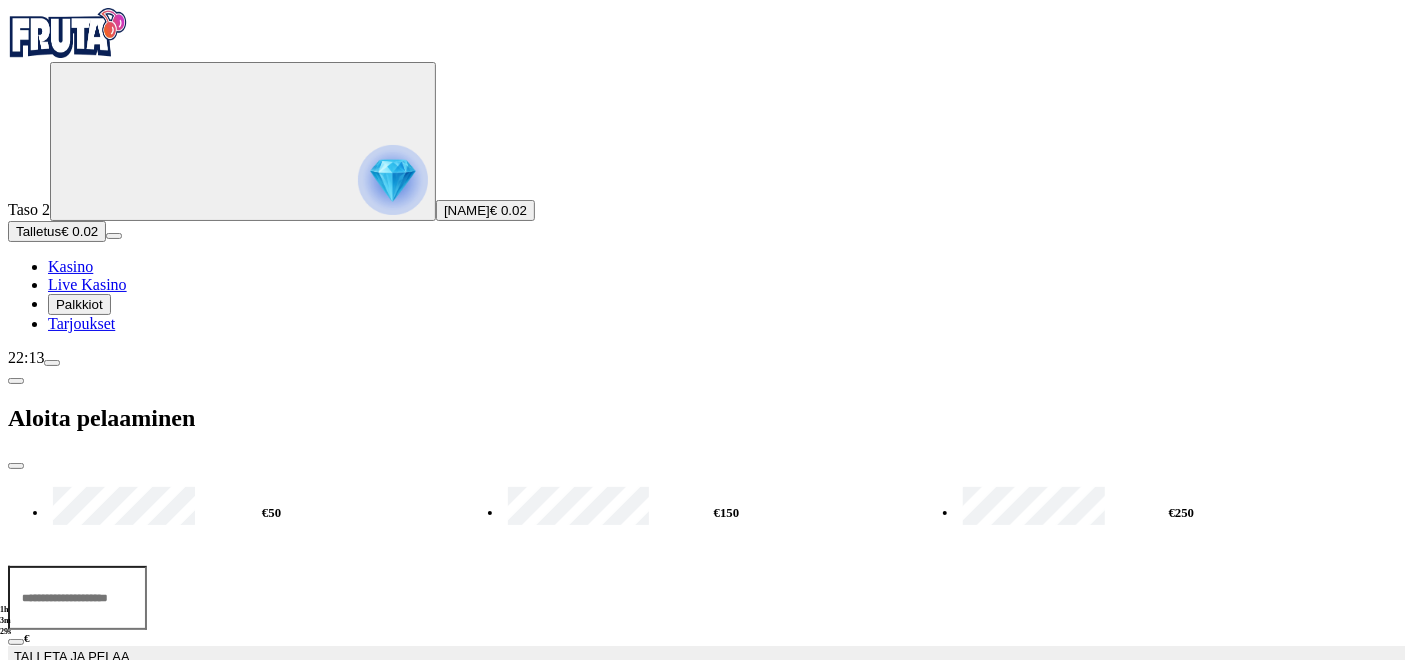 click on "Live Kasino" at bounding box center (87, 284) 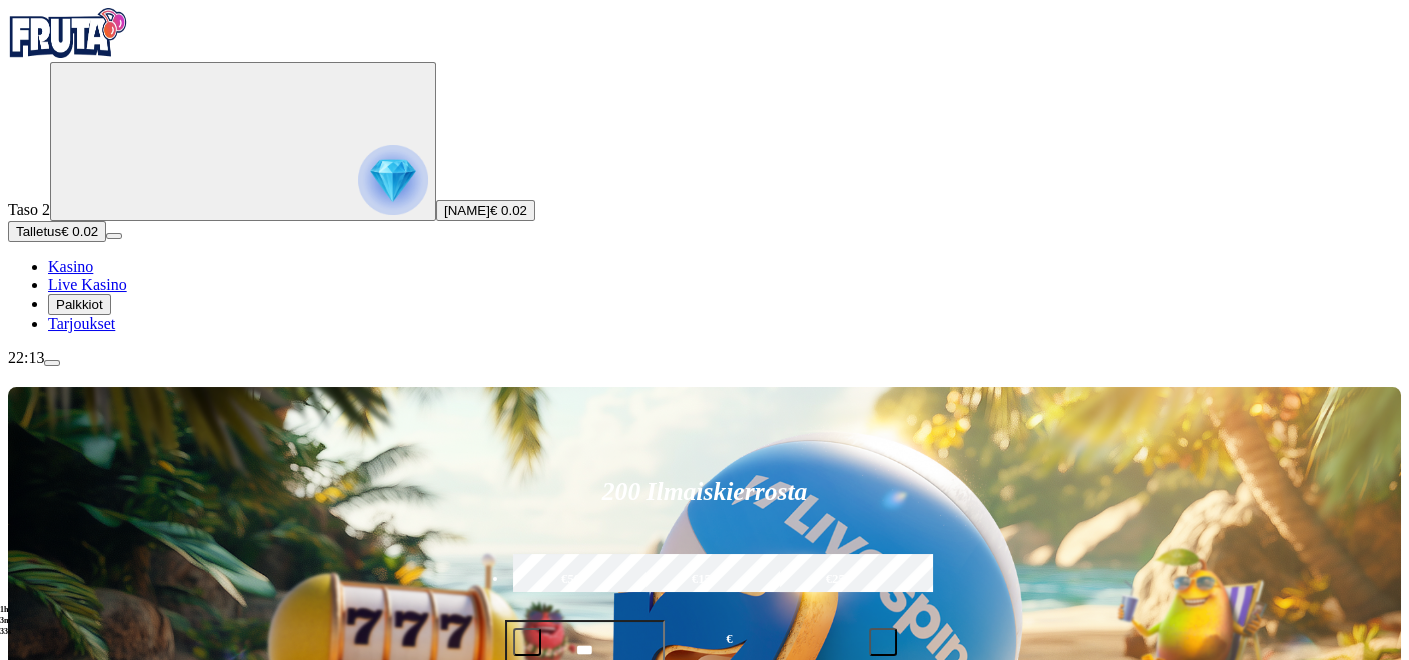 click on "Palkkiot" at bounding box center [79, 304] 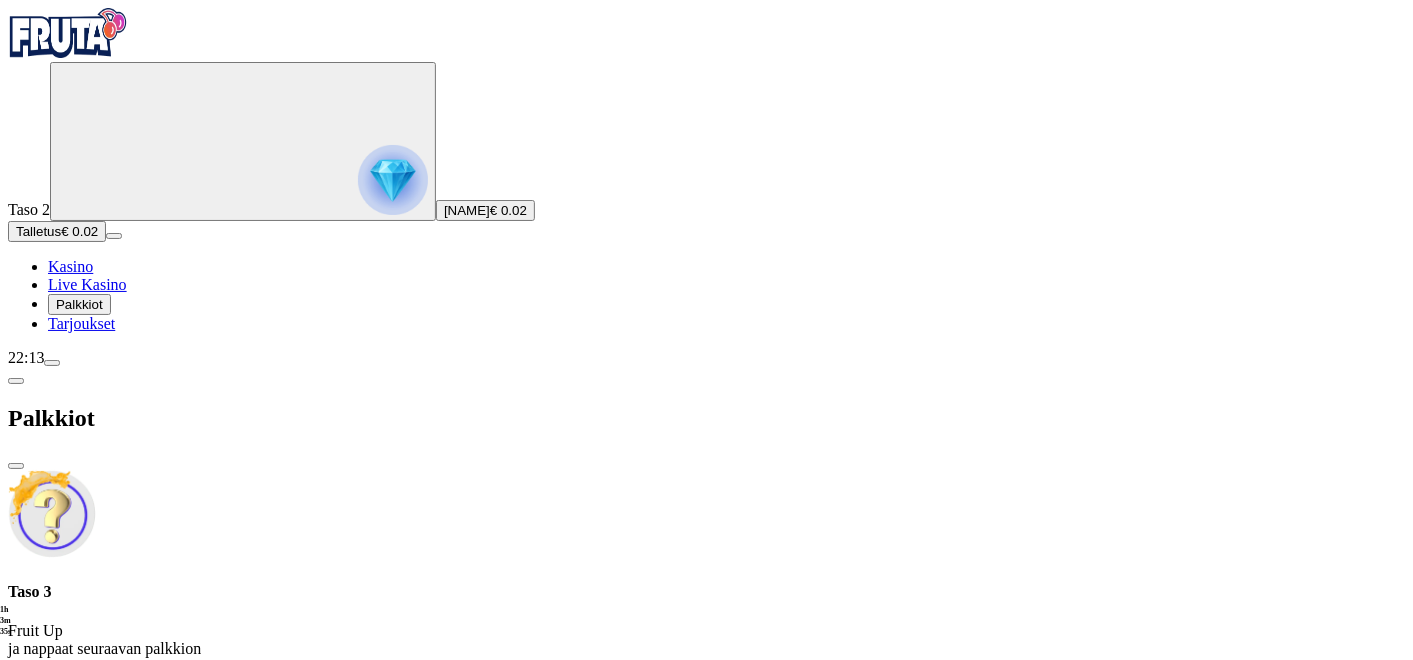 click on "Tarjoukset" at bounding box center (81, 323) 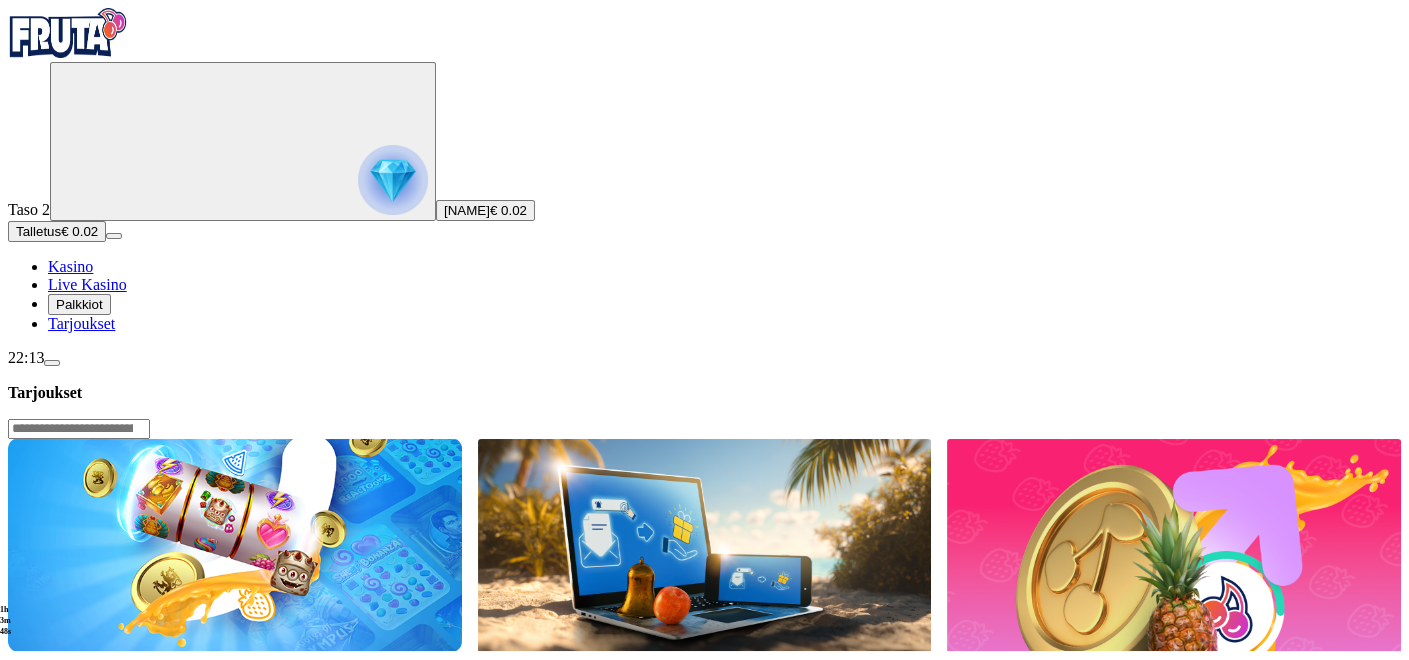 click on "Tarjoukset Kasinon Tervetulotarjous Lisää makua Fruta-matkaasi 200 ilmaispyöräytyksellä mikserin herkullisimpiin peleihin. Lue lisää Syysyllätys Vain Tilaajille Tilaa uutiskirjeemme ja talleta 20 € elokuussa yllätyspalkinto kilahtaa tilillesi 3.9.! Vain tilaajille. Varmista, että sähköpostisi ja numerosi ovat ajan tasalla. Lue lisää Fruit Up, poimi ilmaiskierroksia Pelaa, pidä hauskaa ja korjaa satona palkkioita! Loputonta viihdettä ja makeita voittoja. Kun pelaat kolikkopelejä, Fruit Up palkitsee sinut ilmaiskierroksilla välittömästi, aina kun saavutat uuden tason. Lue lisää LOOT Legends LOOT Legends käynnissä! Lotsaloot‑jackpoteissa 50 000 € viikoittain. 10 000 voittaa, 10 vie 10 000 €. 30.6.–7.9. Lue lisää 2 000 000 € Palkintopotti/kk Virkistäviä rahapalkintoja ja mehukkaita ilmaiskierrosbonuksia Drops & Winsin parissa. Nauti runsaista viikoittaisista ja päivittäisistä palkintojen jännityksestä €2,000,000 palkintopotista/kk! Lue lisää Lue lisää ." at bounding box center (704, 1115) 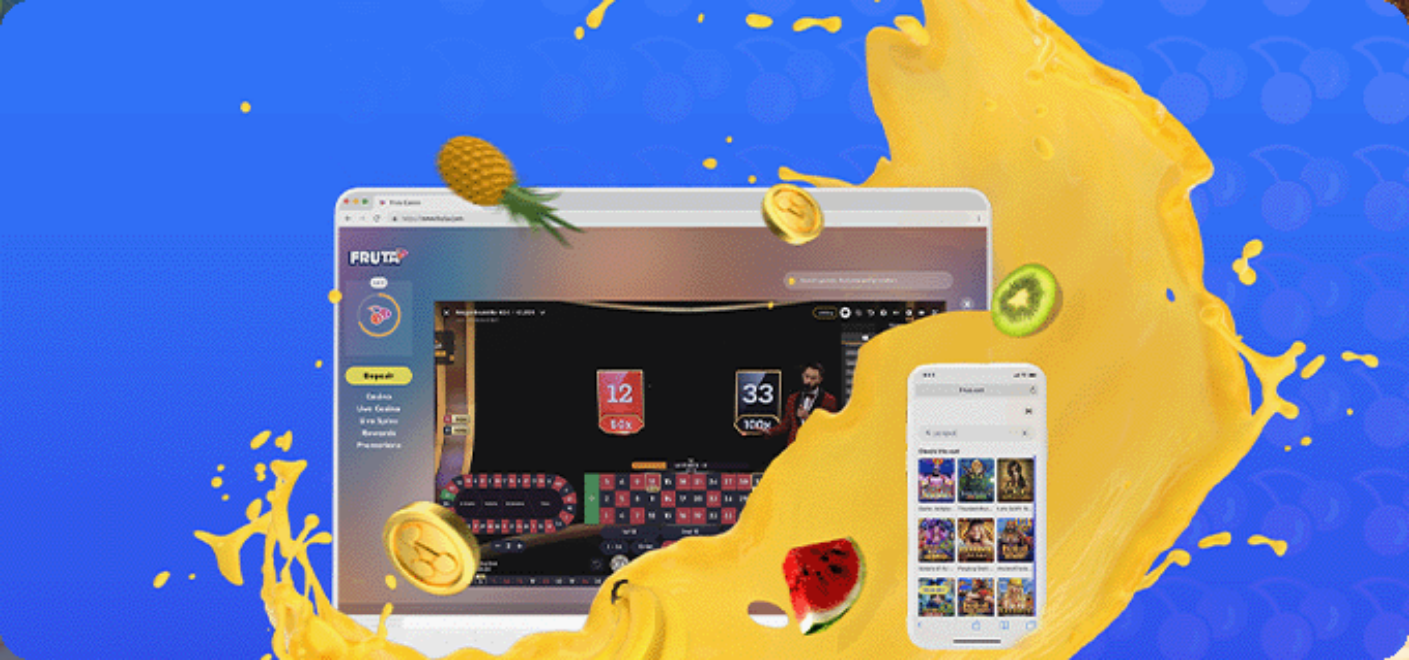 scroll, scrollTop: 0, scrollLeft: 0, axis: both 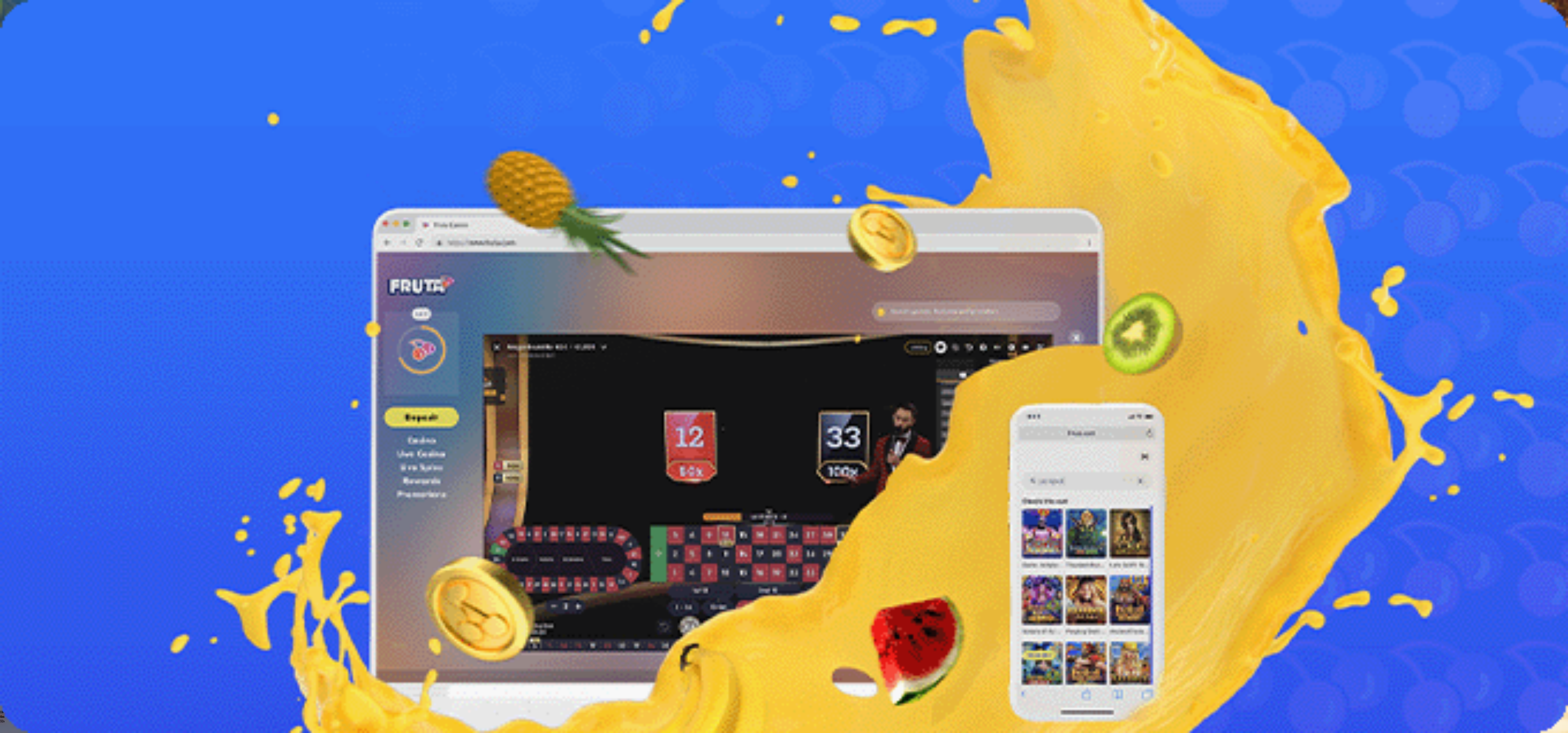 drag, startPoint x: 525, startPoint y: 9, endPoint x: 1552, endPoint y: 305, distance: 1068.8054 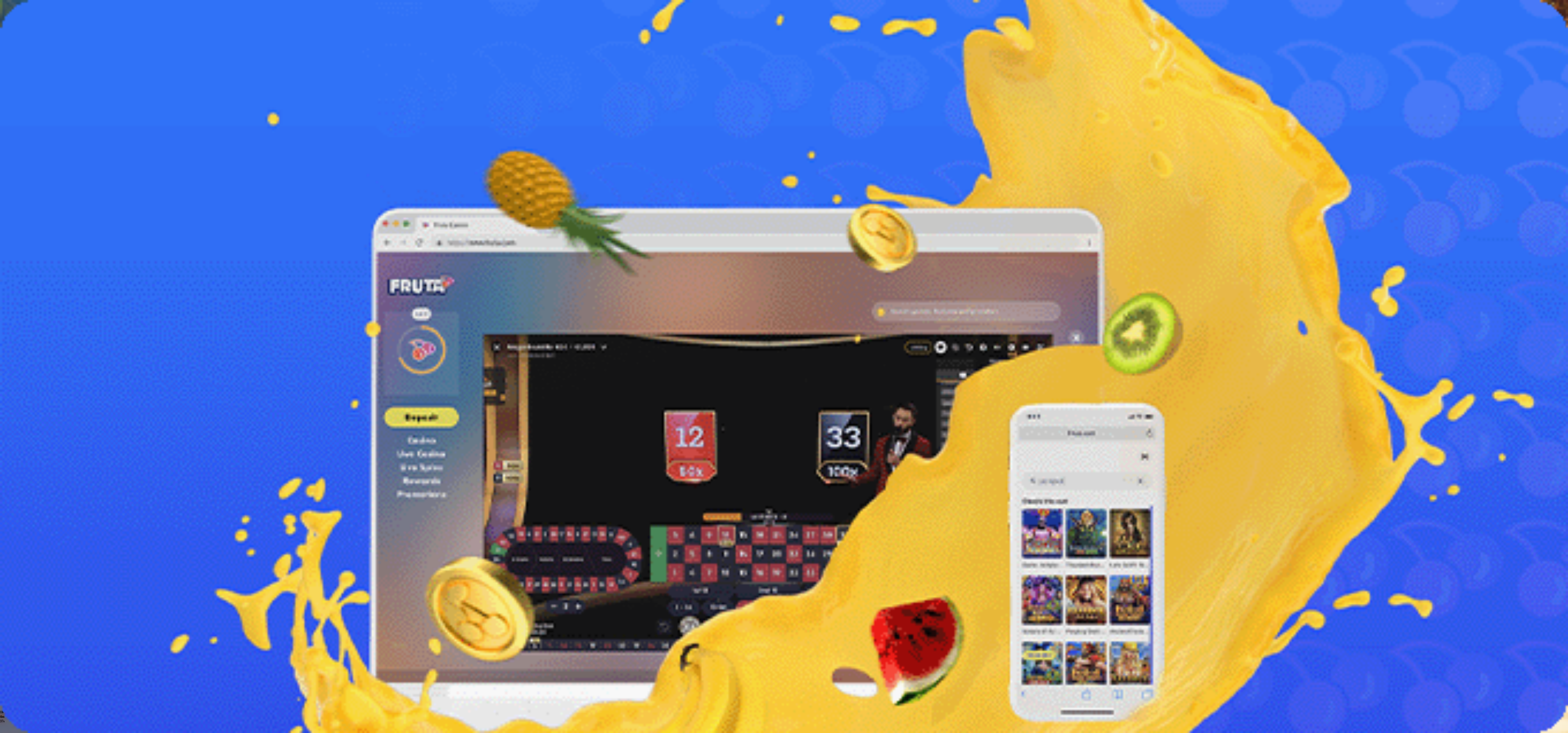 click 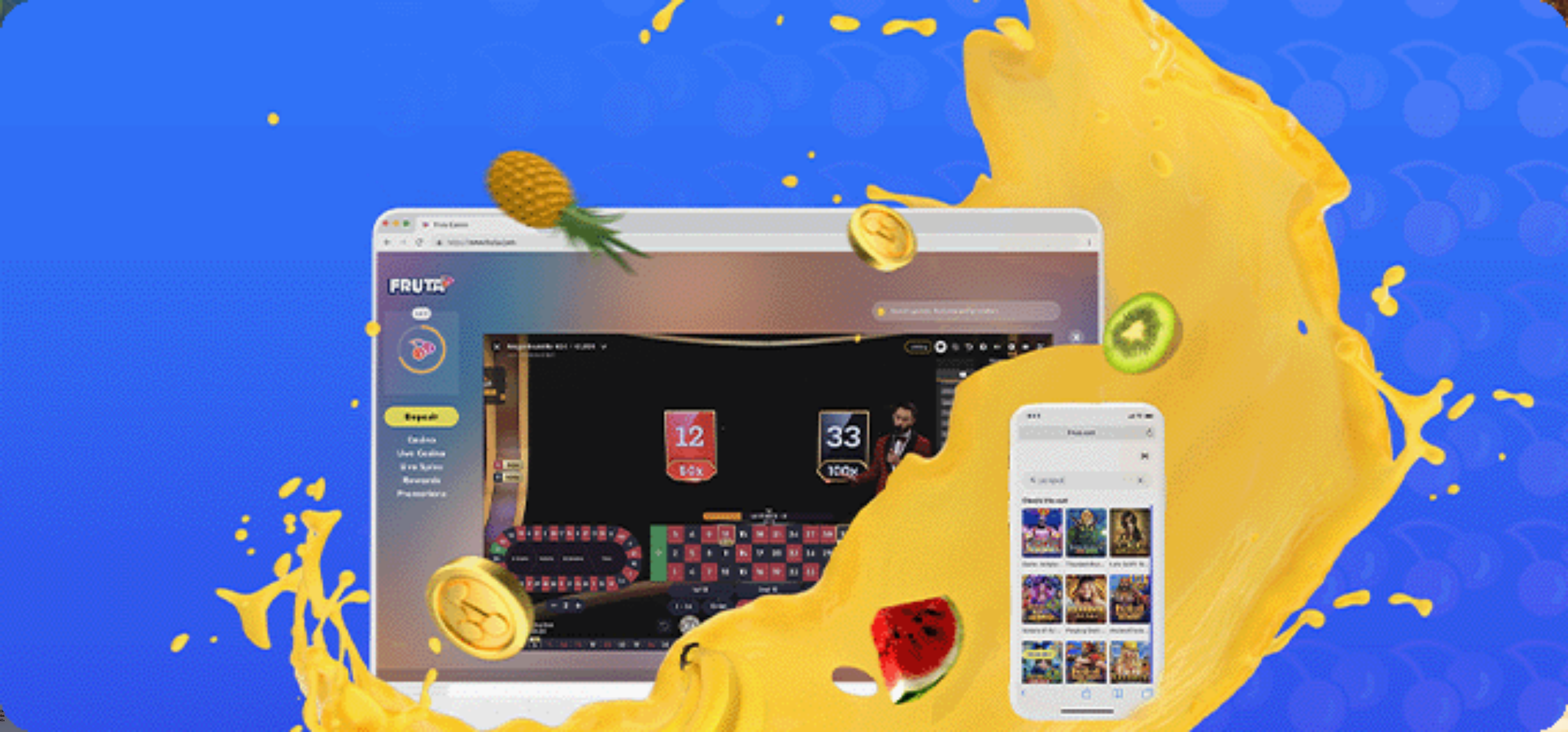 click at bounding box center (161, 74) 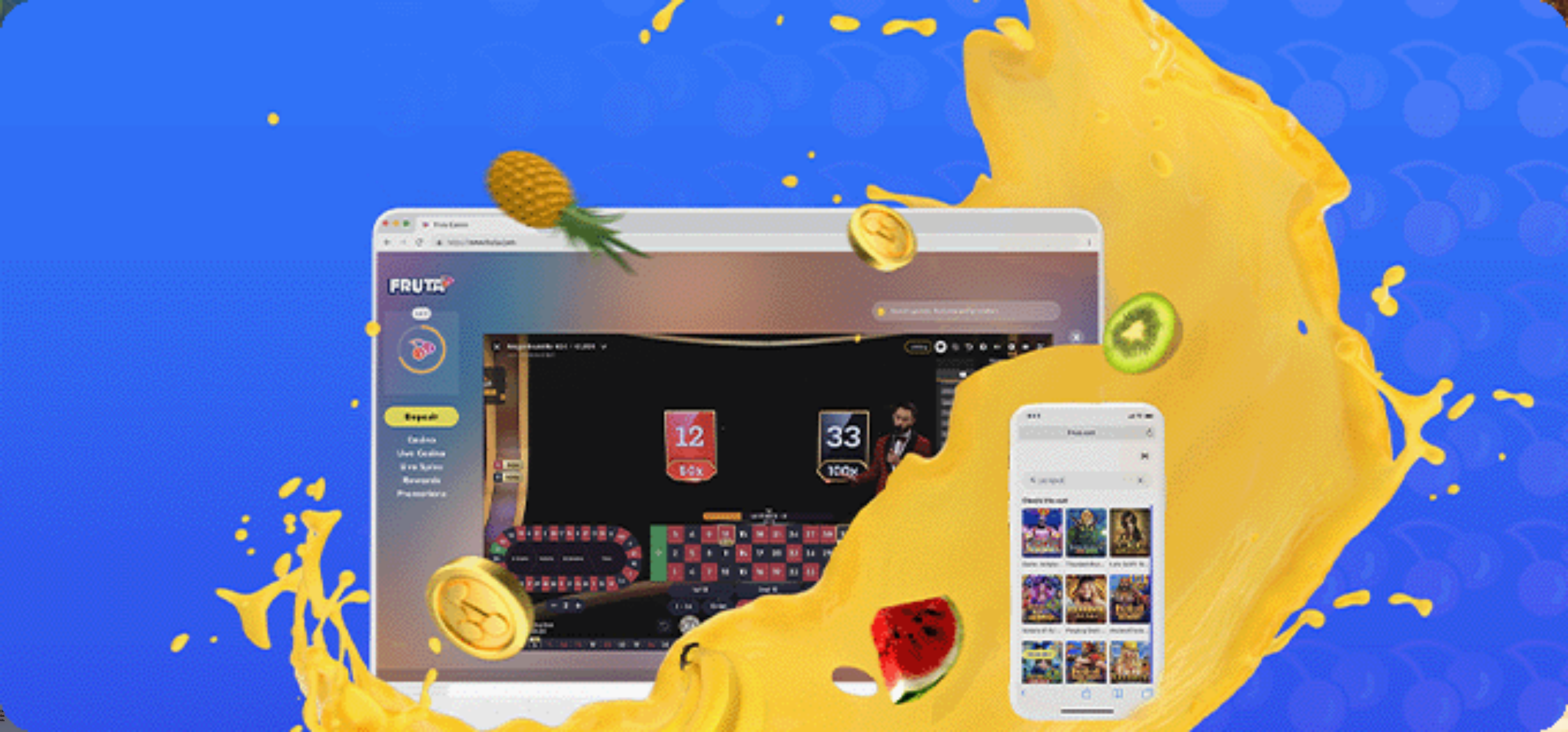 click on "€ 0.02" at bounding box center (227, 86) 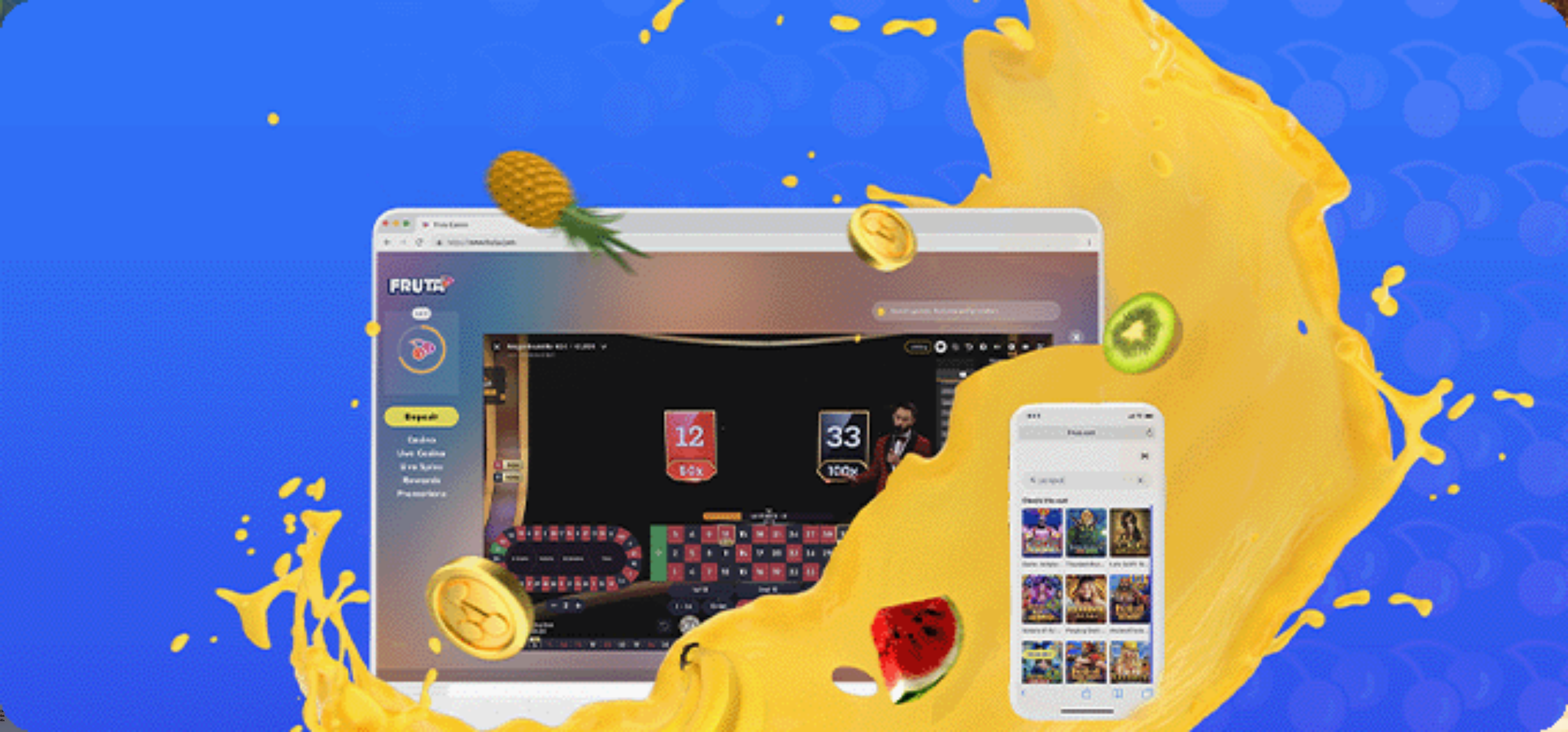click on "Kasino" at bounding box center [29, 109] 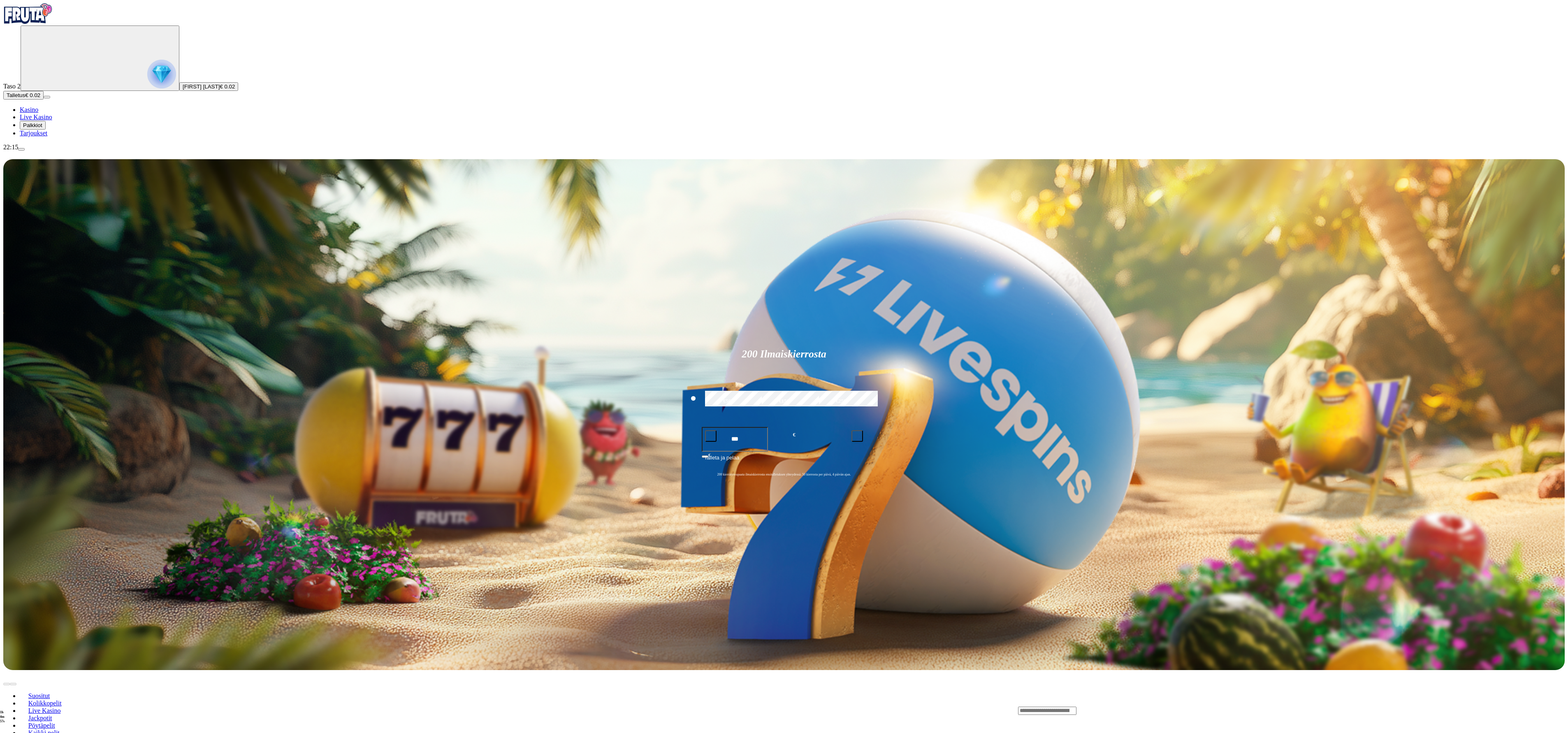 click on "Live Kasino" at bounding box center [36, 117] 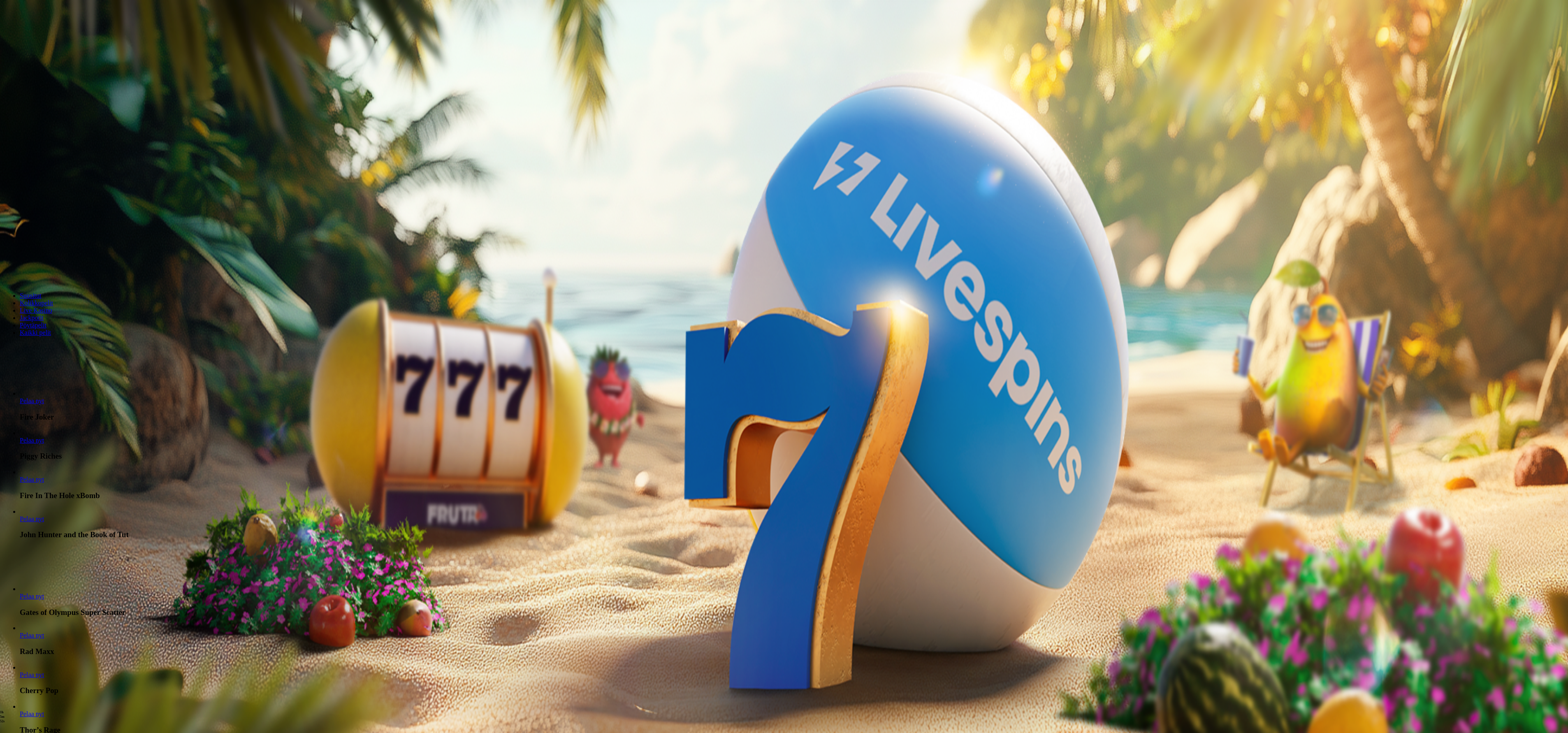 scroll, scrollTop: 0, scrollLeft: 0, axis: both 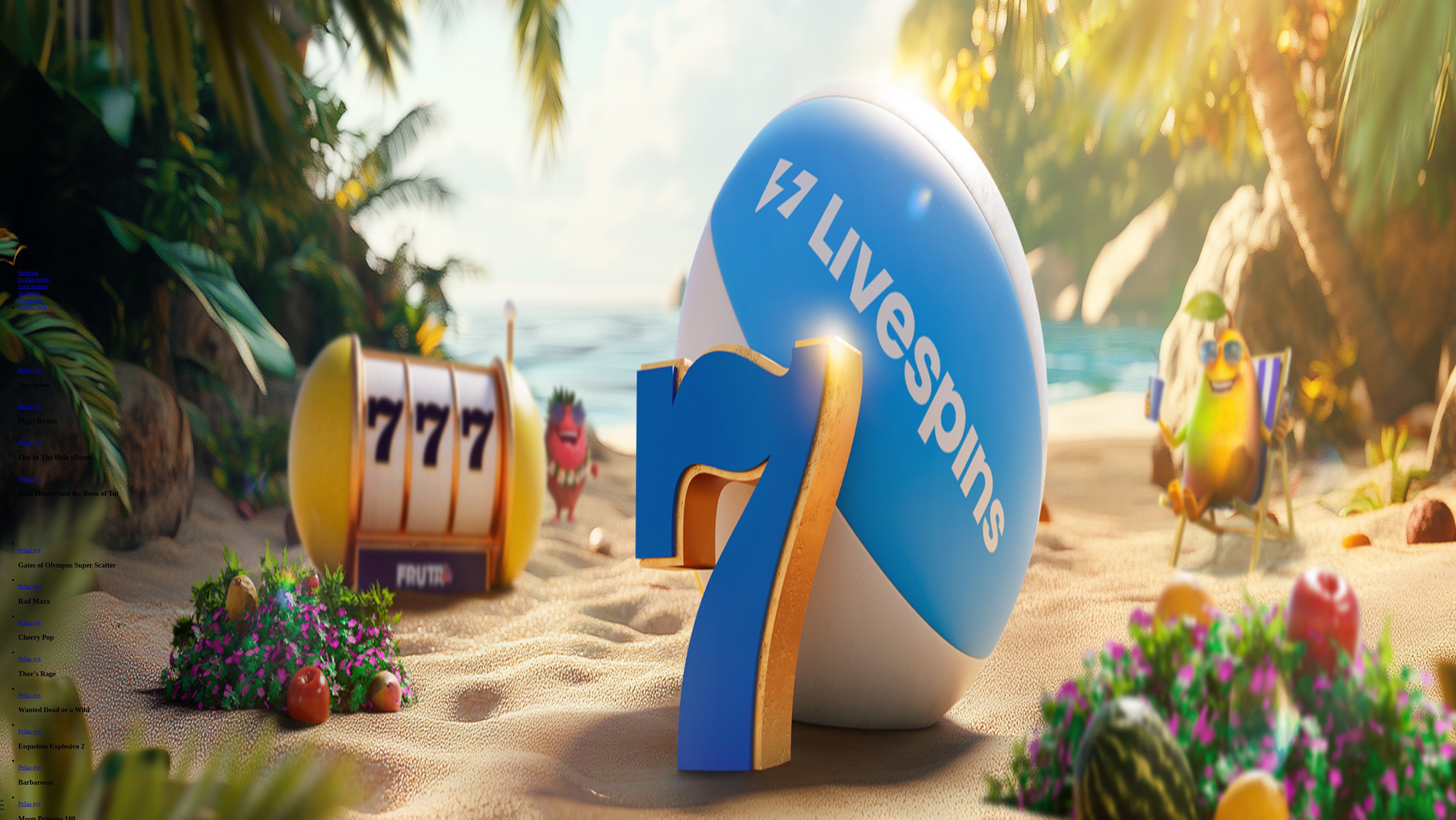 click on "200 Ilmaiskierrosta €50 €150 €250 *** € € Talleta ja pelaa 200 kierrätysvapaata ilmaiskierrosta ensitalletuksen yhteydessä. 50 kierrosta per päivä, 4 päivän ajan." at bounding box center (728, 202) 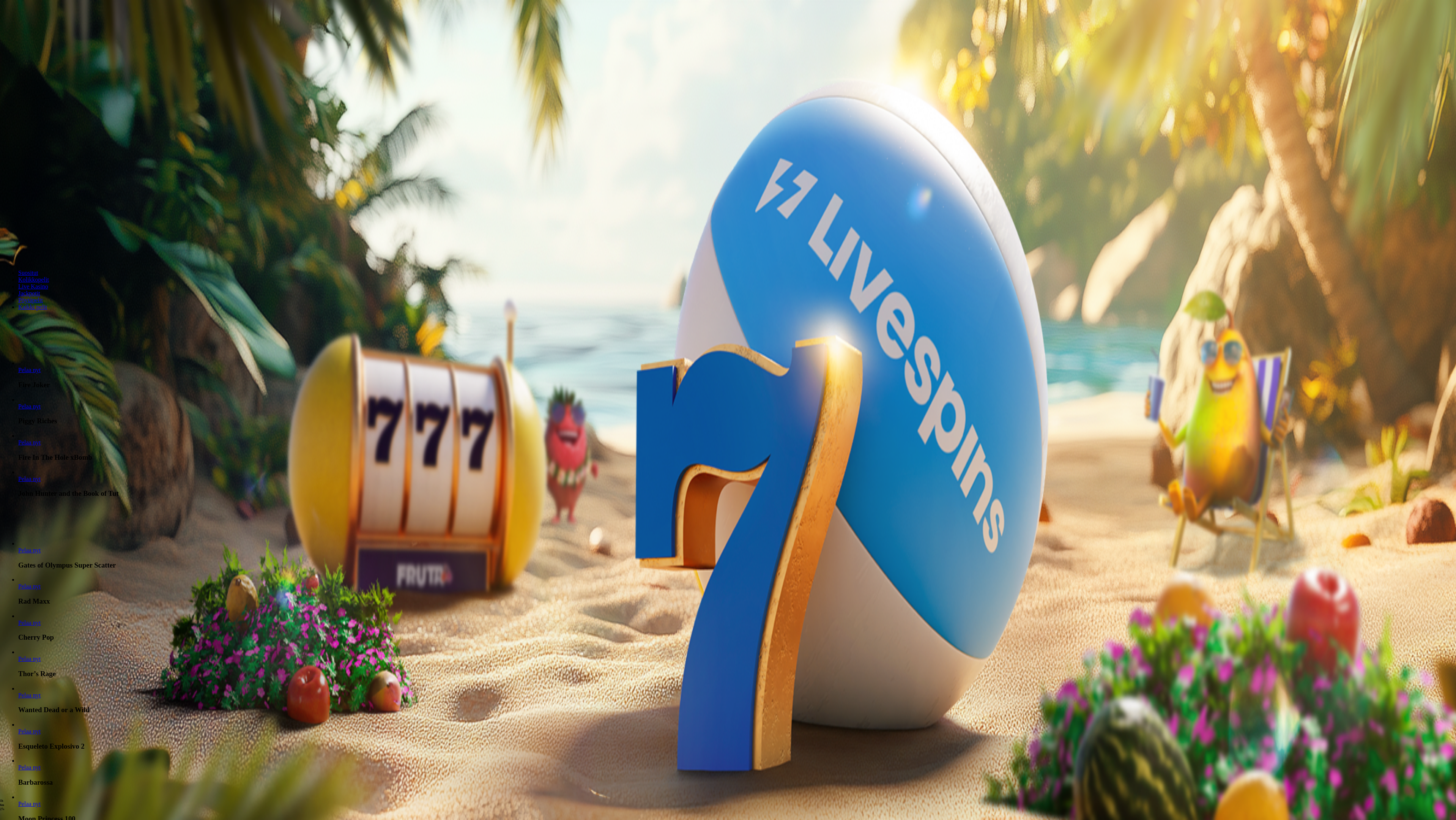 click on "200 Ilmaiskierrosta €50 €150 €250 *** € € Talleta ja pelaa 200 kierrätysvapaata ilmaiskierrosta ensitalletuksen yhteydessä. 50 kierrosta per päivä, 4 päivän ajan." at bounding box center [728, 202] 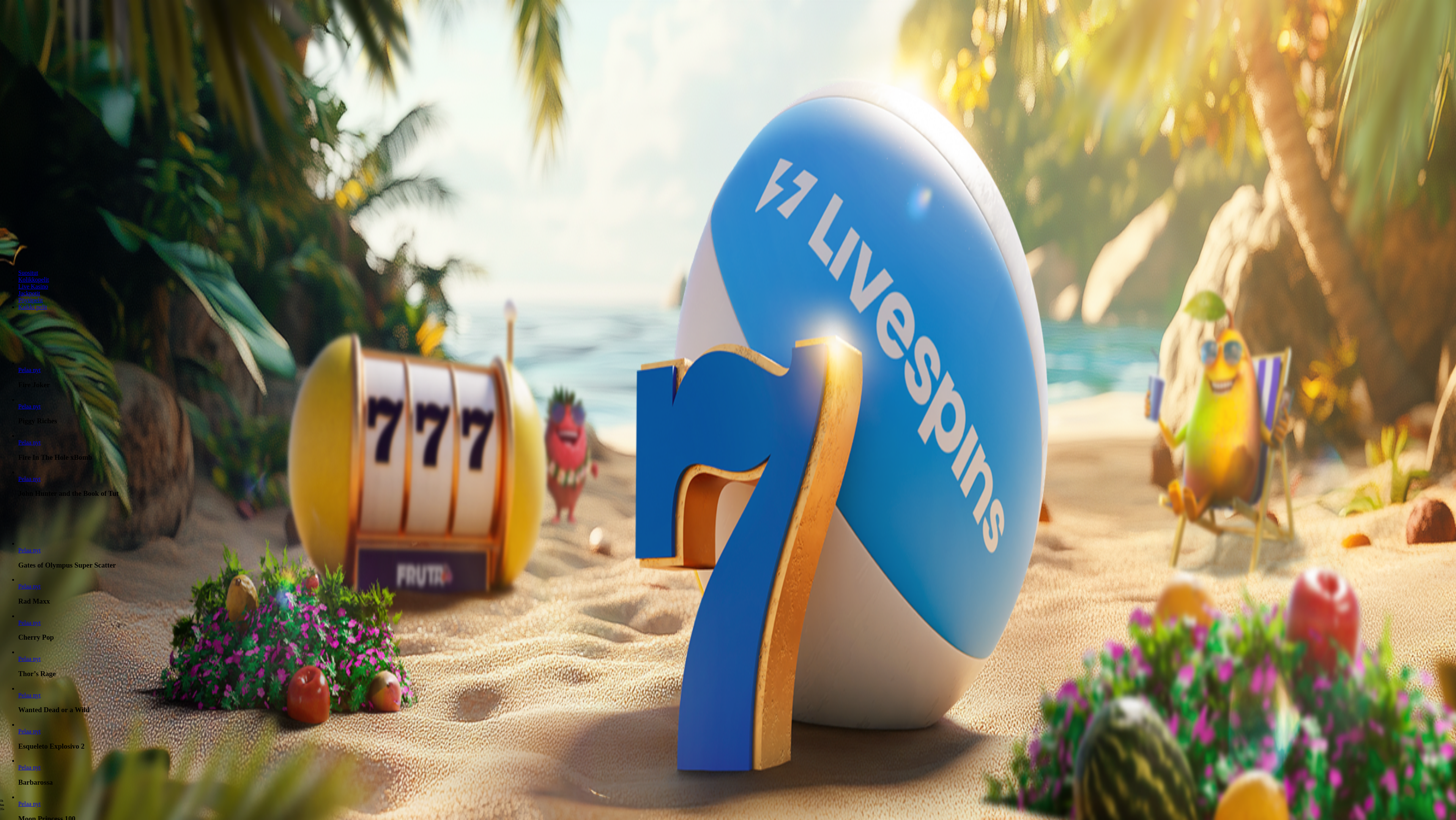 click on "200 Ilmaiskierrosta €50 €150 €250 *** € € Talleta ja pelaa 200 kierrätysvapaata ilmaiskierrosta ensitalletuksen yhteydessä. 50 kierrosta per päivä, 4 päivän ajan." at bounding box center (728, 202) 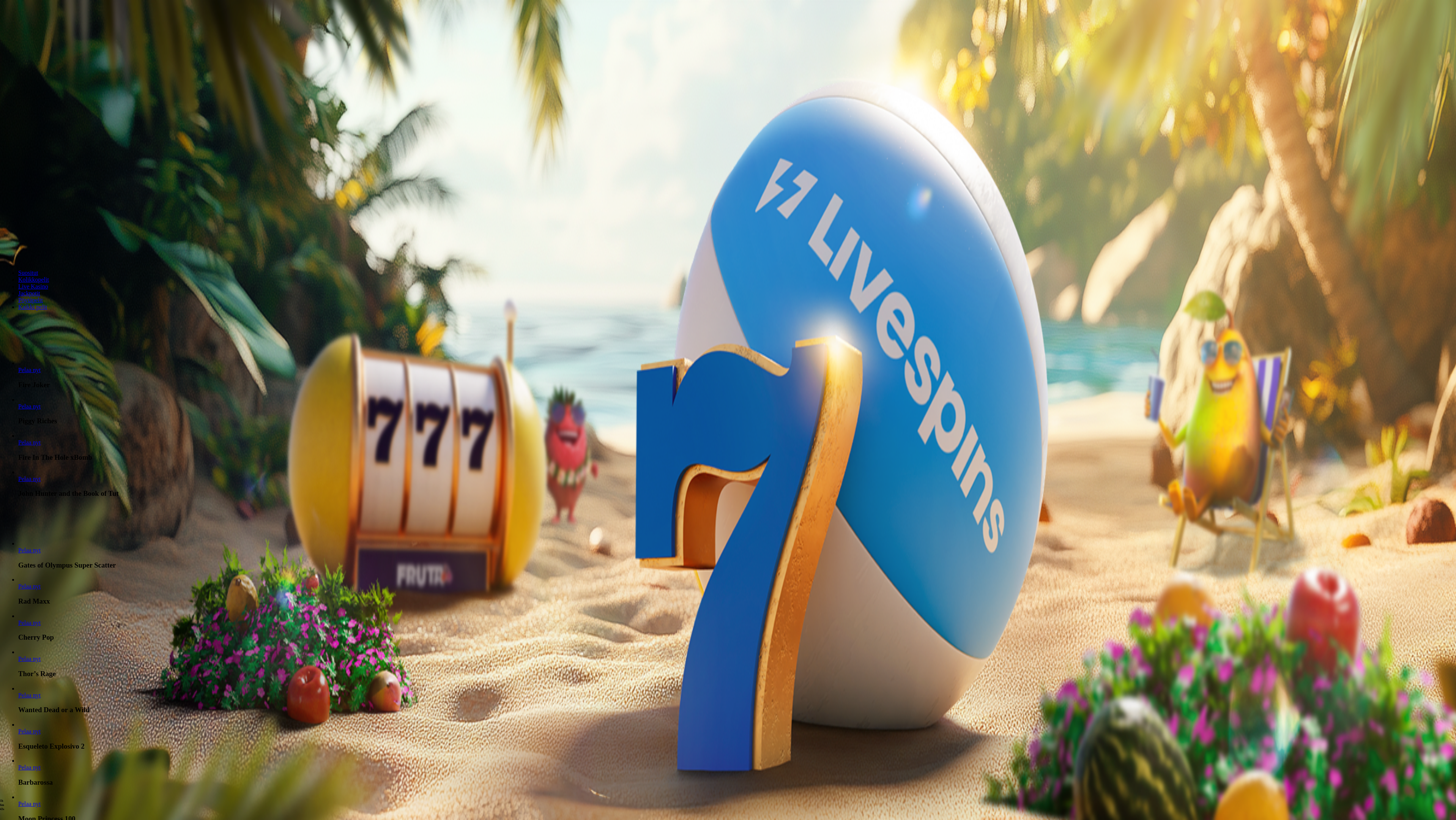 click on "Pelaa nyt Fire Joker Pelaa nyt Piggy Riches Pelaa nyt Fire In The Hole xBomb Pelaa nyt John Hunter and the Book of Tut" at bounding box center [728, 429] 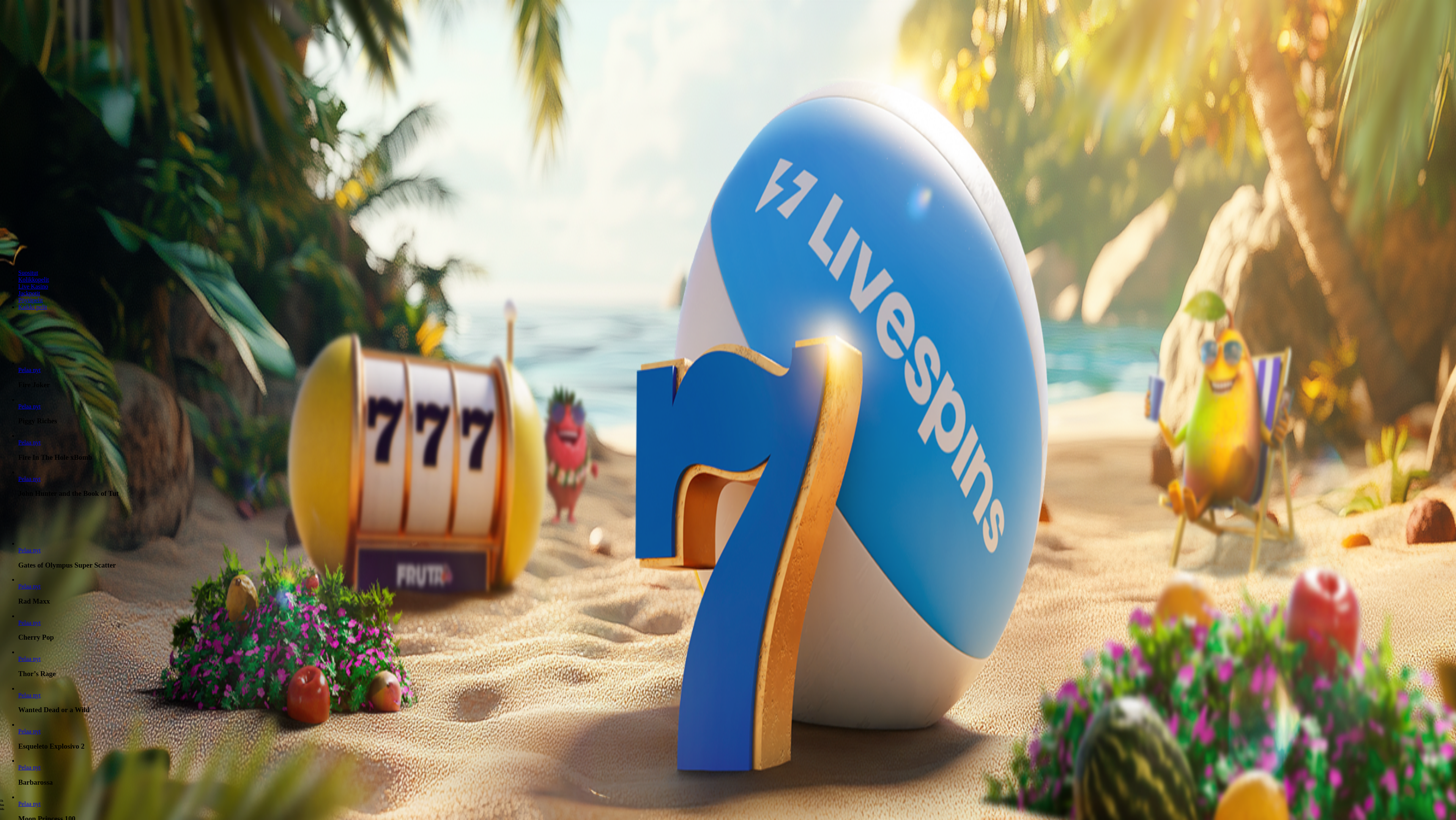click on "Pelaa nyt Fire Joker Pelaa nyt Piggy Riches Pelaa nyt Fire In The Hole xBomb Pelaa nyt John Hunter and the Book of Tut" at bounding box center [728, 429] 